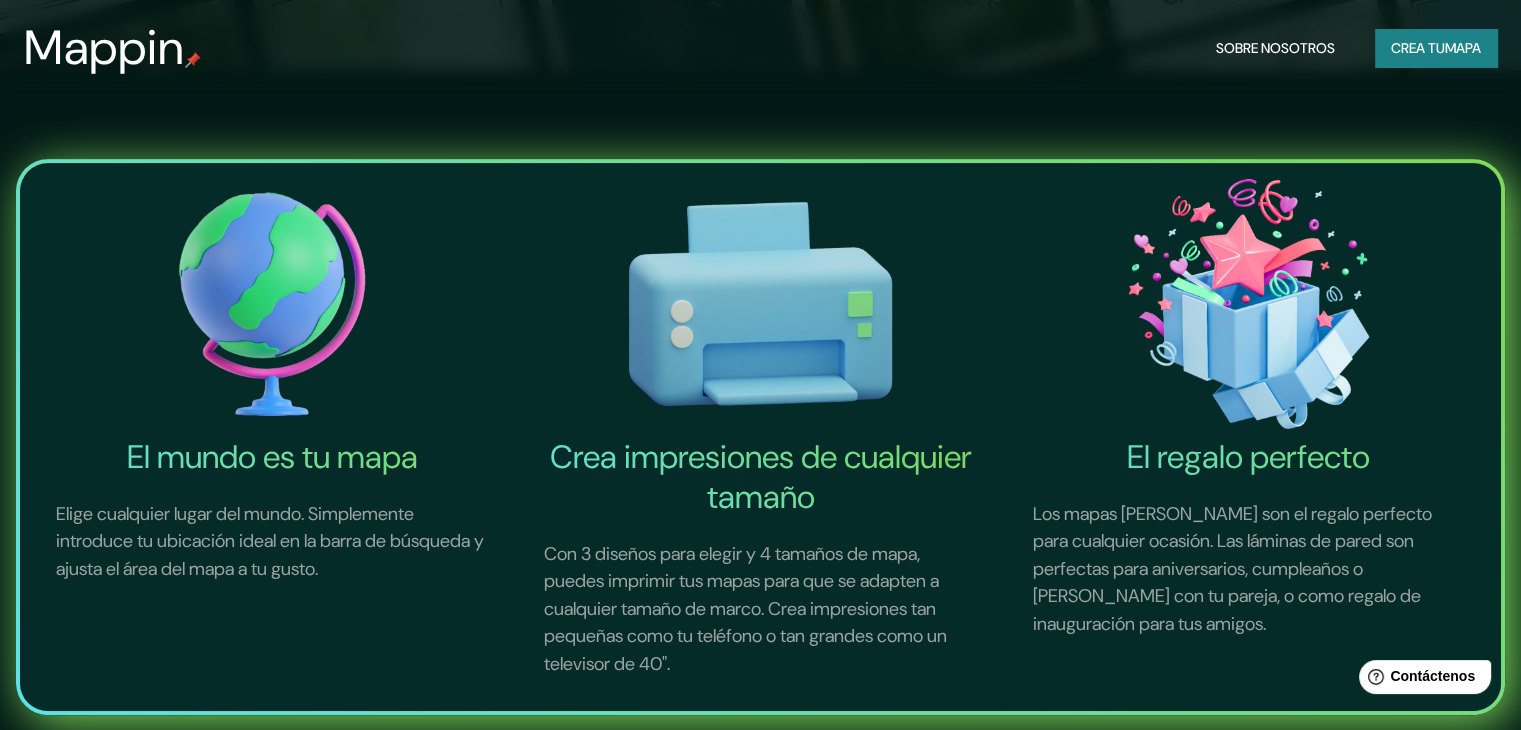 scroll, scrollTop: 0, scrollLeft: 0, axis: both 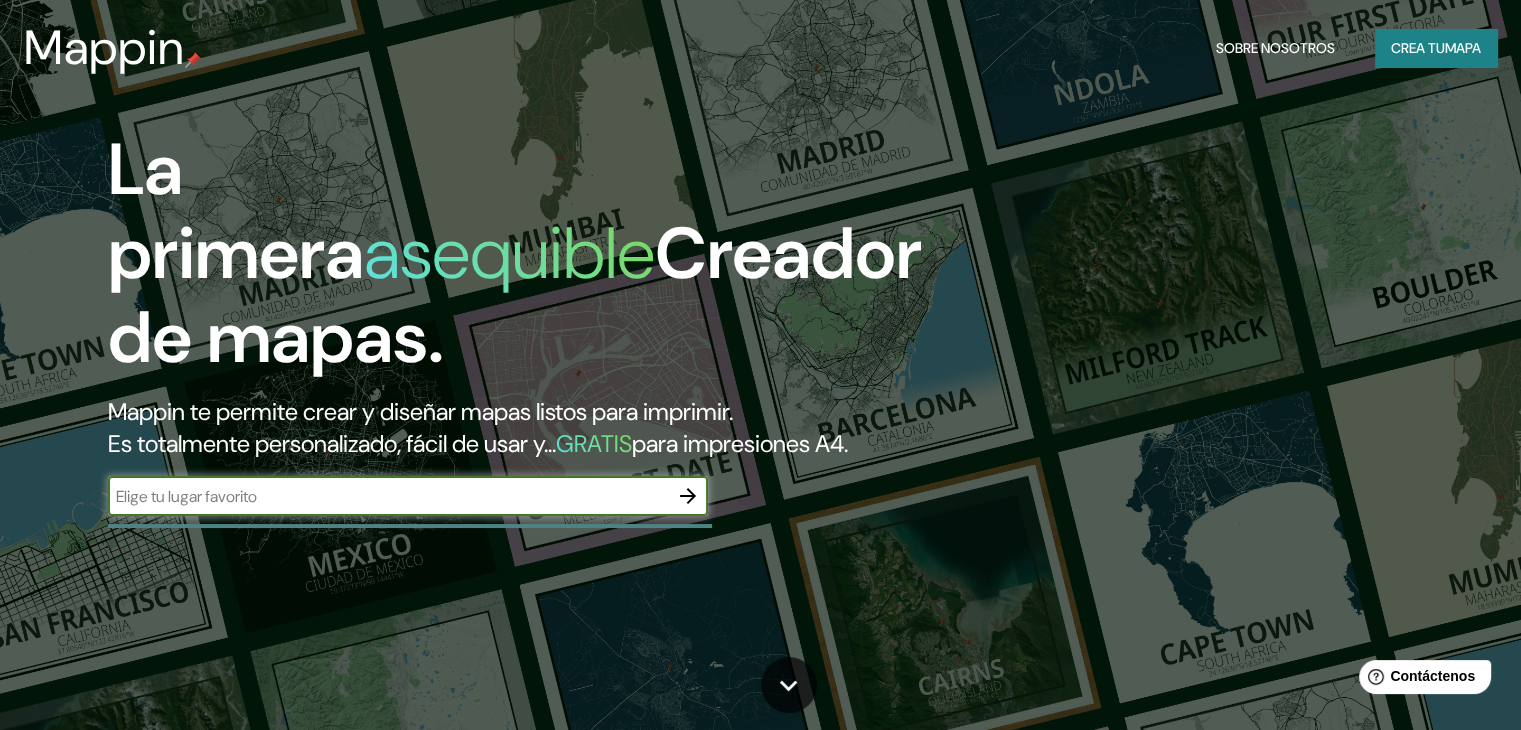 click at bounding box center [388, 496] 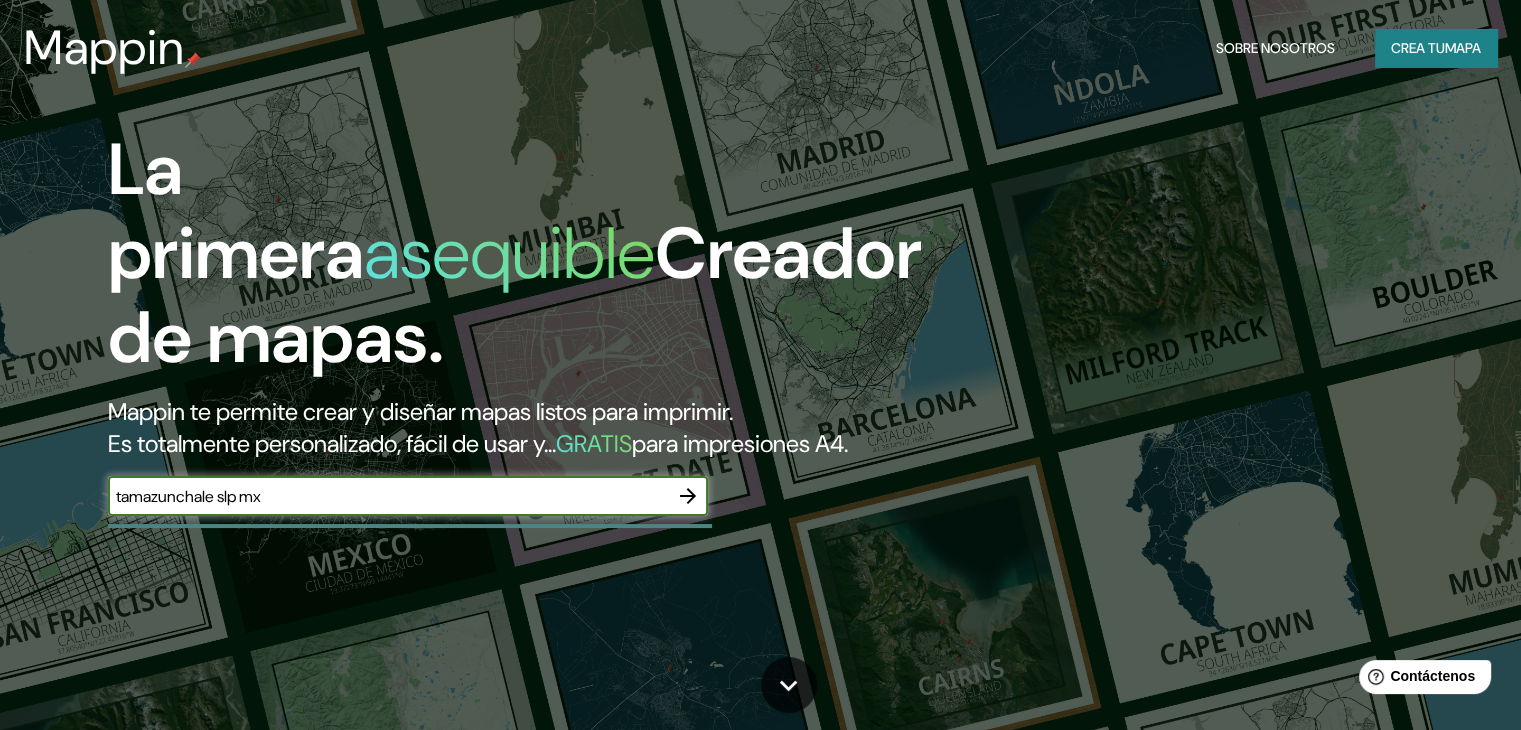 type on "tamazunchale slp mx" 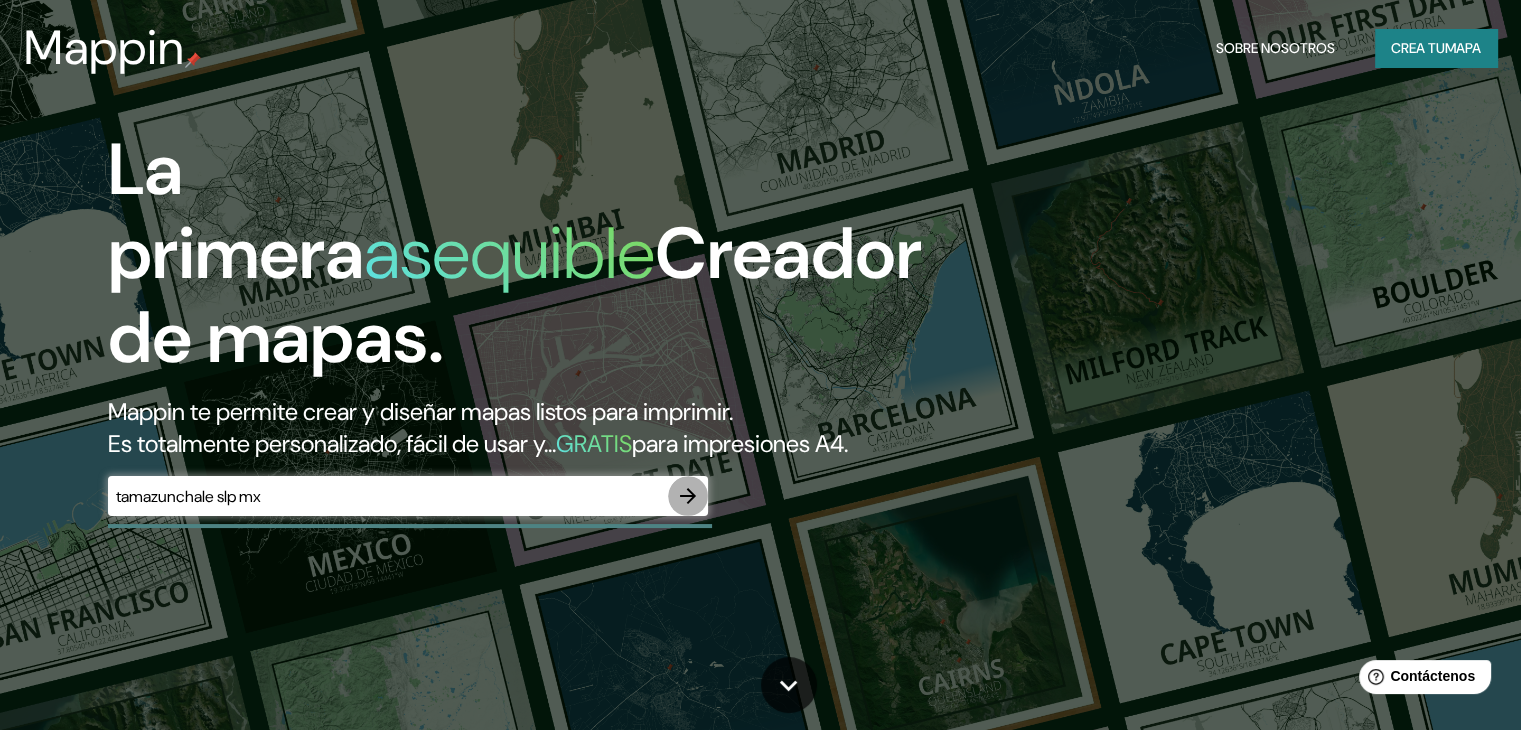 click 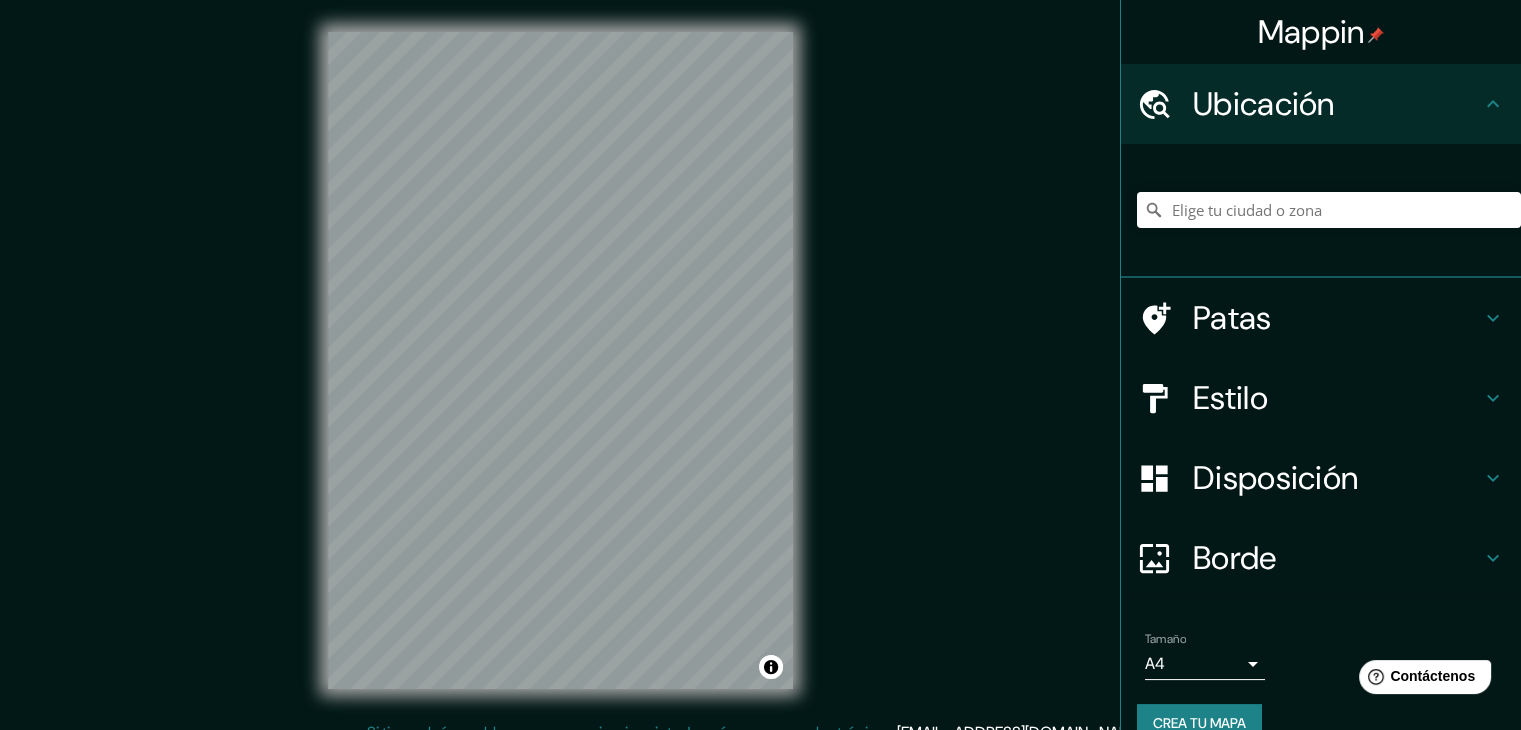 drag, startPoint x: 695, startPoint y: 533, endPoint x: 947, endPoint y: 323, distance: 328.0305 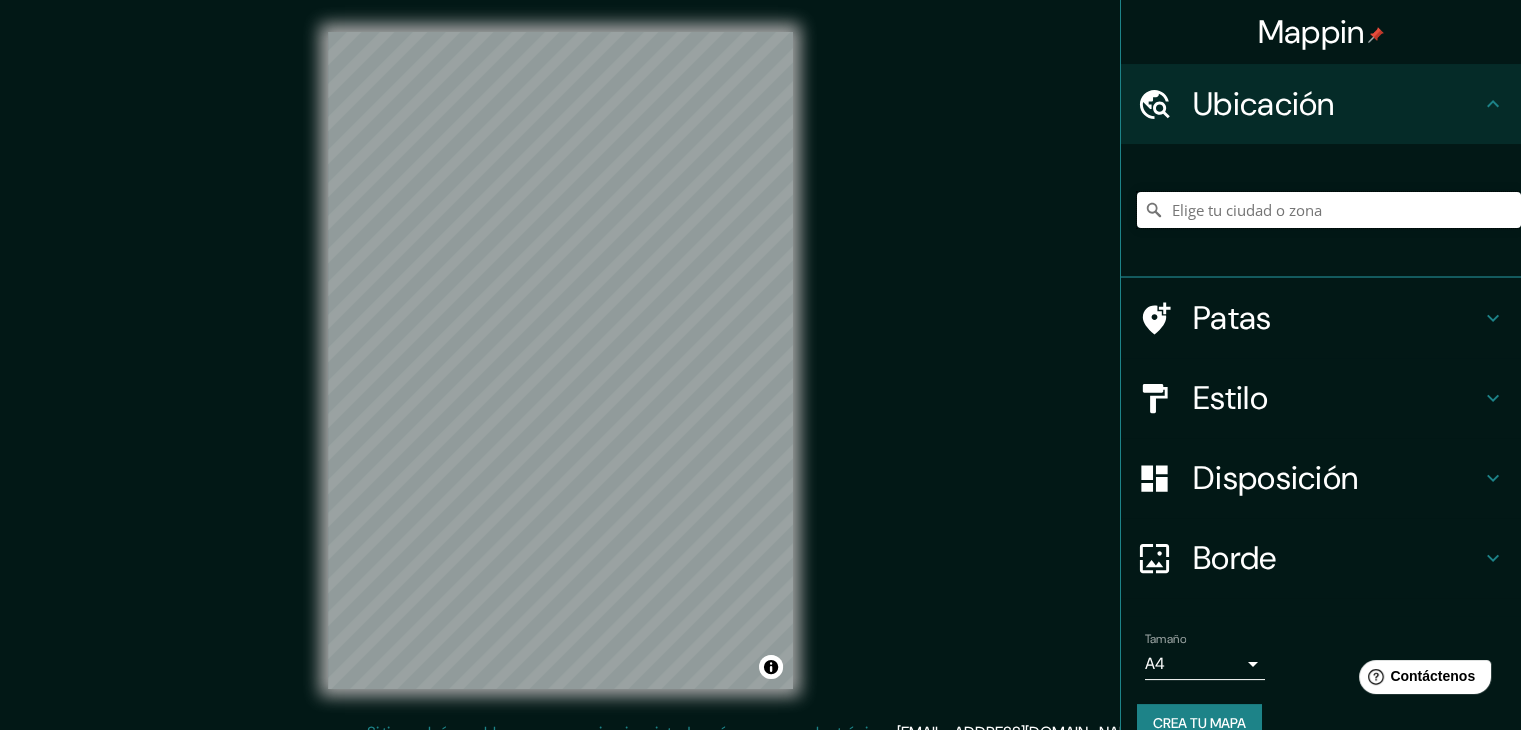 click at bounding box center (1329, 210) 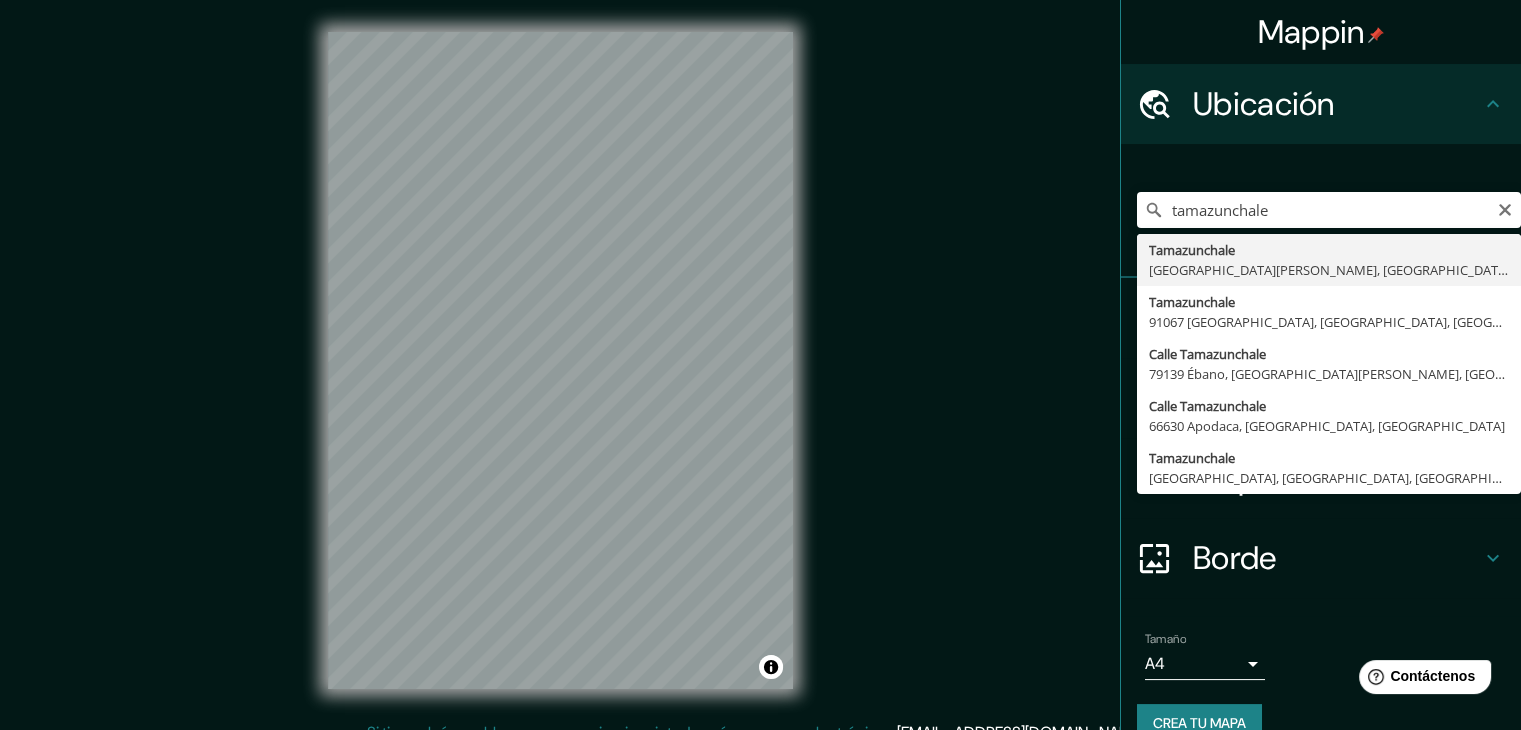 type on "Tamazunchale, [GEOGRAPHIC_DATA][PERSON_NAME], [GEOGRAPHIC_DATA]" 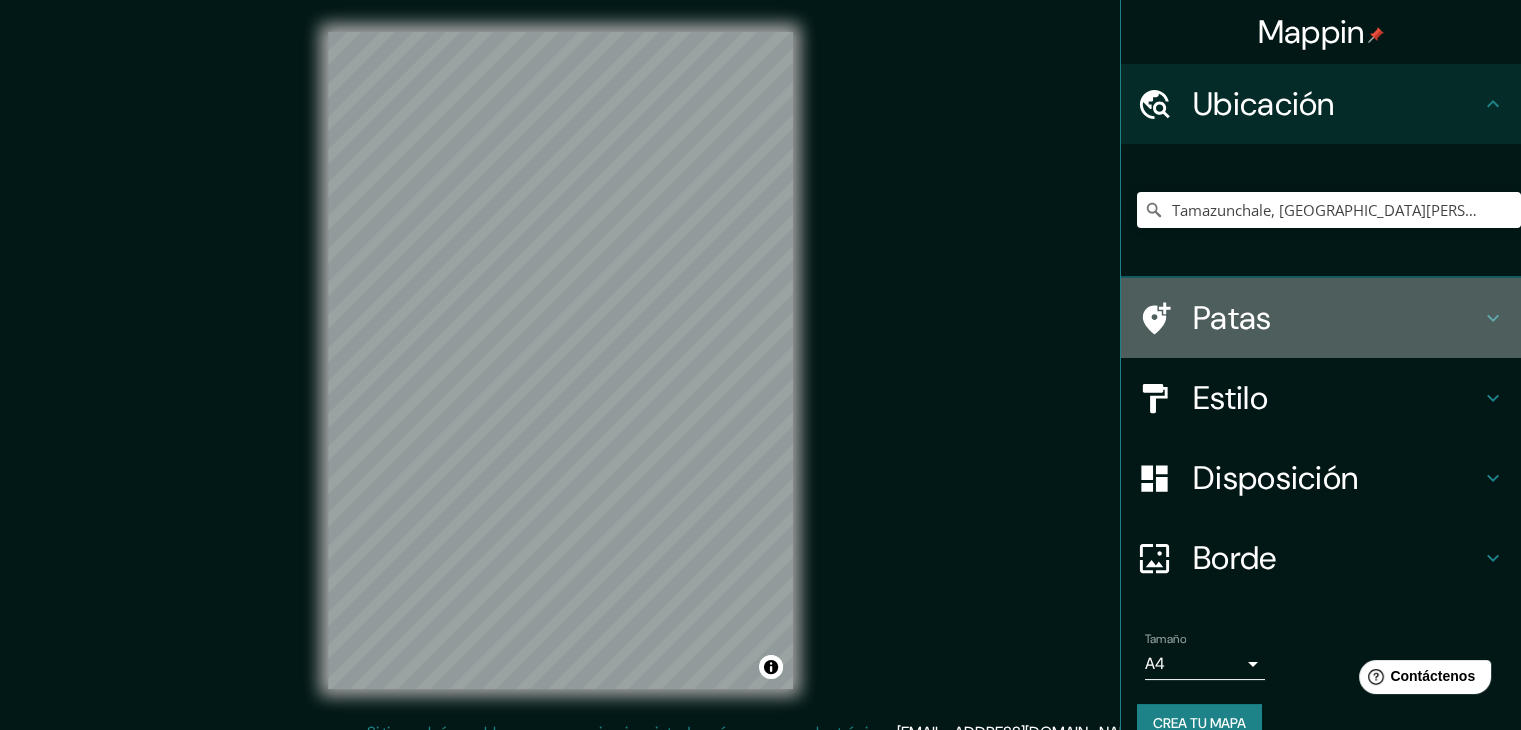 click 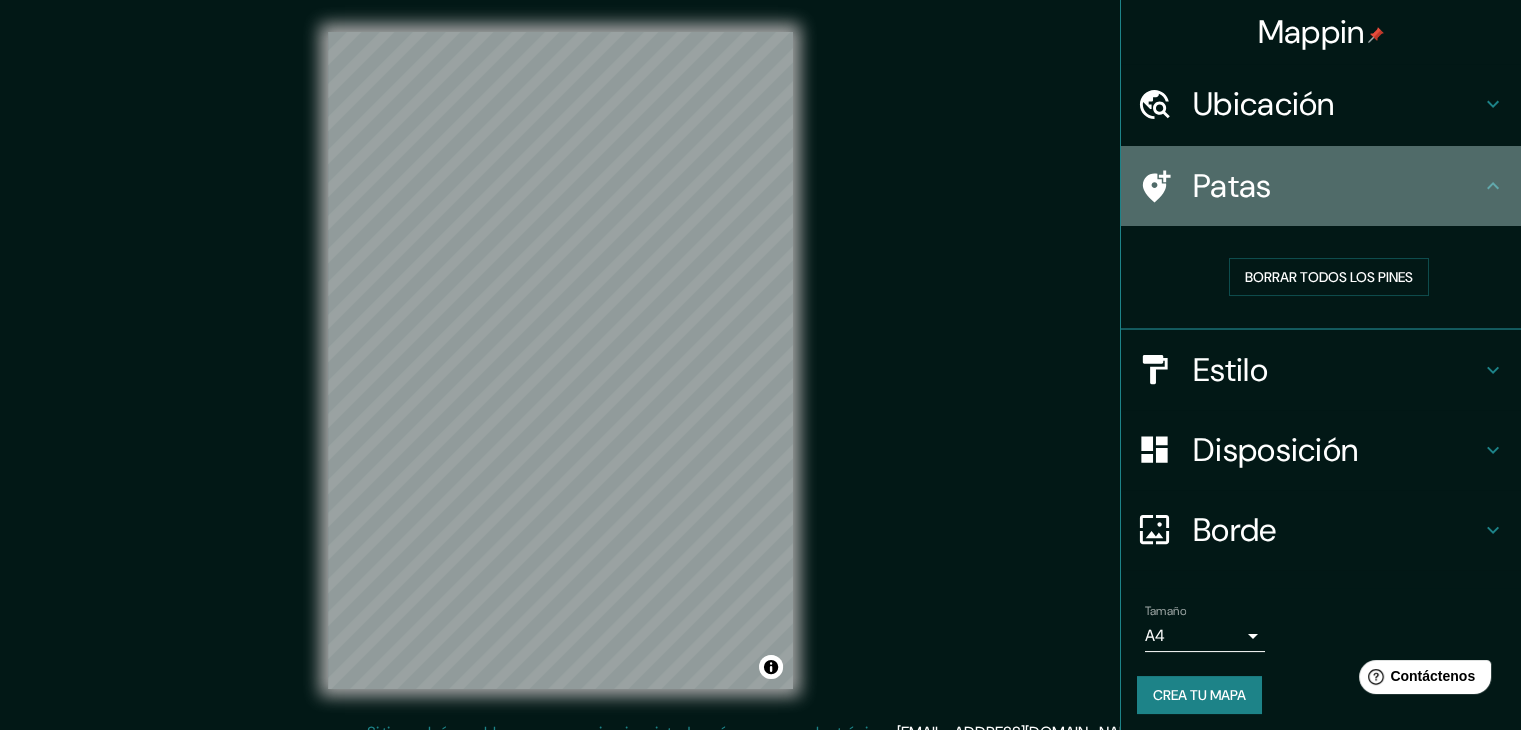 click 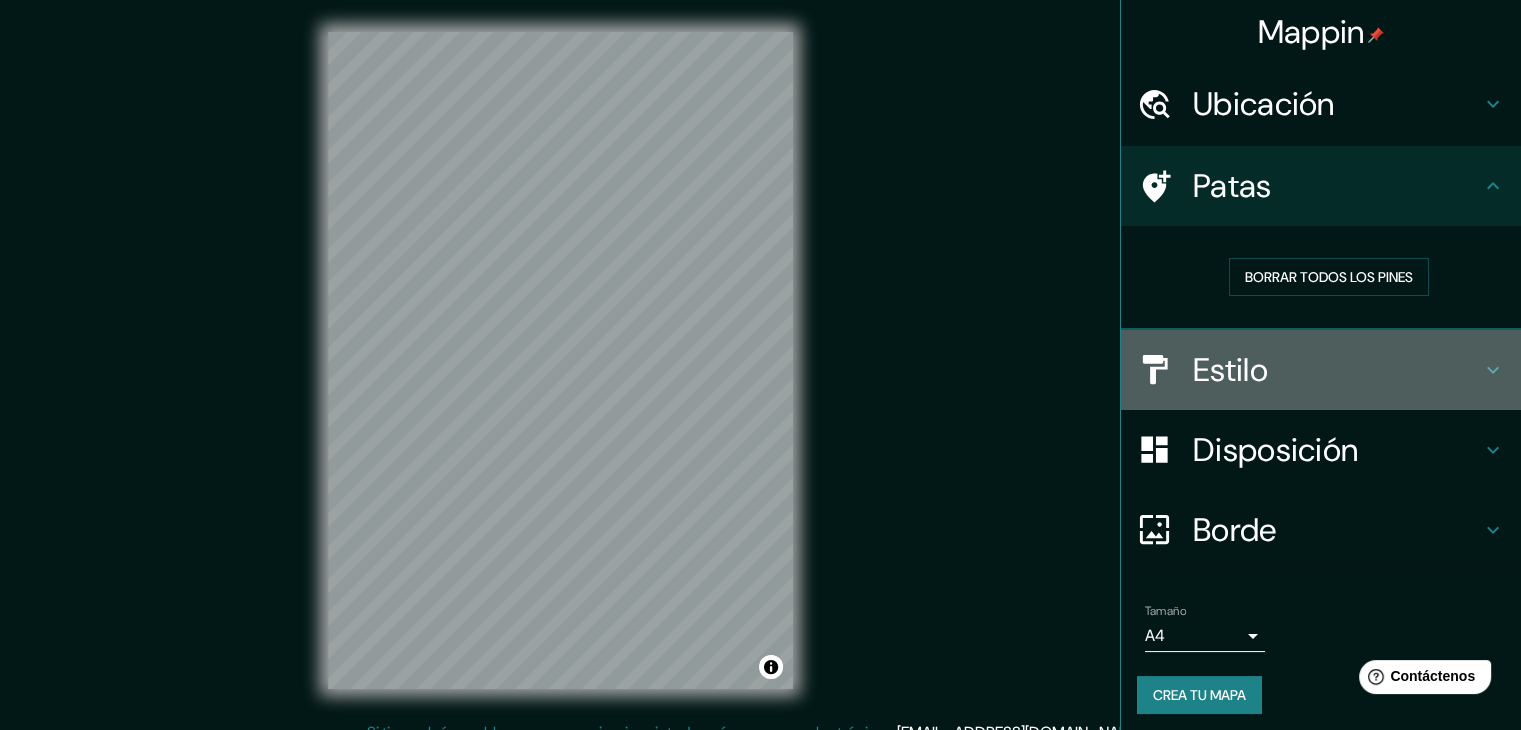 click 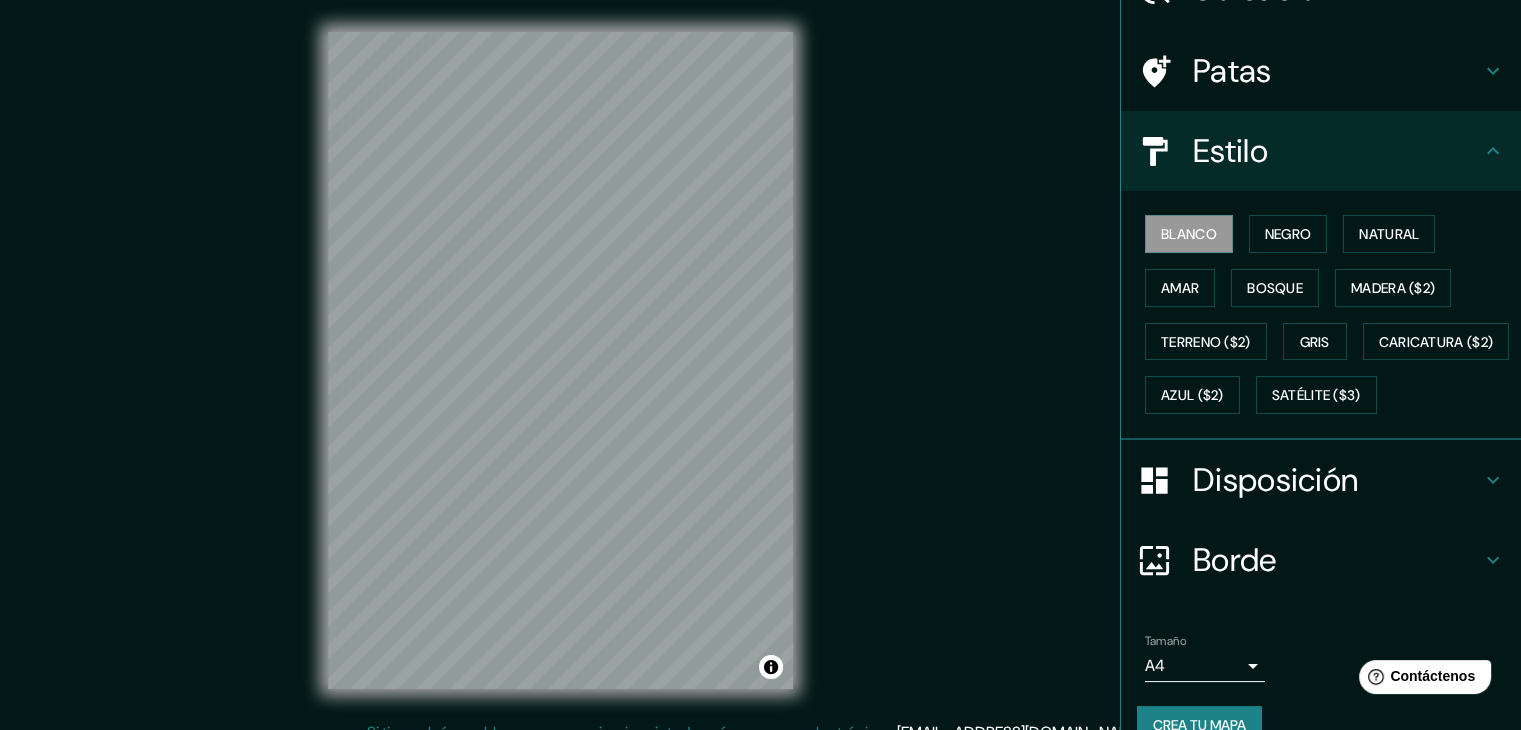 scroll, scrollTop: 202, scrollLeft: 0, axis: vertical 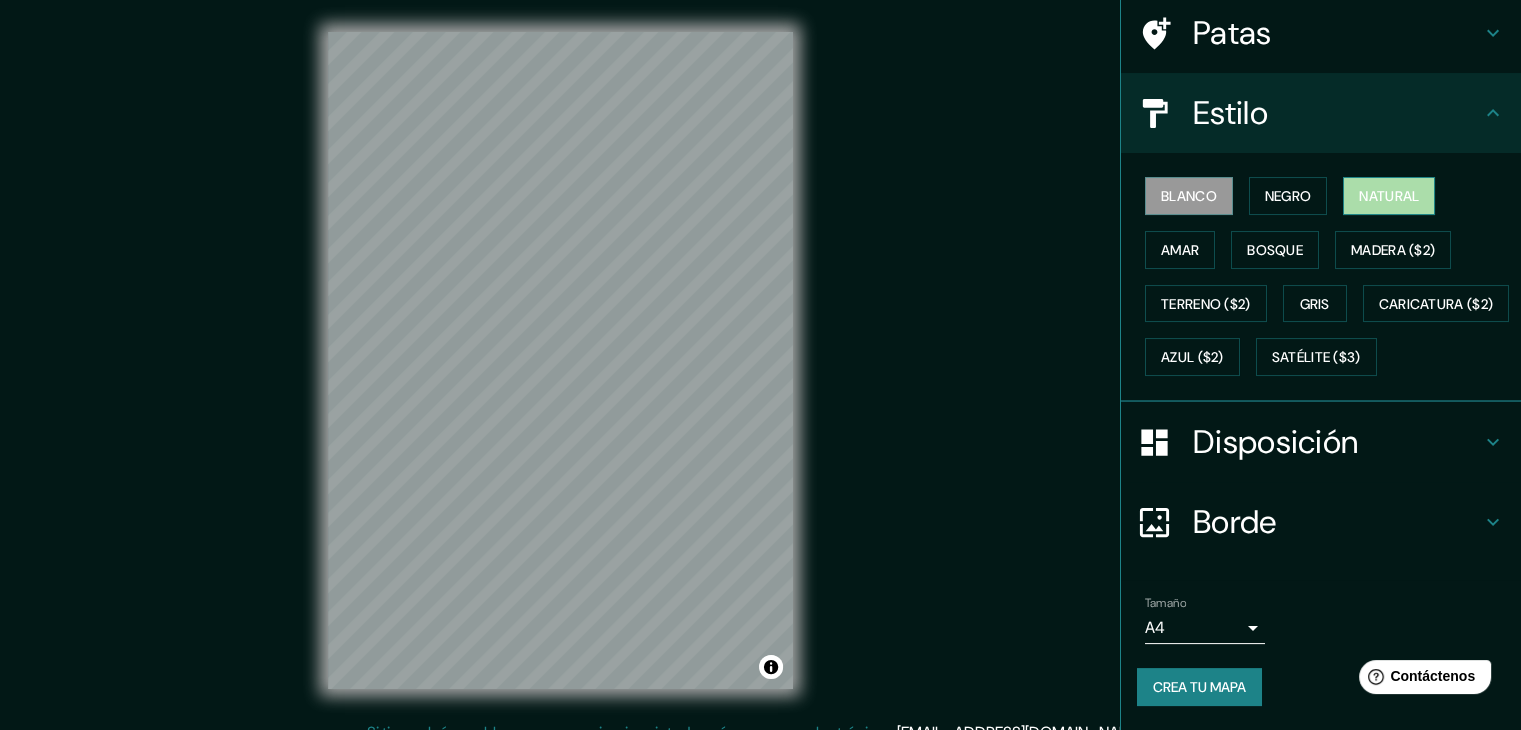 click on "Natural" at bounding box center [1389, 196] 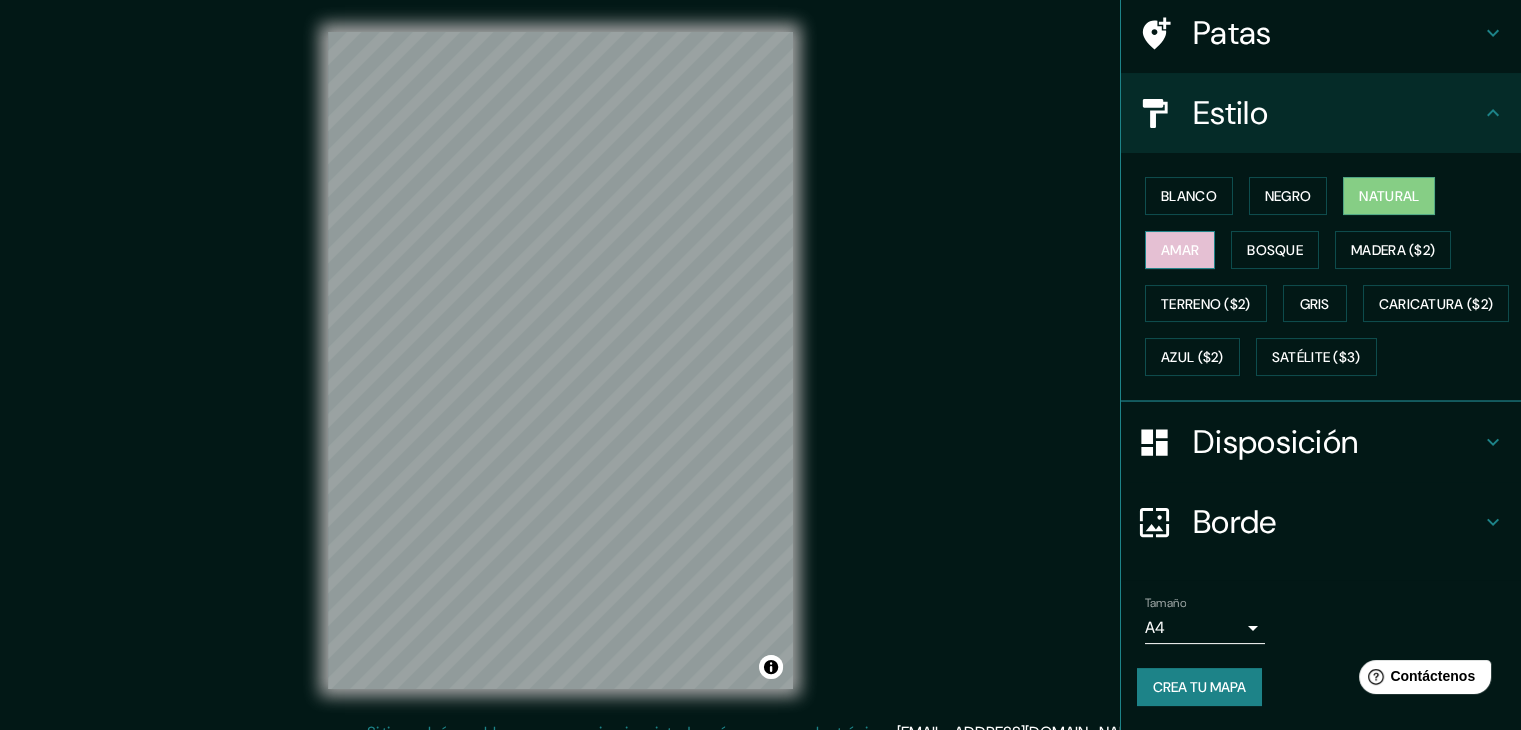 click on "Amar" at bounding box center (1180, 250) 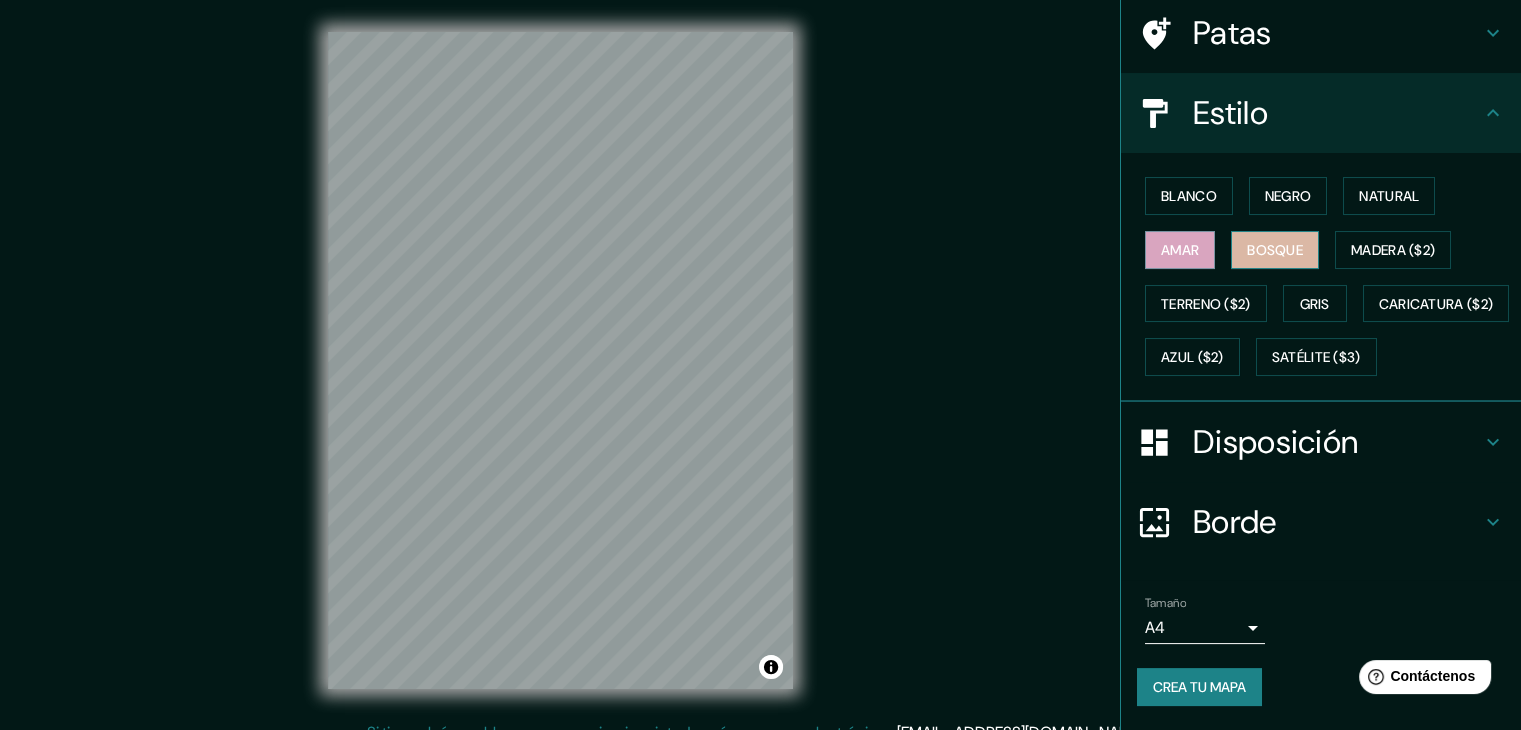 click on "Bosque" at bounding box center [1275, 250] 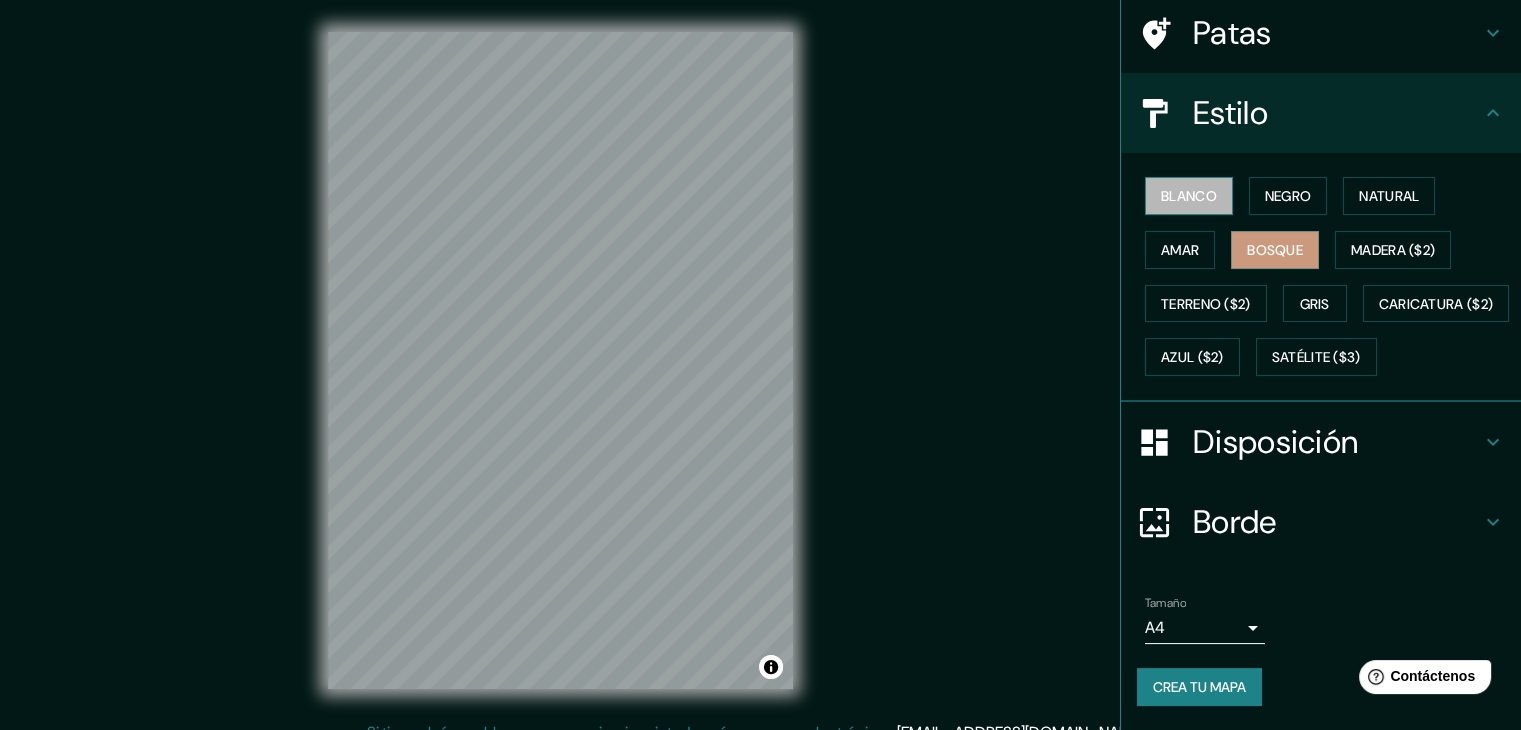 click on "Blanco" at bounding box center [1189, 196] 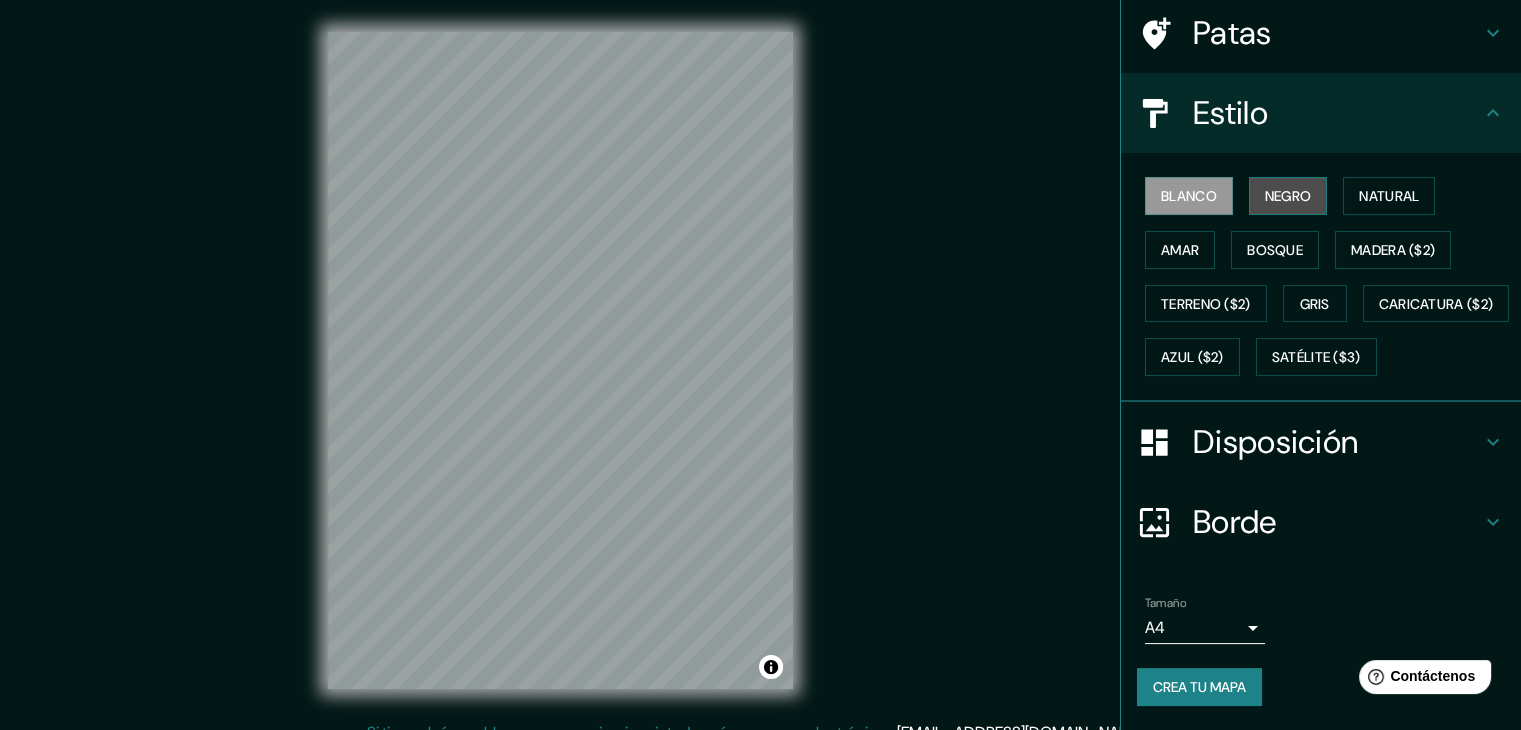 click on "Negro" at bounding box center (1288, 196) 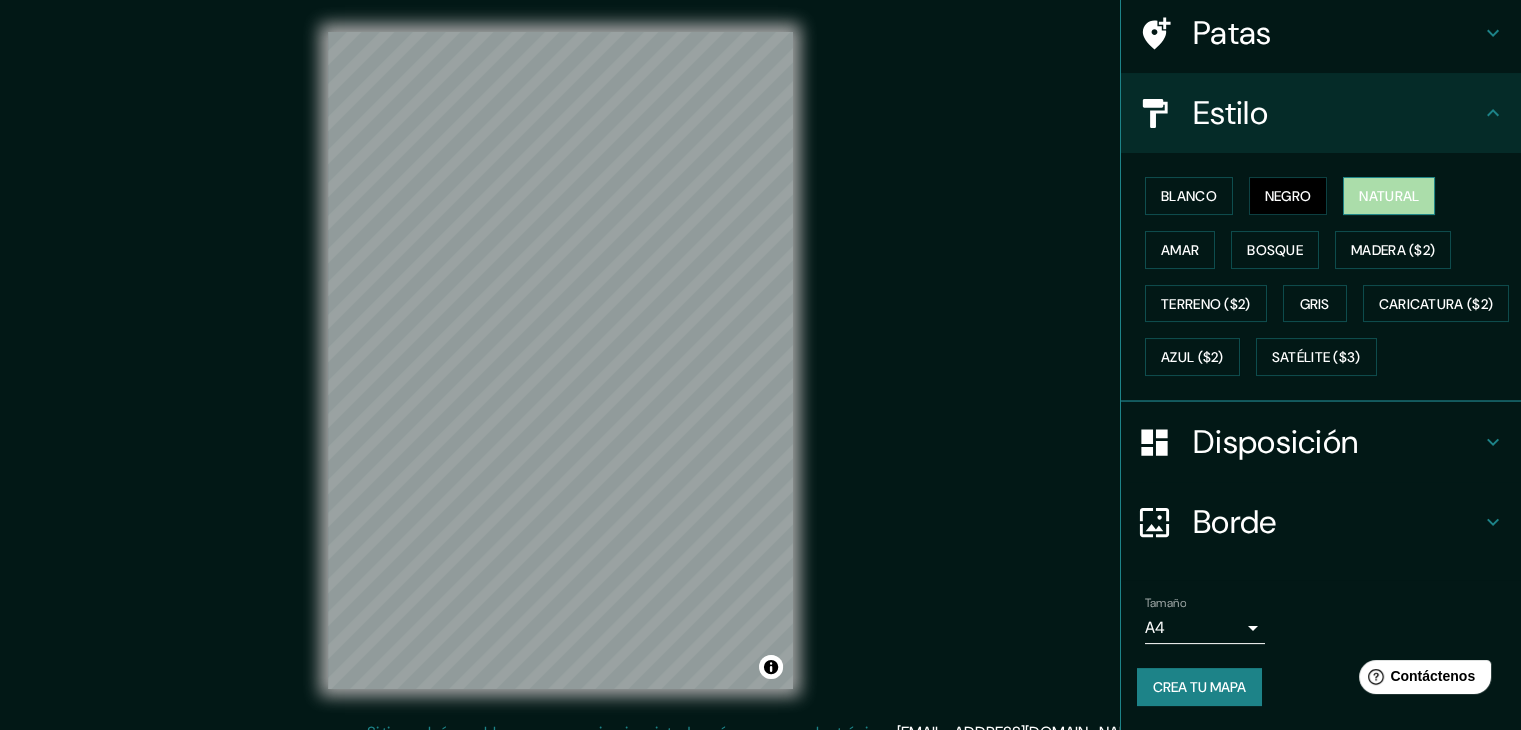 click on "Natural" at bounding box center (1389, 196) 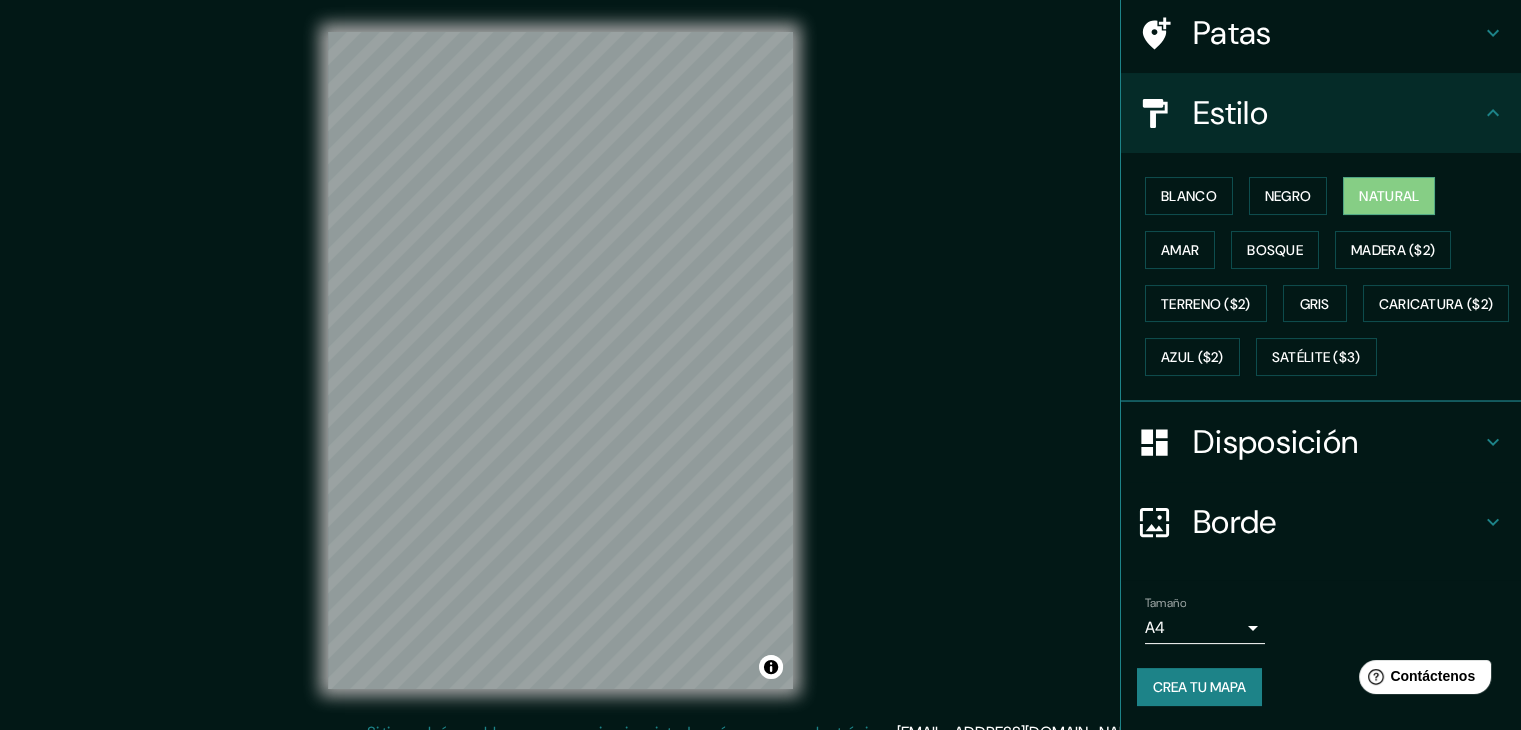 scroll, scrollTop: 23, scrollLeft: 0, axis: vertical 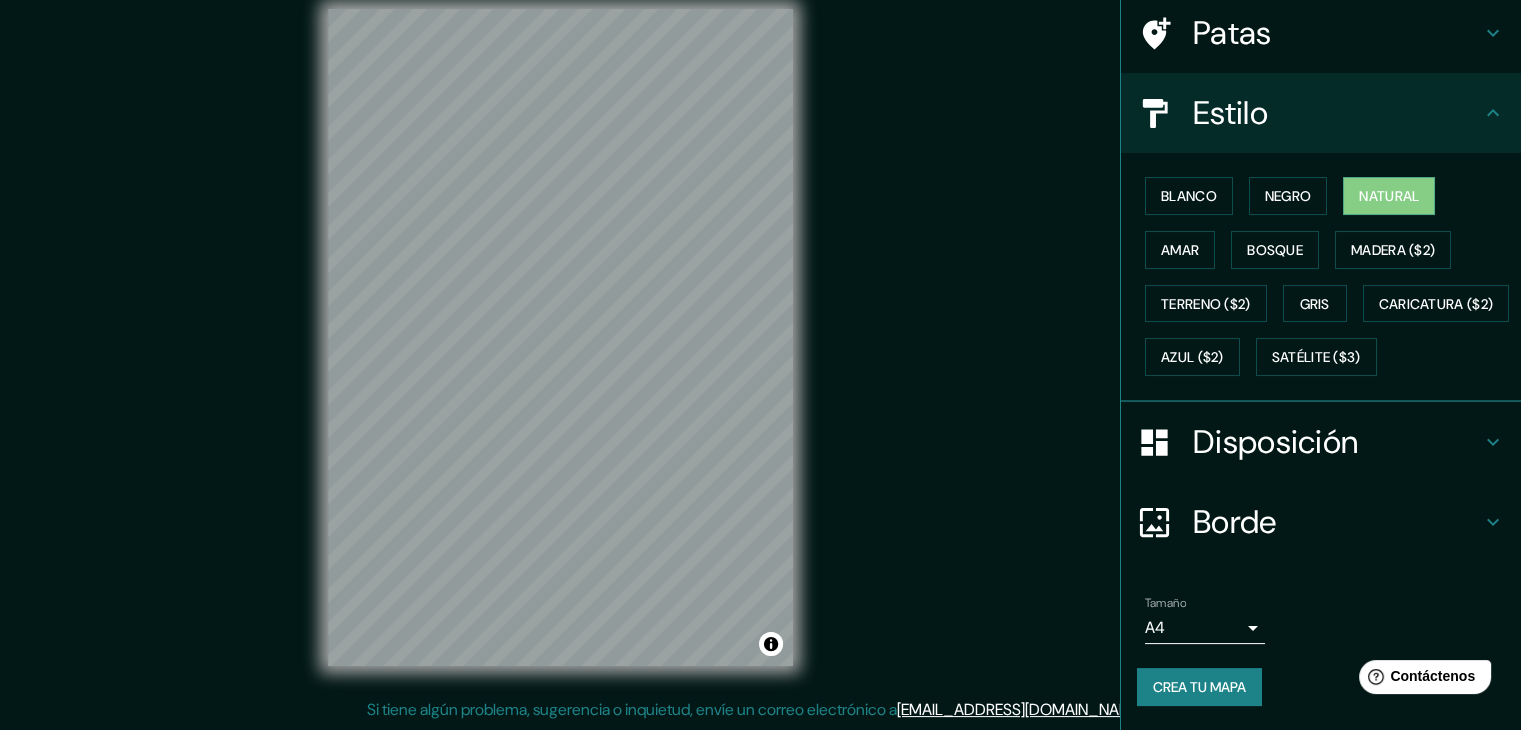 click on "Disposición" at bounding box center (1337, 442) 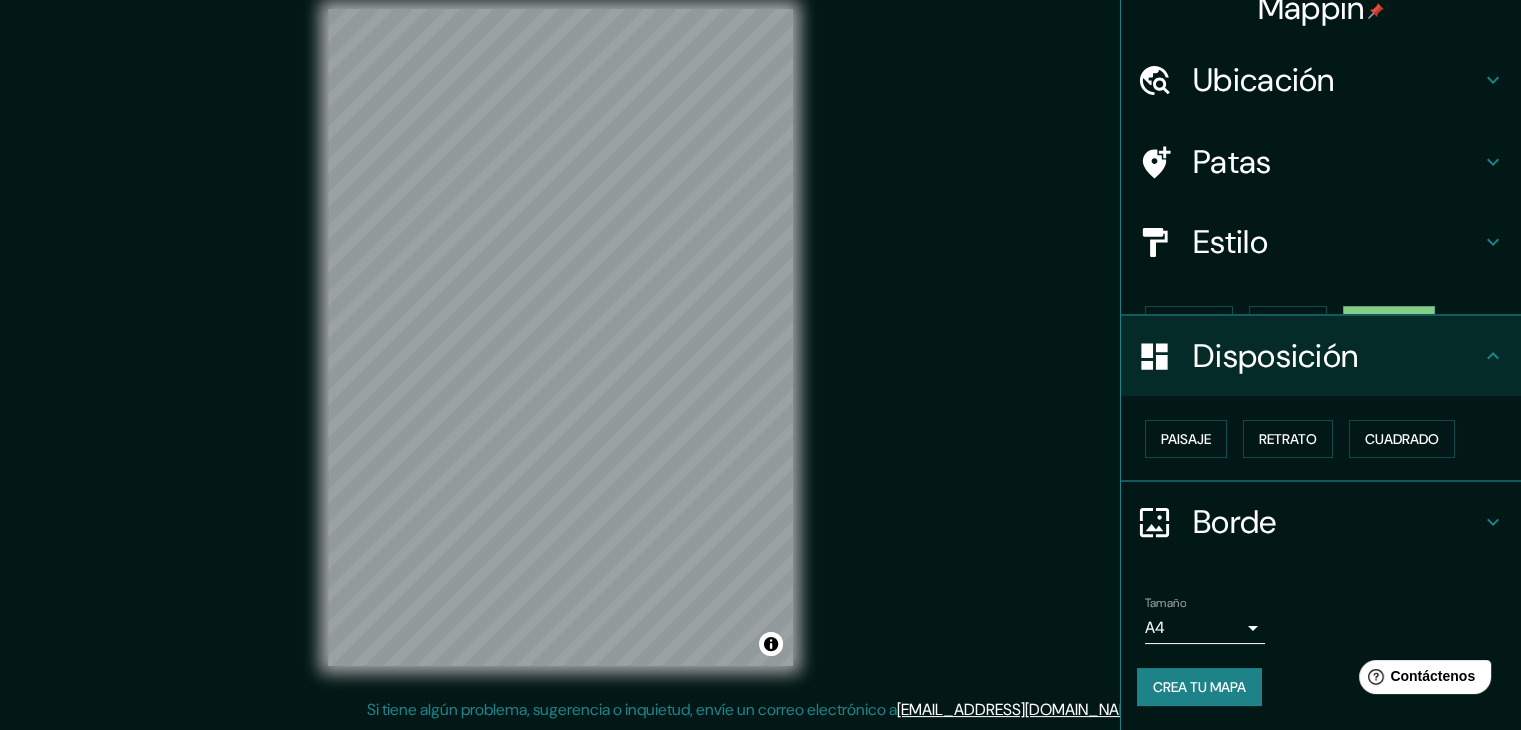 scroll, scrollTop: 0, scrollLeft: 0, axis: both 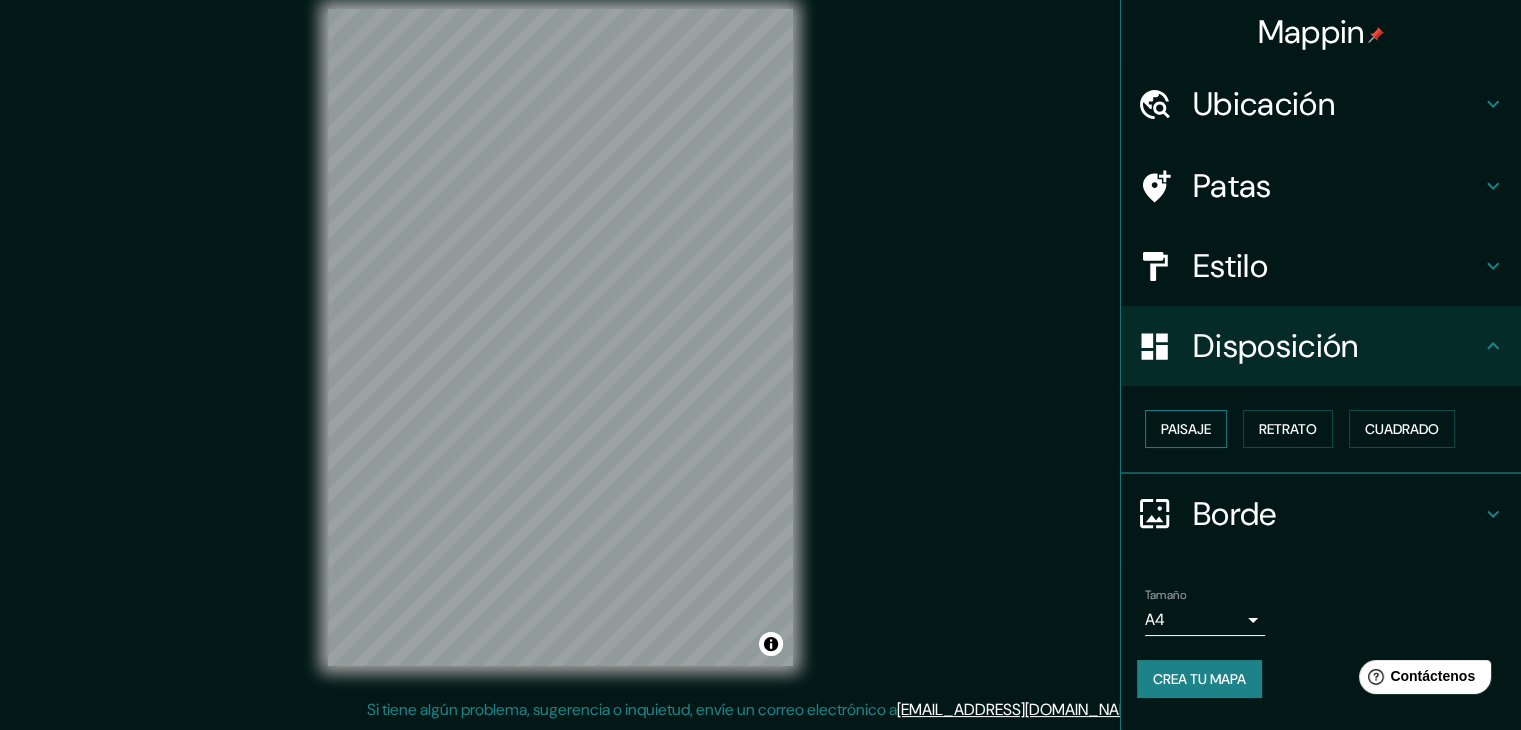 click on "Paisaje" at bounding box center [1186, 429] 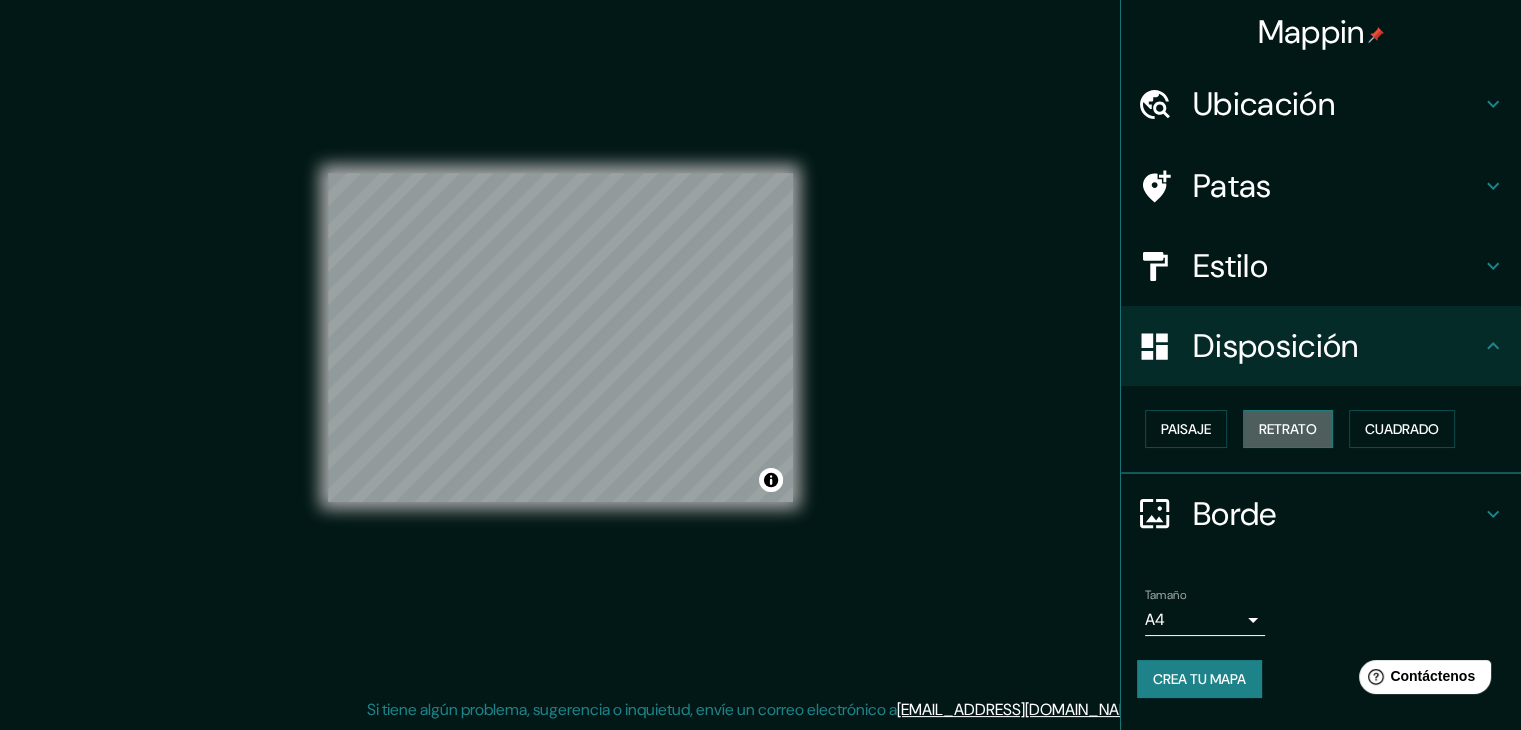 click on "Retrato" at bounding box center (1288, 429) 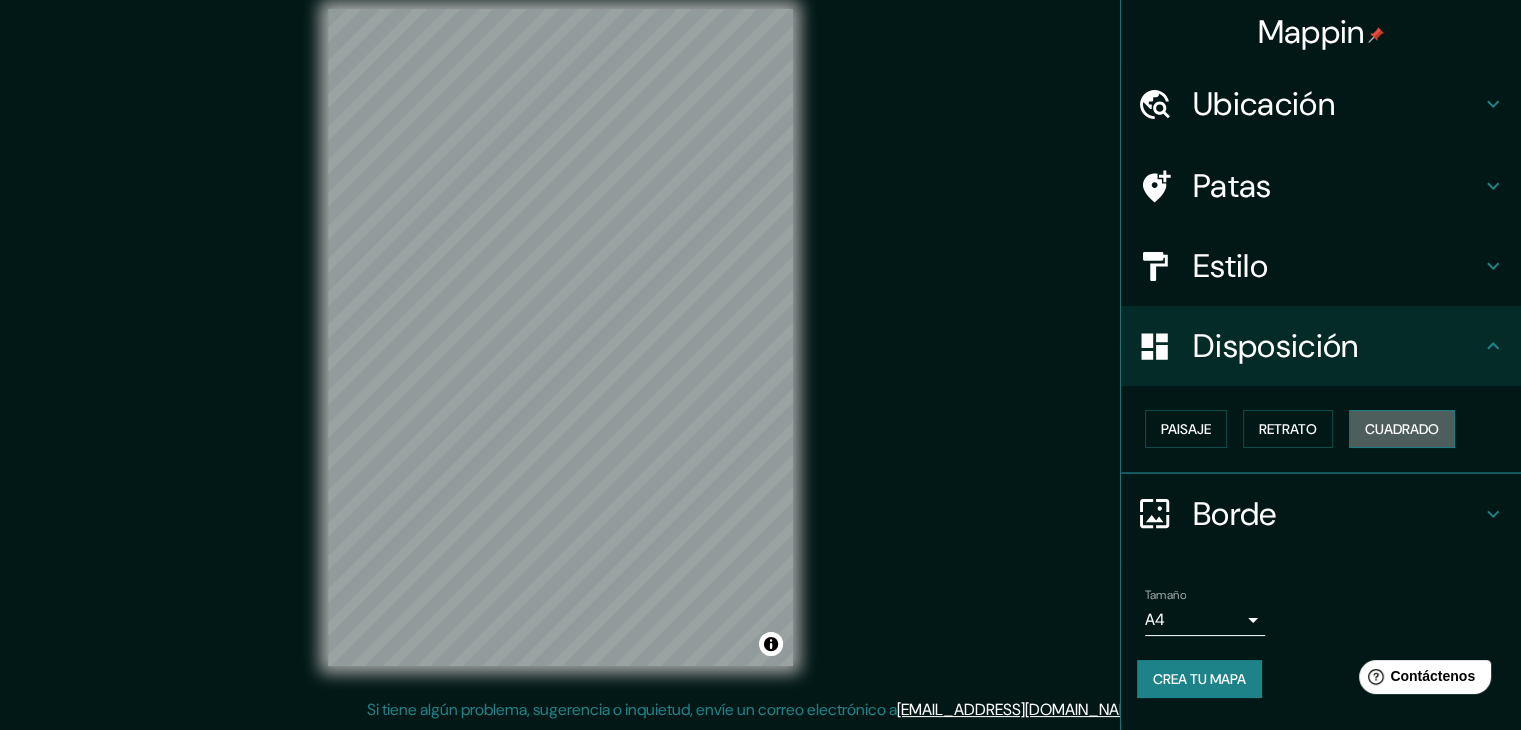 click on "Cuadrado" at bounding box center (1402, 429) 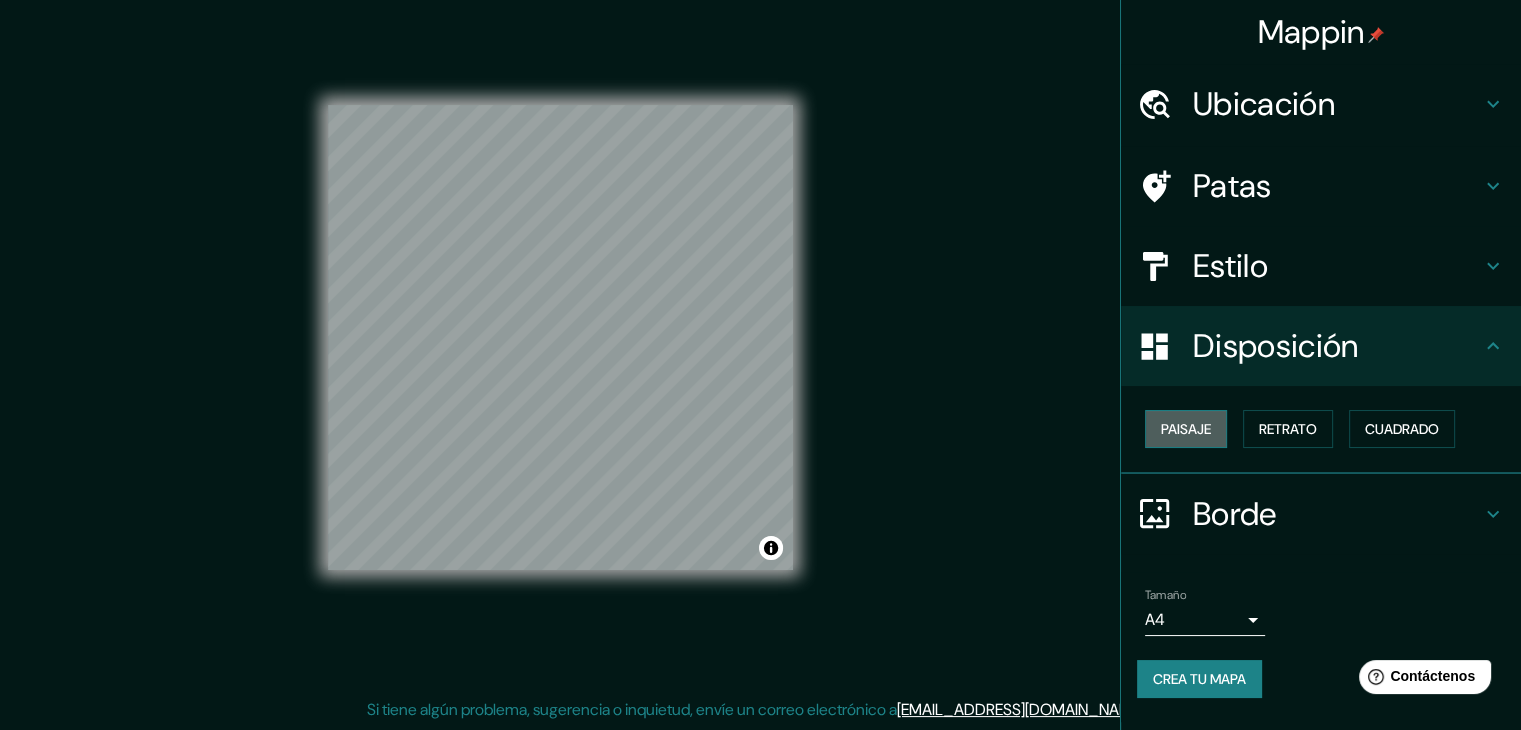 click on "Paisaje" at bounding box center (1186, 429) 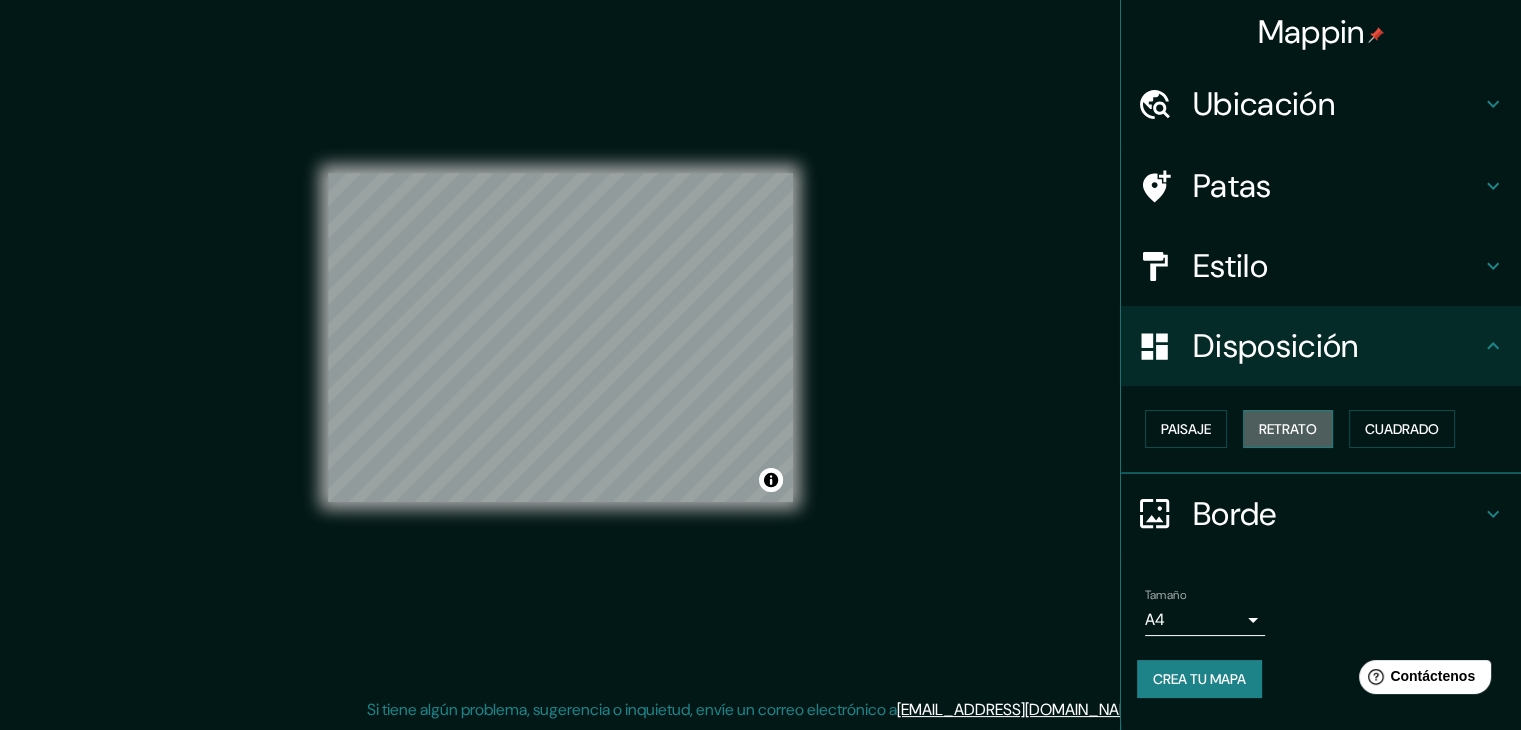 click on "Retrato" at bounding box center (1288, 429) 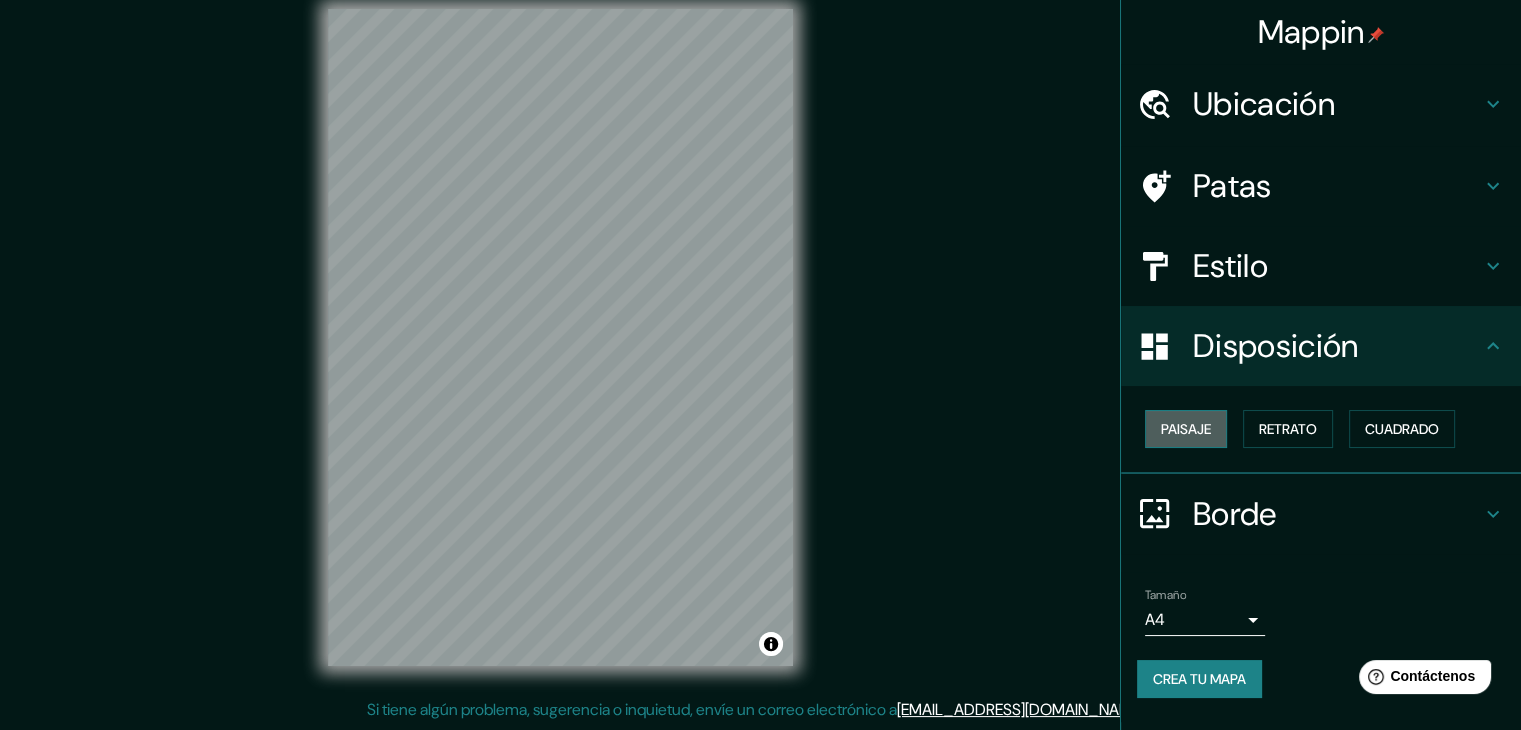 click on "Paisaje" at bounding box center (1186, 429) 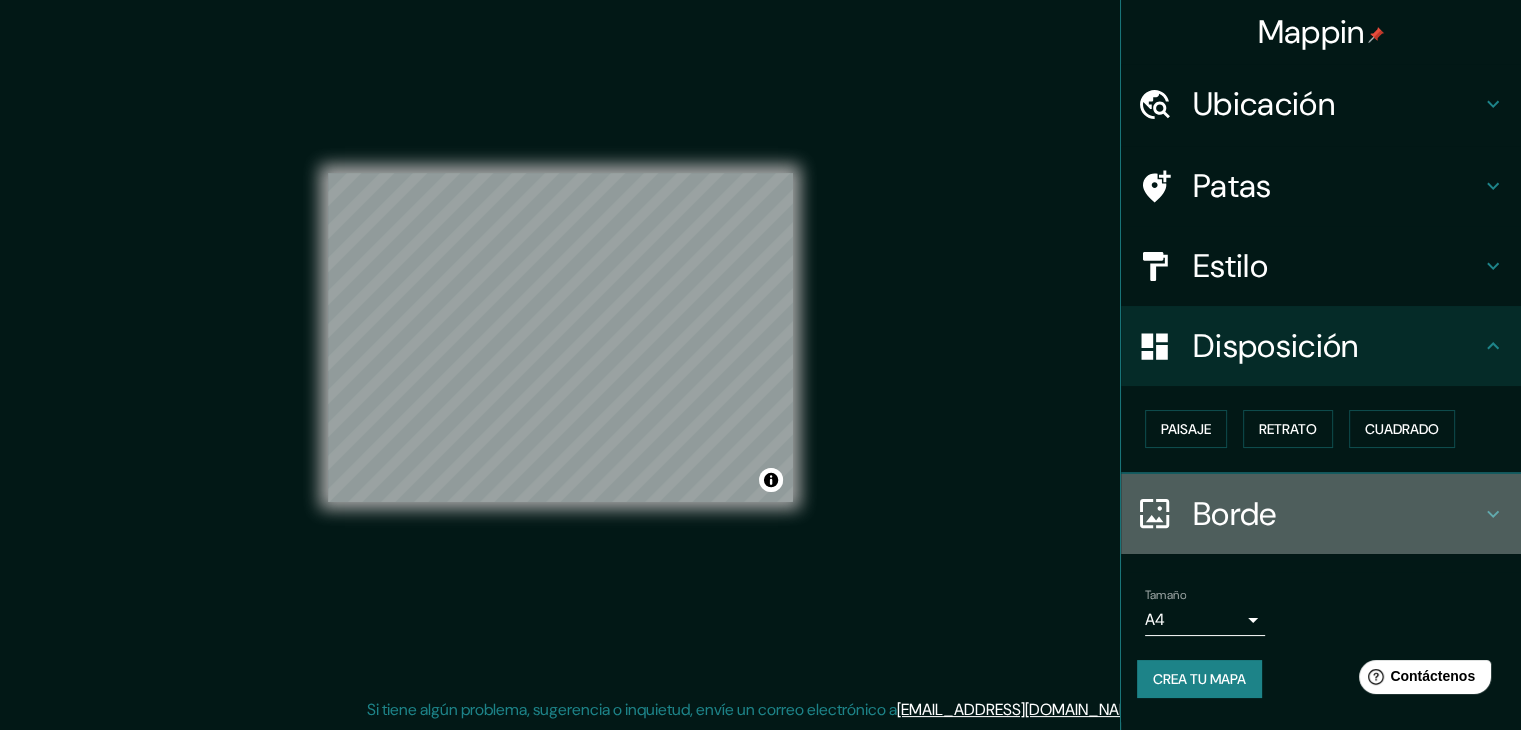 click on "Borde" at bounding box center (1337, 514) 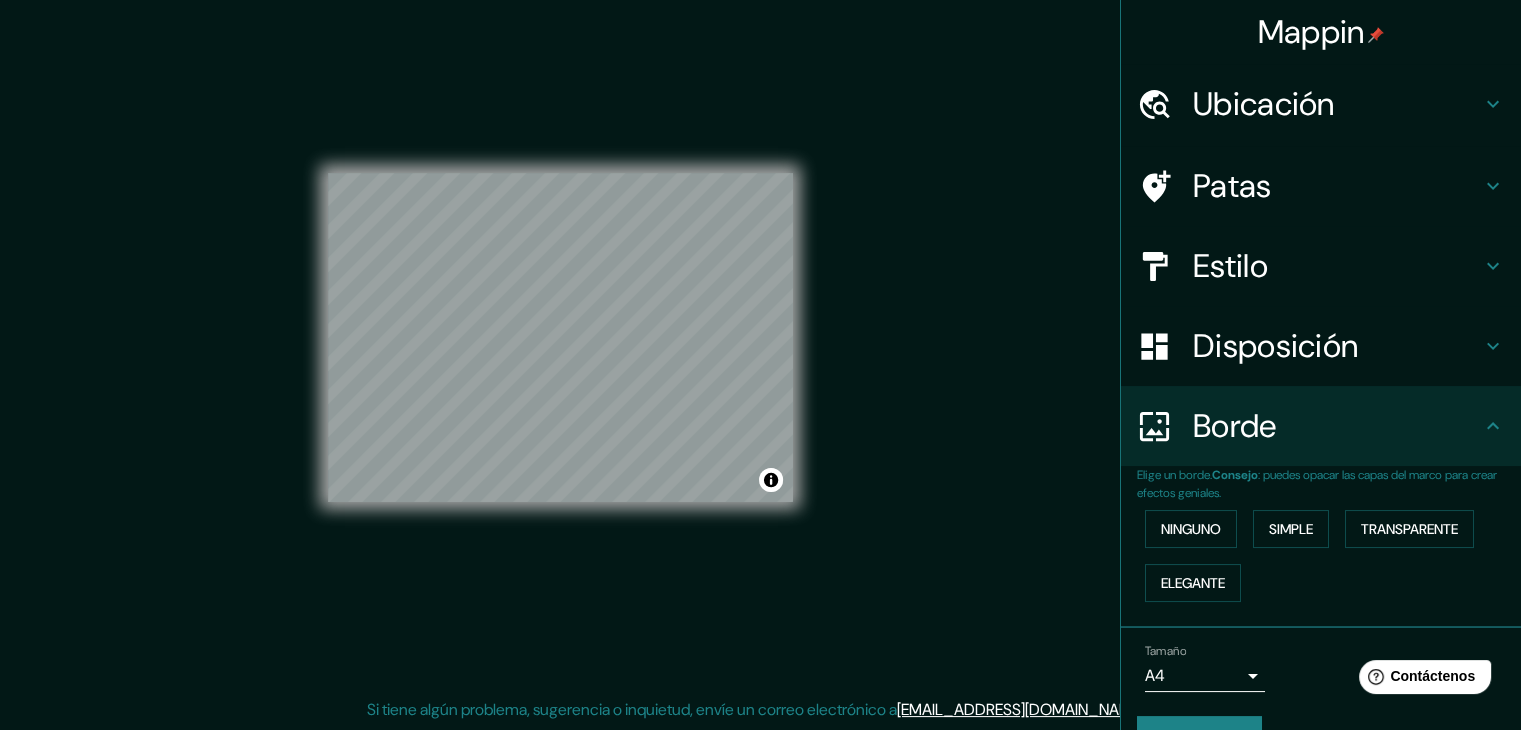 scroll, scrollTop: 45, scrollLeft: 0, axis: vertical 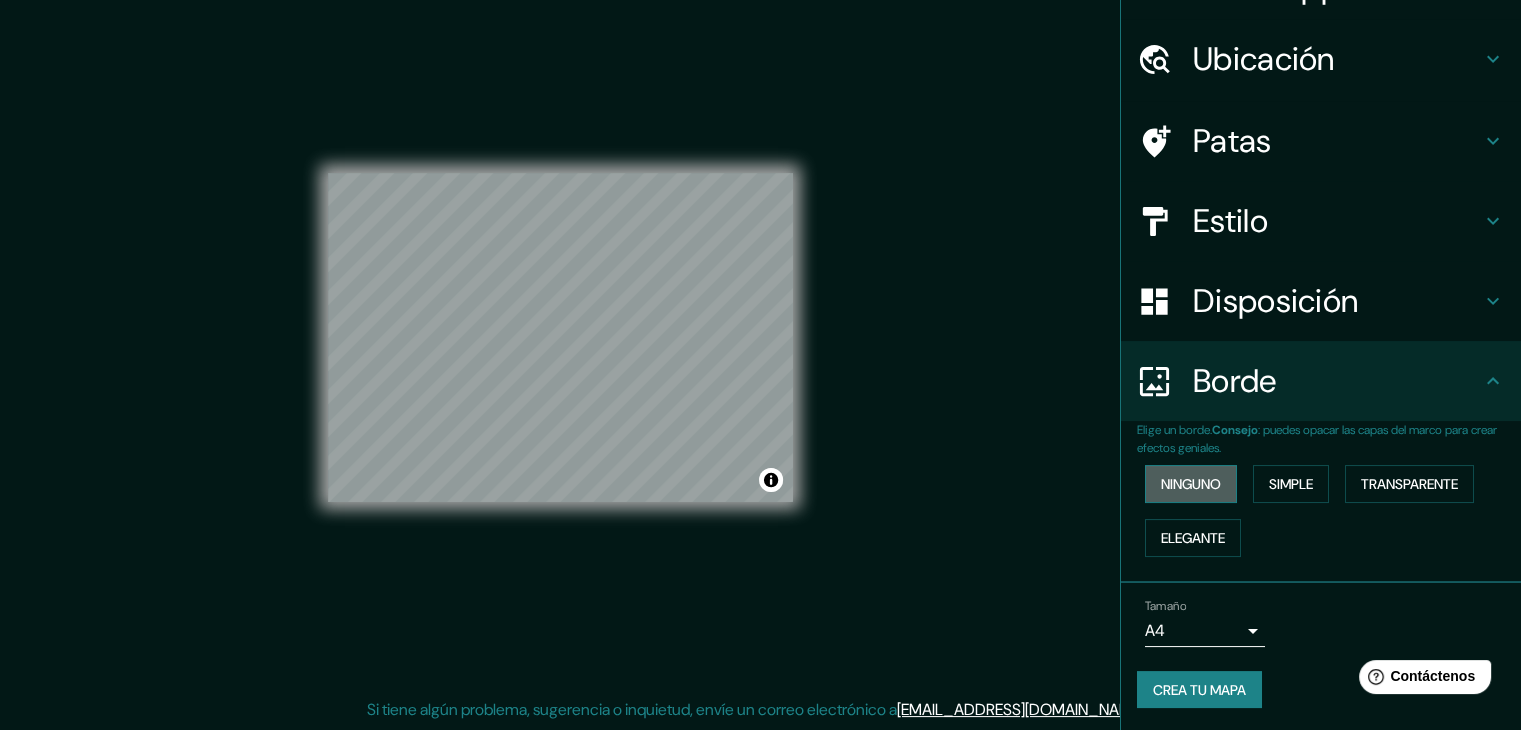 click on "Ninguno" at bounding box center (1191, 484) 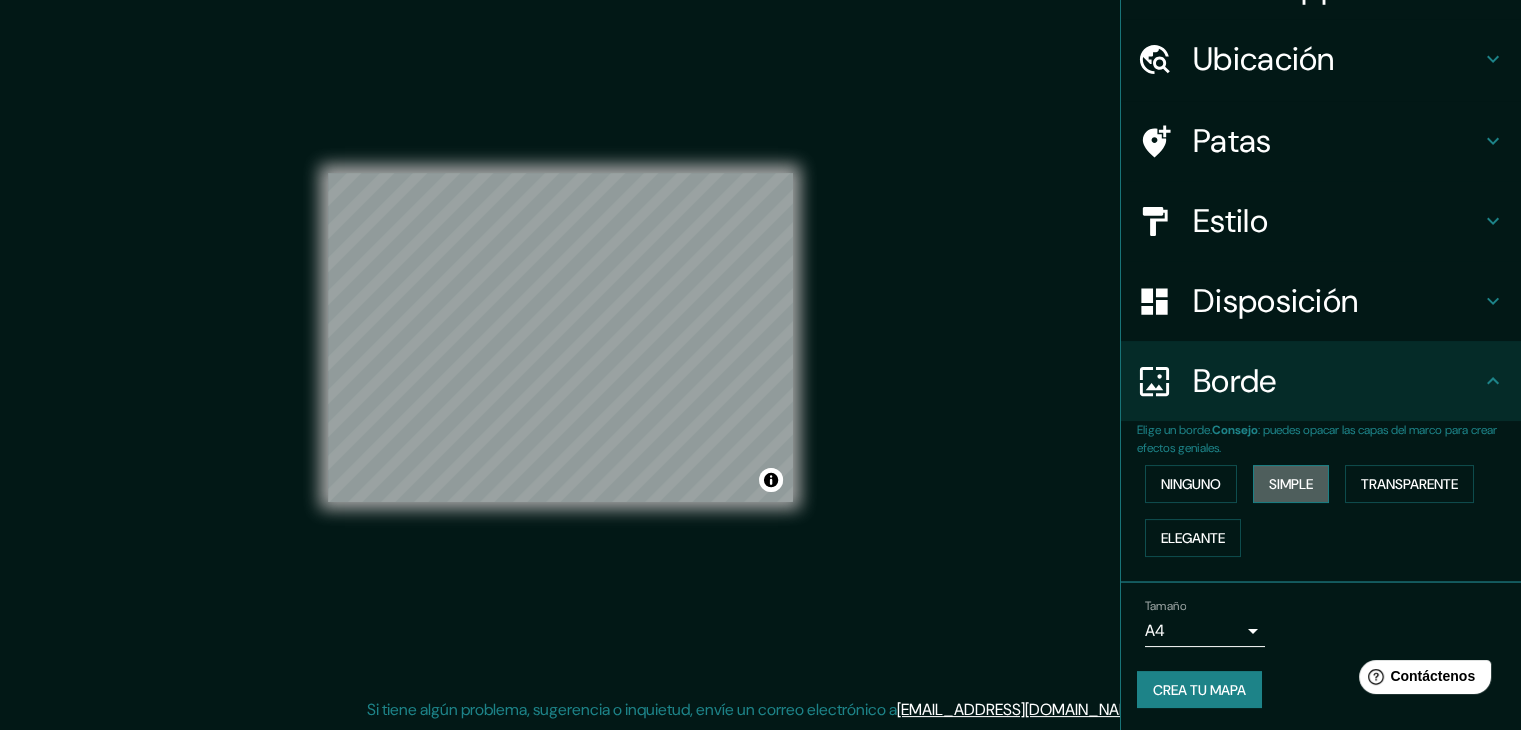 click on "Simple" at bounding box center [1291, 484] 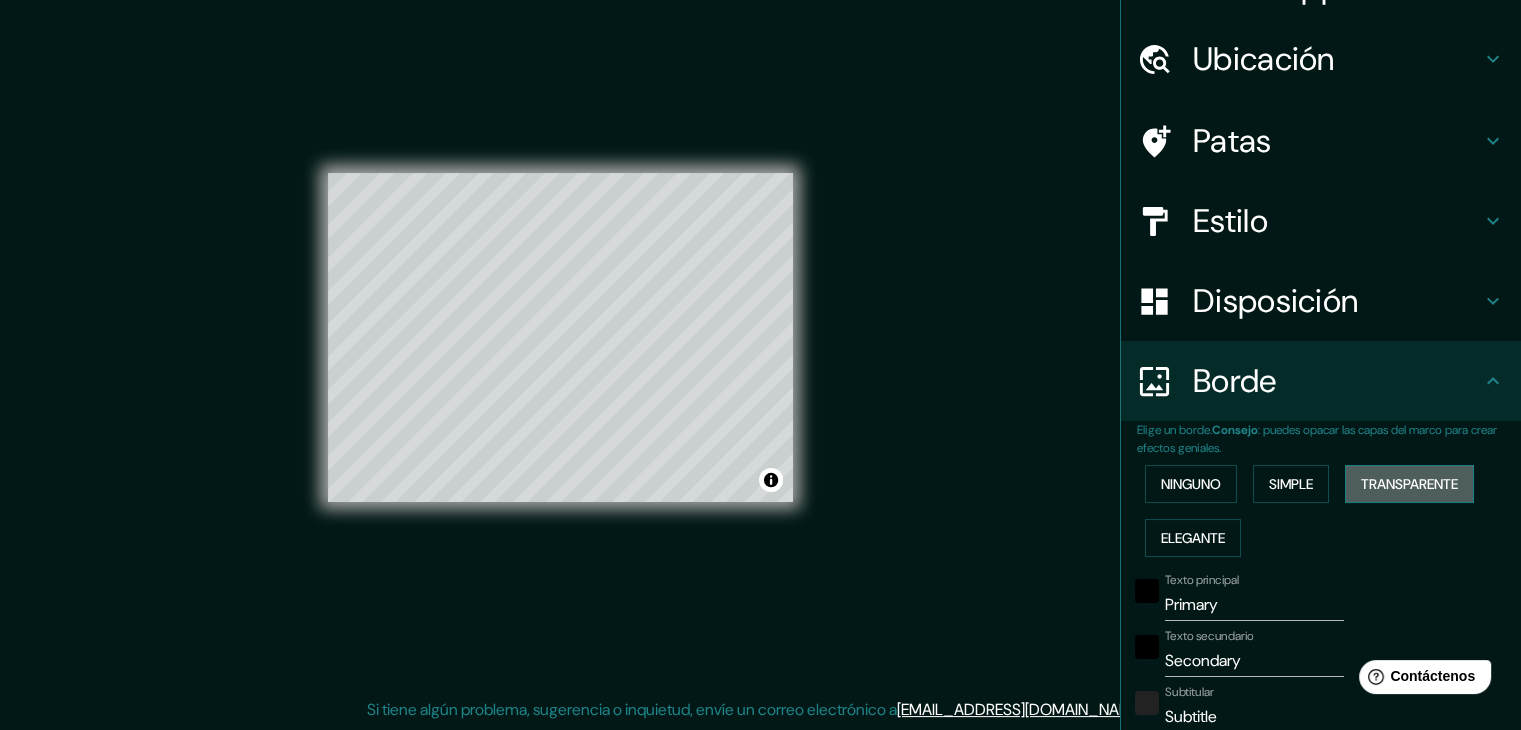click on "Transparente" at bounding box center [1409, 484] 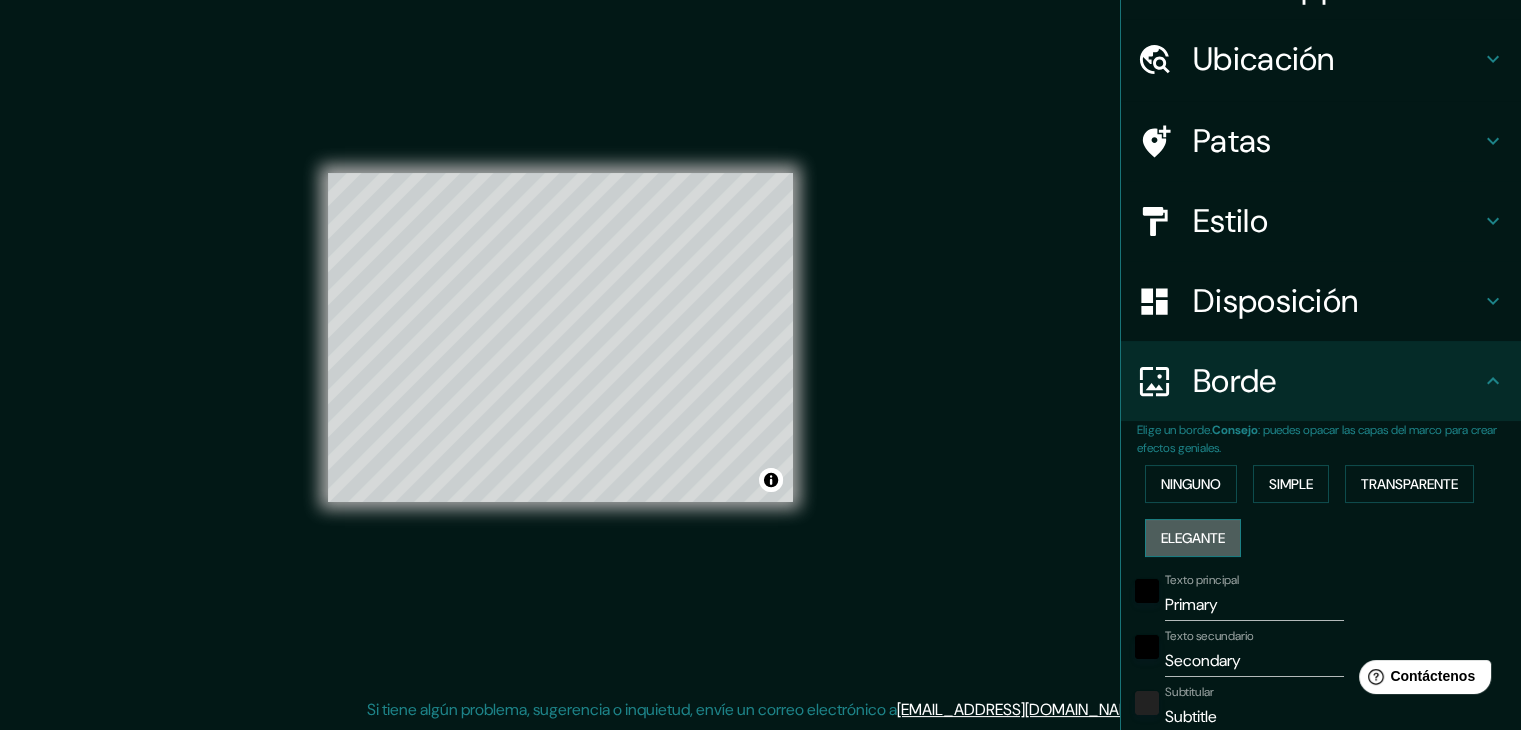 click on "Elegante" at bounding box center (1193, 538) 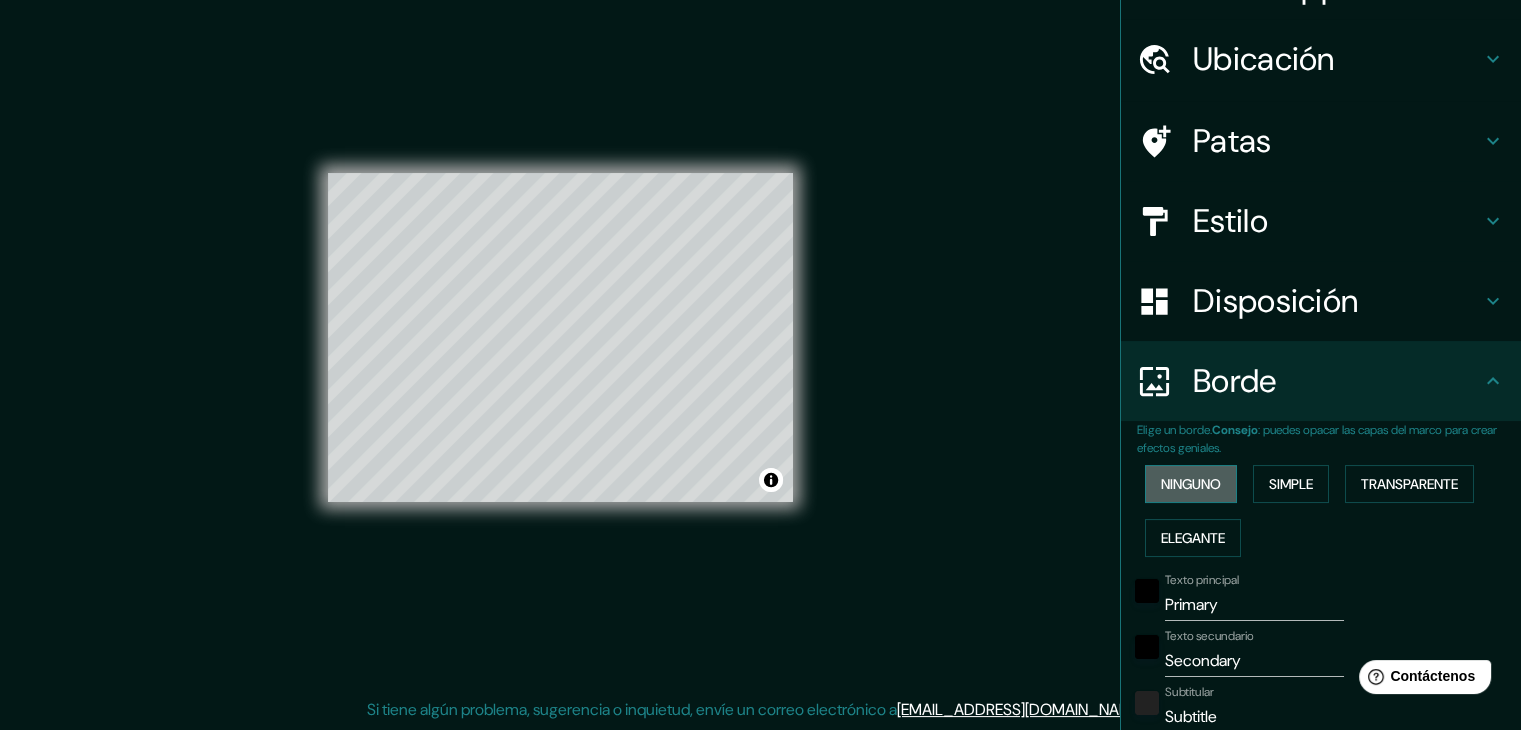click on "Ninguno" at bounding box center (1191, 484) 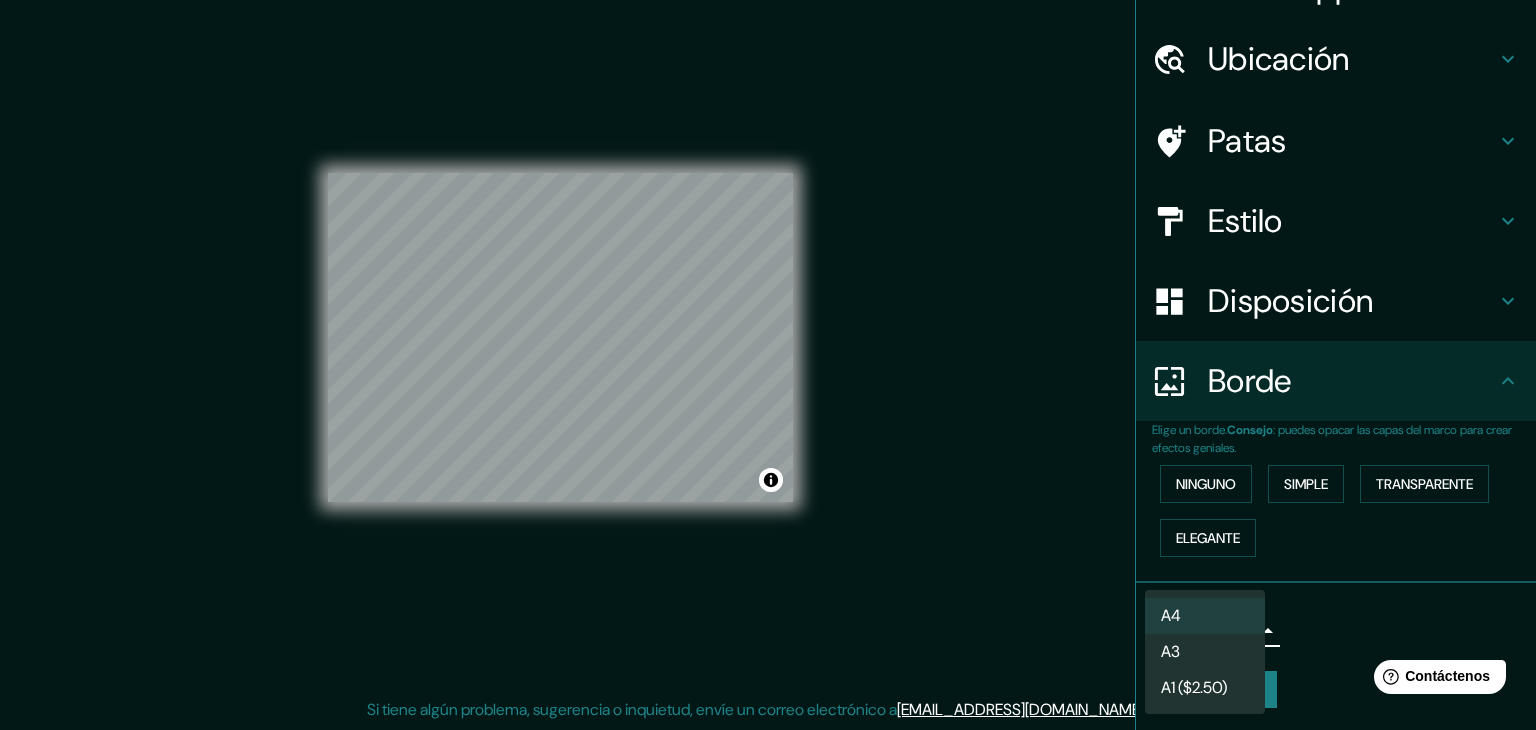 click on "Mappin Ubicación Tamazunchale, [GEOGRAPHIC_DATA][PERSON_NAME], [GEOGRAPHIC_DATA] Patas Estilo Disposición Borde Elige un borde.  Consejo  : puedes opacar las capas del marco para crear efectos geniales. Ninguno Simple Transparente Elegante Tamaño A4 single Crea tu mapa © Mapbox   © OpenStreetMap   Improve this map Si tiene algún problema, sugerencia o inquietud, envíe un correo electrónico a  [EMAIL_ADDRESS][DOMAIN_NAME]  .   . . Texto original Valora esta traducción Tu opinión servirá para ayudar a mejorar el Traductor de Google A4 A3 A1 ($2.50)" at bounding box center [768, 342] 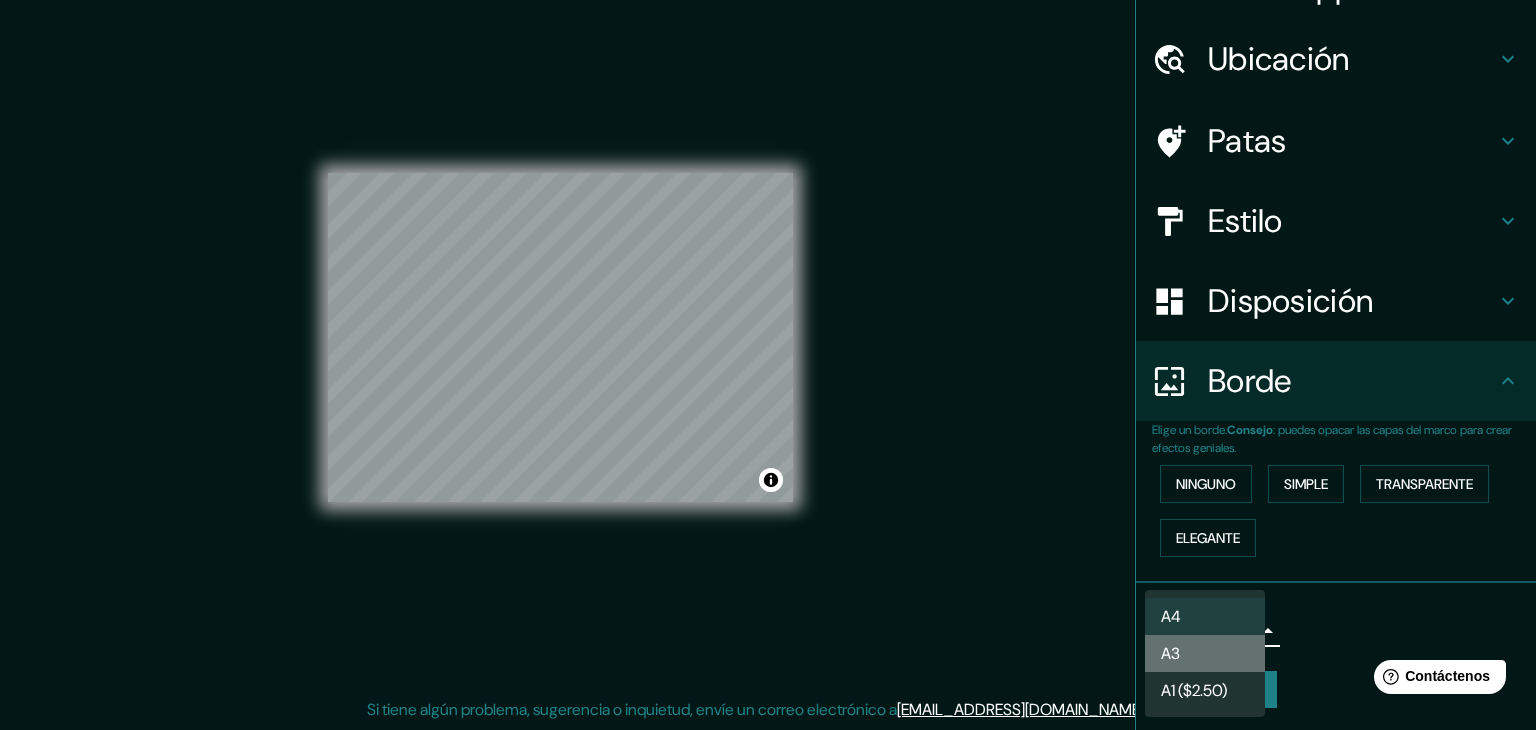 click on "A3" at bounding box center [1170, 653] 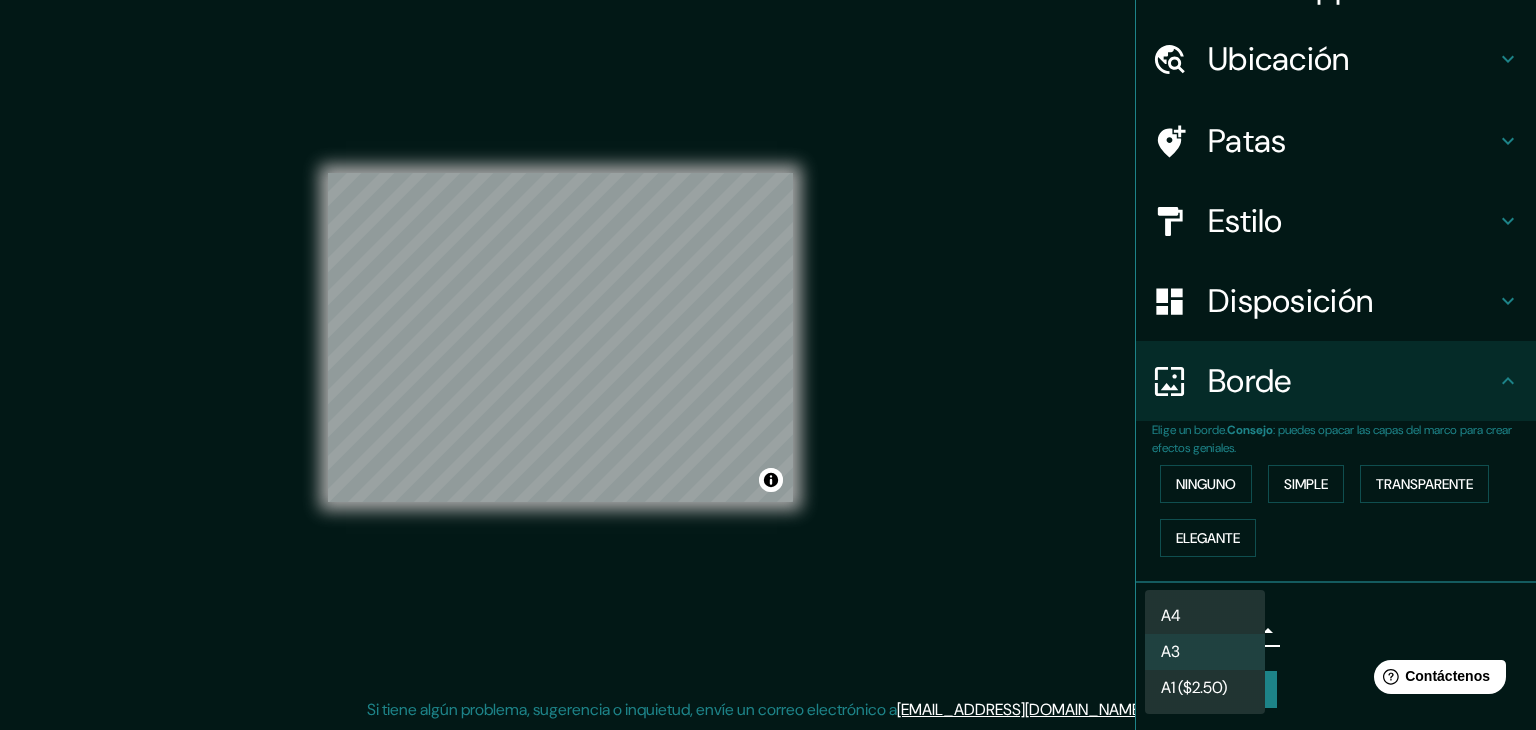 click on "Mappin Ubicación Tamazunchale, [GEOGRAPHIC_DATA][PERSON_NAME], [GEOGRAPHIC_DATA] Patas Estilo Disposición Borde Elige un borde.  Consejo  : puedes opacar las capas del marco para crear efectos geniales. Ninguno Simple Transparente Elegante Tamaño A3 a4 Crea tu mapa © Mapbox   © OpenStreetMap   Improve this map Si tiene algún problema, sugerencia o inquietud, envíe un correo electrónico a  [EMAIL_ADDRESS][DOMAIN_NAME]  .   . . Texto original Valora esta traducción Tu opinión servirá para ayudar a mejorar el Traductor de Google A4 A3 A1 ($2.50)" at bounding box center (768, 342) 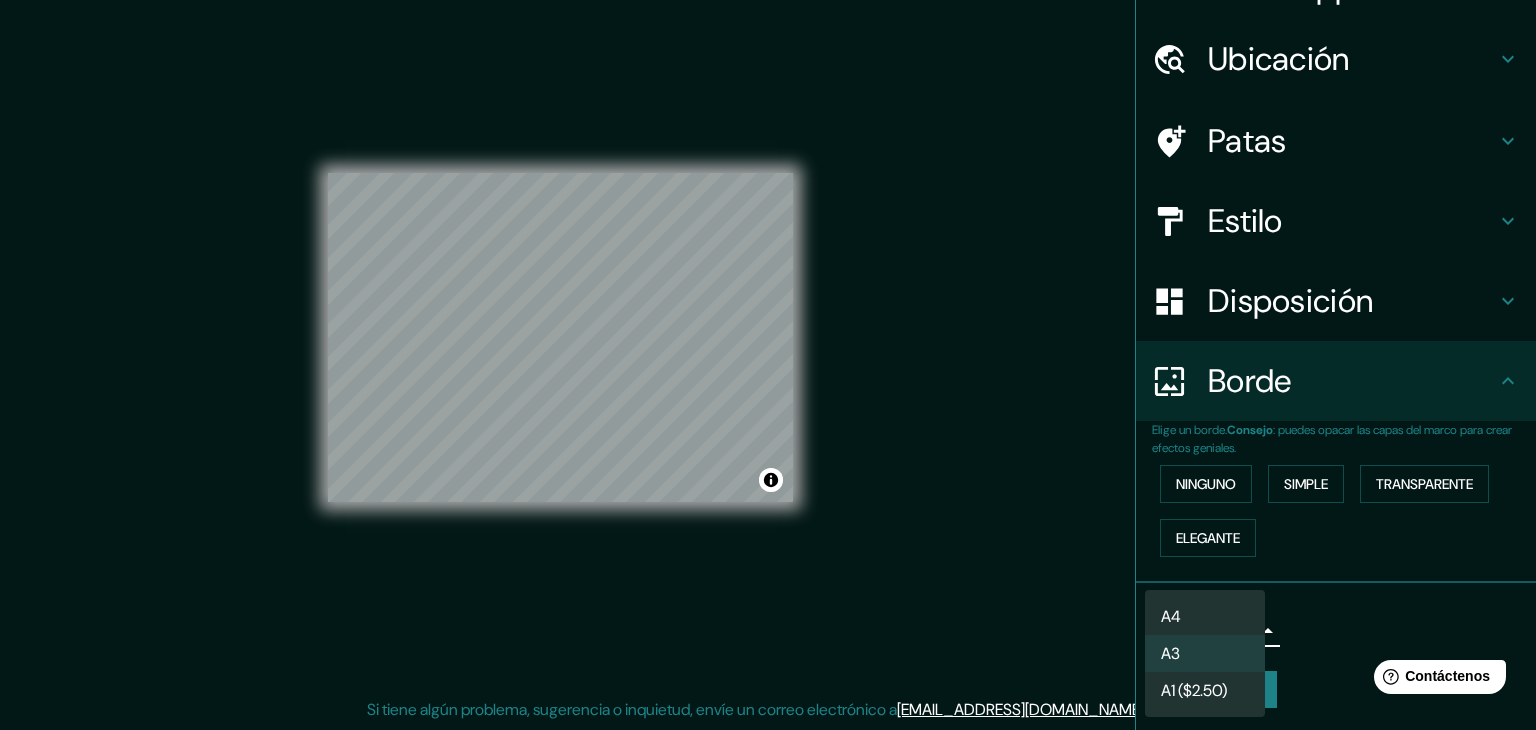 click on "A4" at bounding box center (1205, 616) 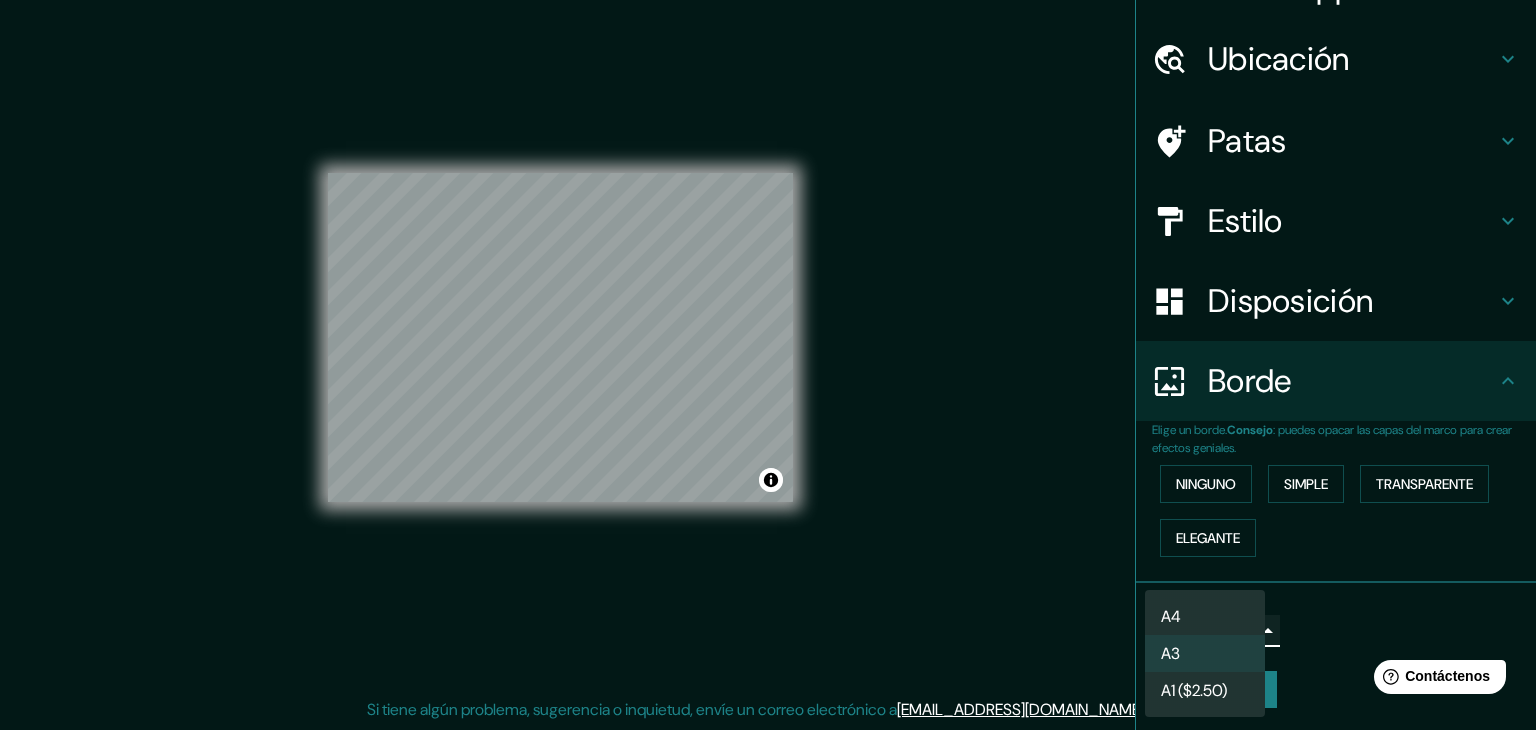 type on "single" 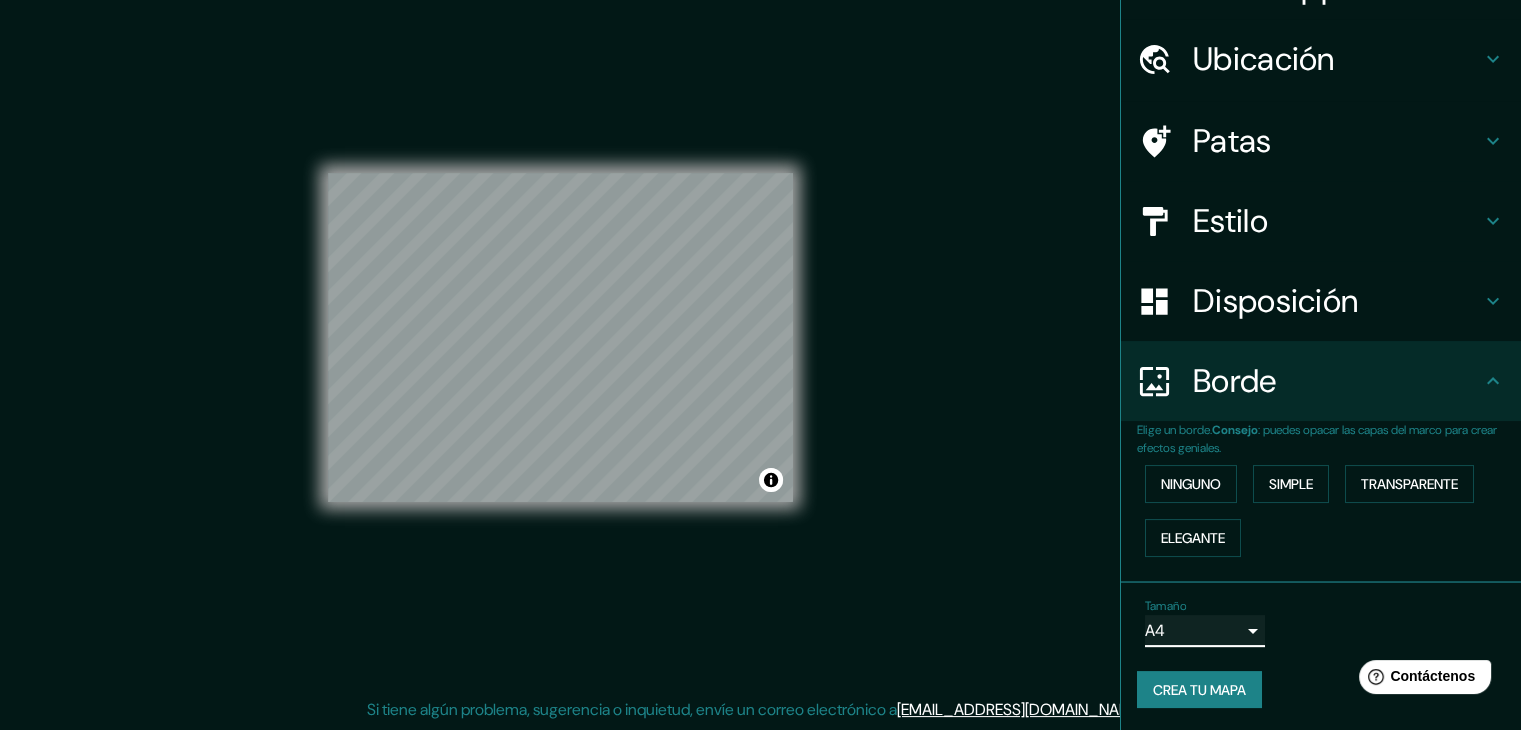 scroll, scrollTop: 0, scrollLeft: 0, axis: both 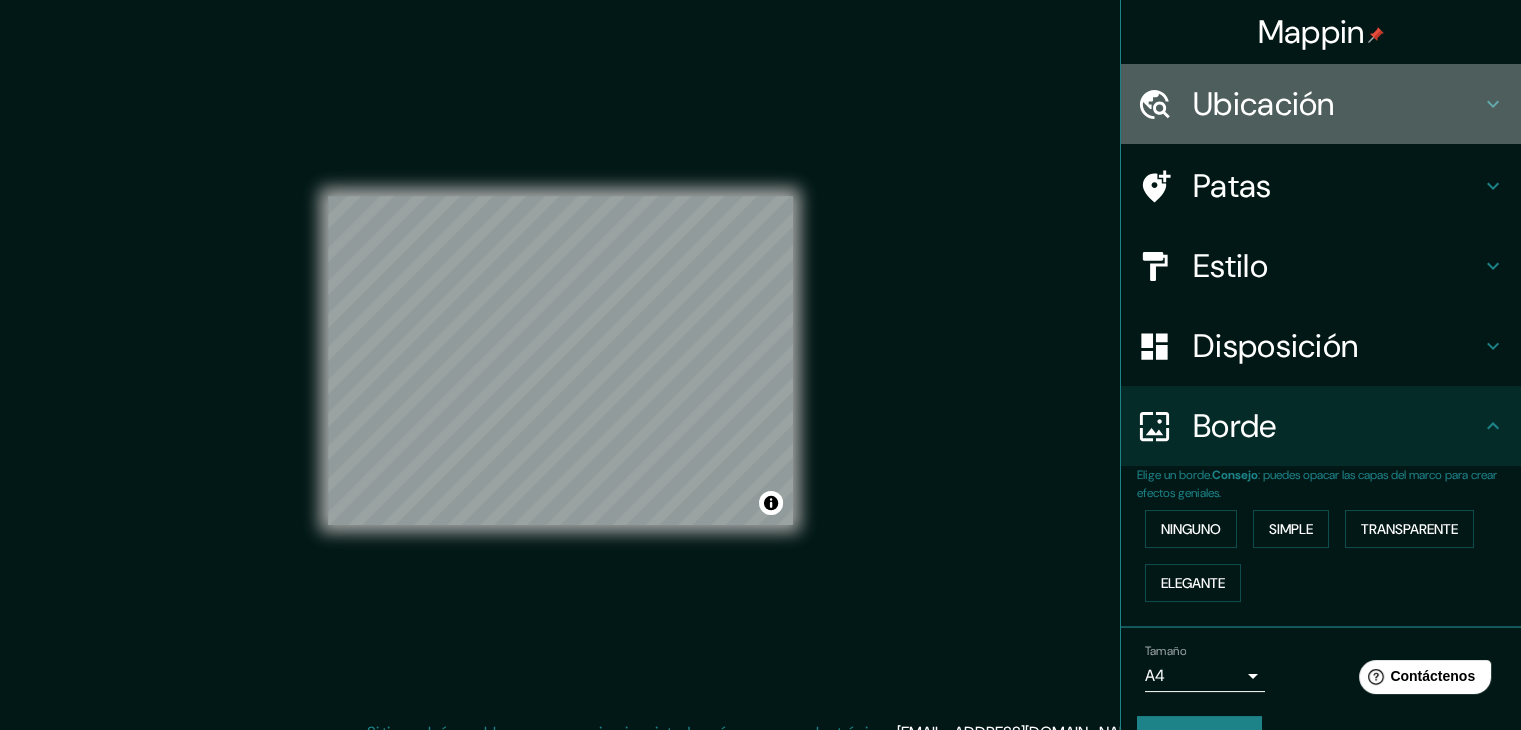 click on "Ubicación" at bounding box center [1264, 104] 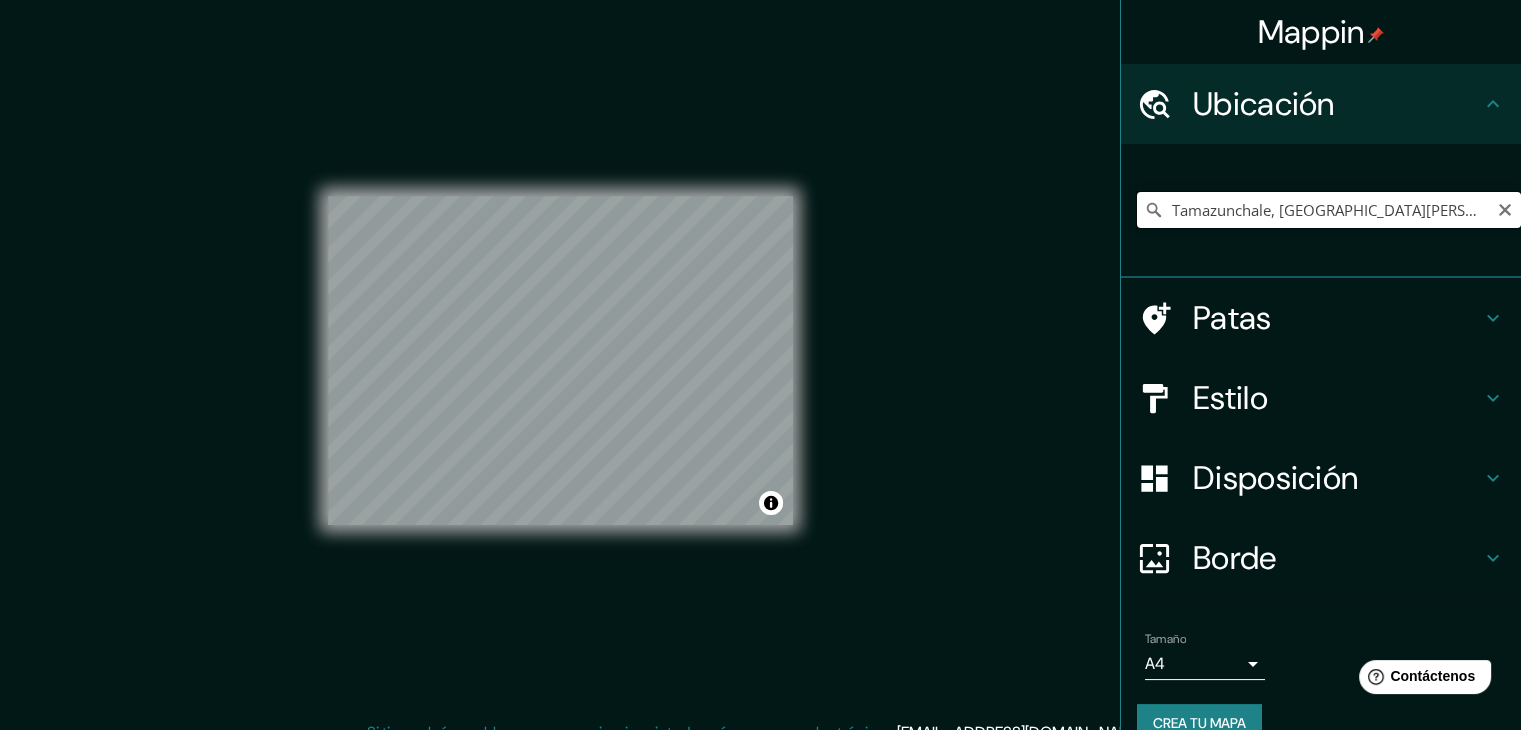 click on "Tamazunchale, [GEOGRAPHIC_DATA][PERSON_NAME], [GEOGRAPHIC_DATA]" at bounding box center (1329, 210) 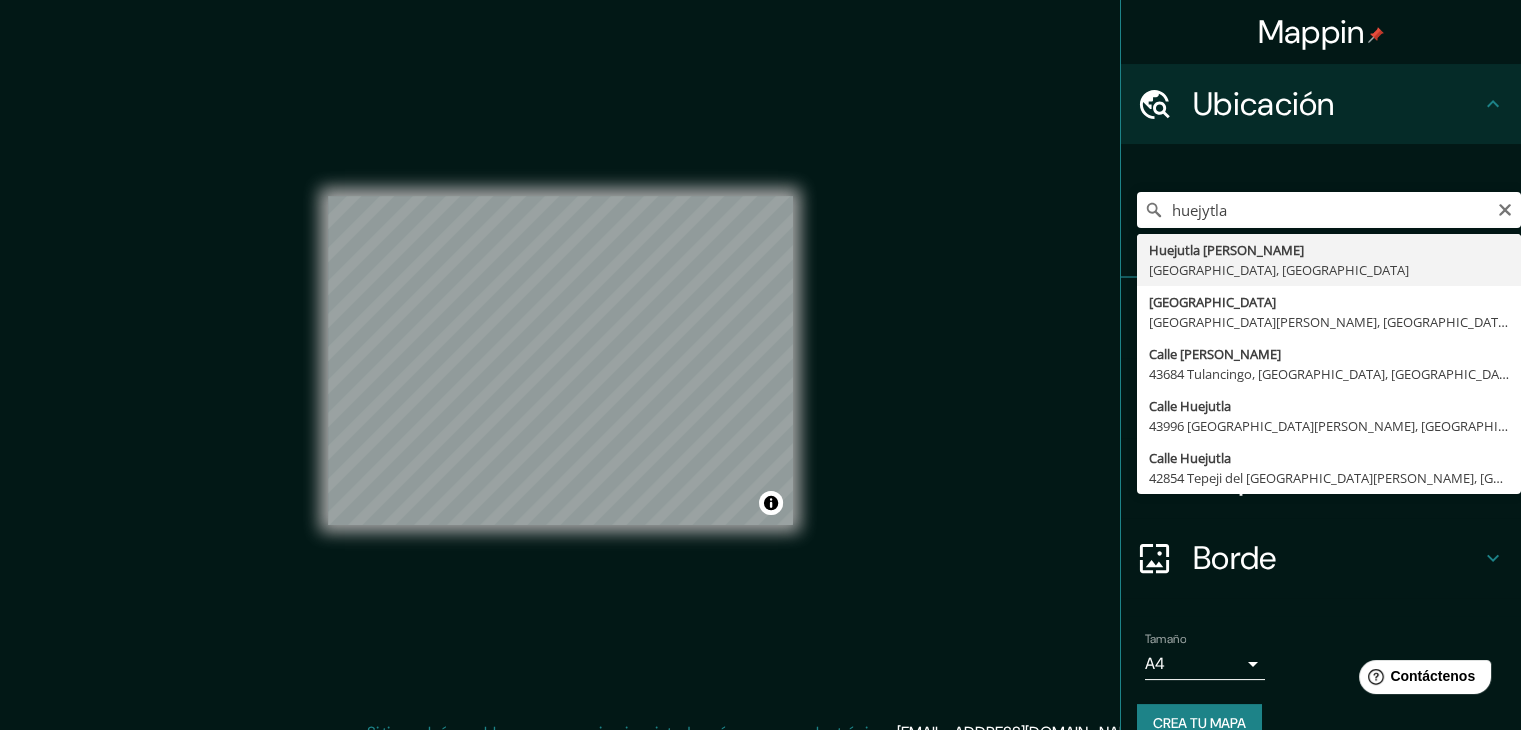 type on "Huejutla [PERSON_NAME], [GEOGRAPHIC_DATA], [GEOGRAPHIC_DATA]" 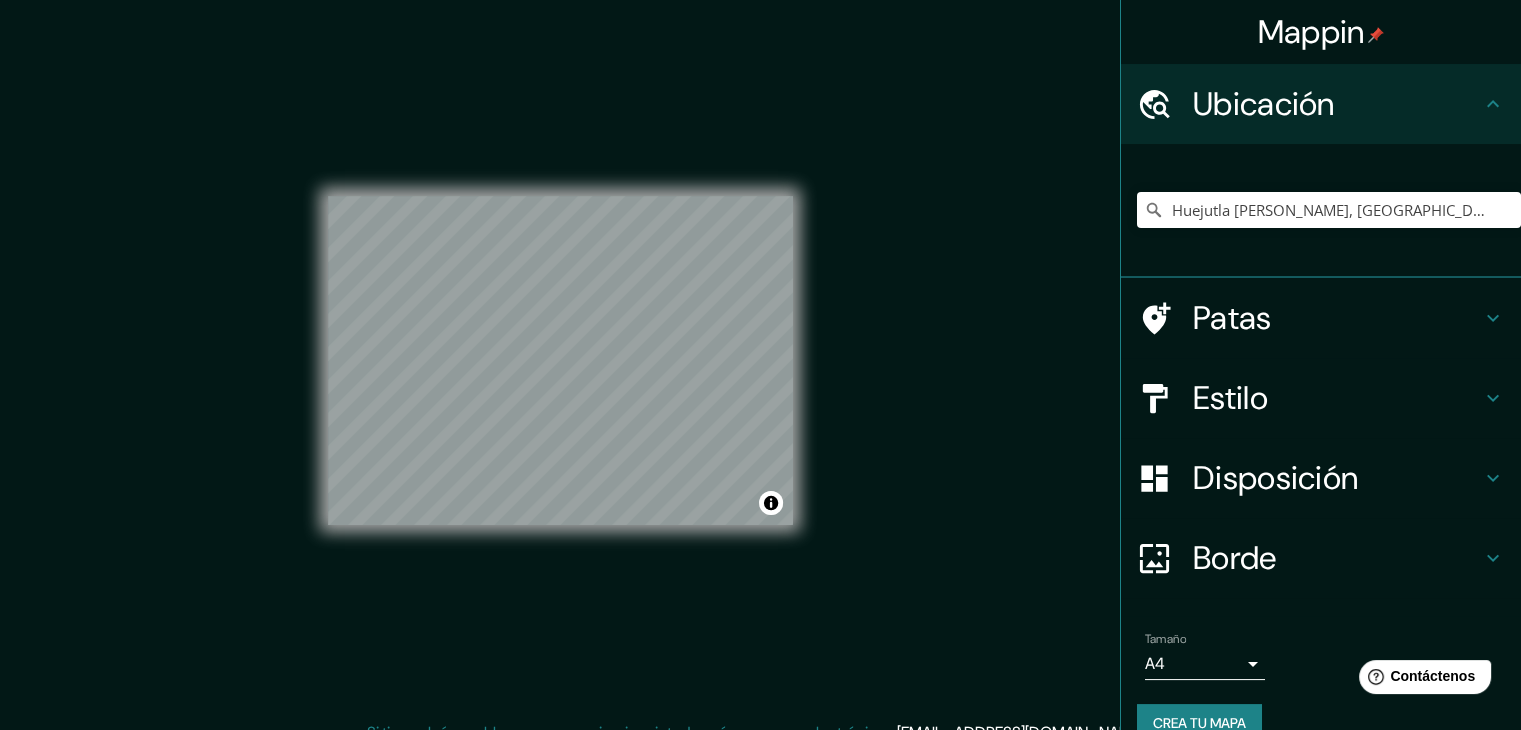 click on "Mappin Ubicación Huejutla [PERSON_NAME], [GEOGRAPHIC_DATA], [GEOGRAPHIC_DATA] Patas Estilo Disposición Borde Elige un borde.  Consejo  : puedes opacar las capas del marco para crear efectos geniales. Ninguno Simple Transparente Elegante Tamaño A4 single Crea tu mapa © Mapbox   © OpenStreetMap   Improve this map Si tiene algún problema, sugerencia o inquietud, envíe un correo electrónico a  [EMAIL_ADDRESS][DOMAIN_NAME]  .   . ." at bounding box center [760, 376] 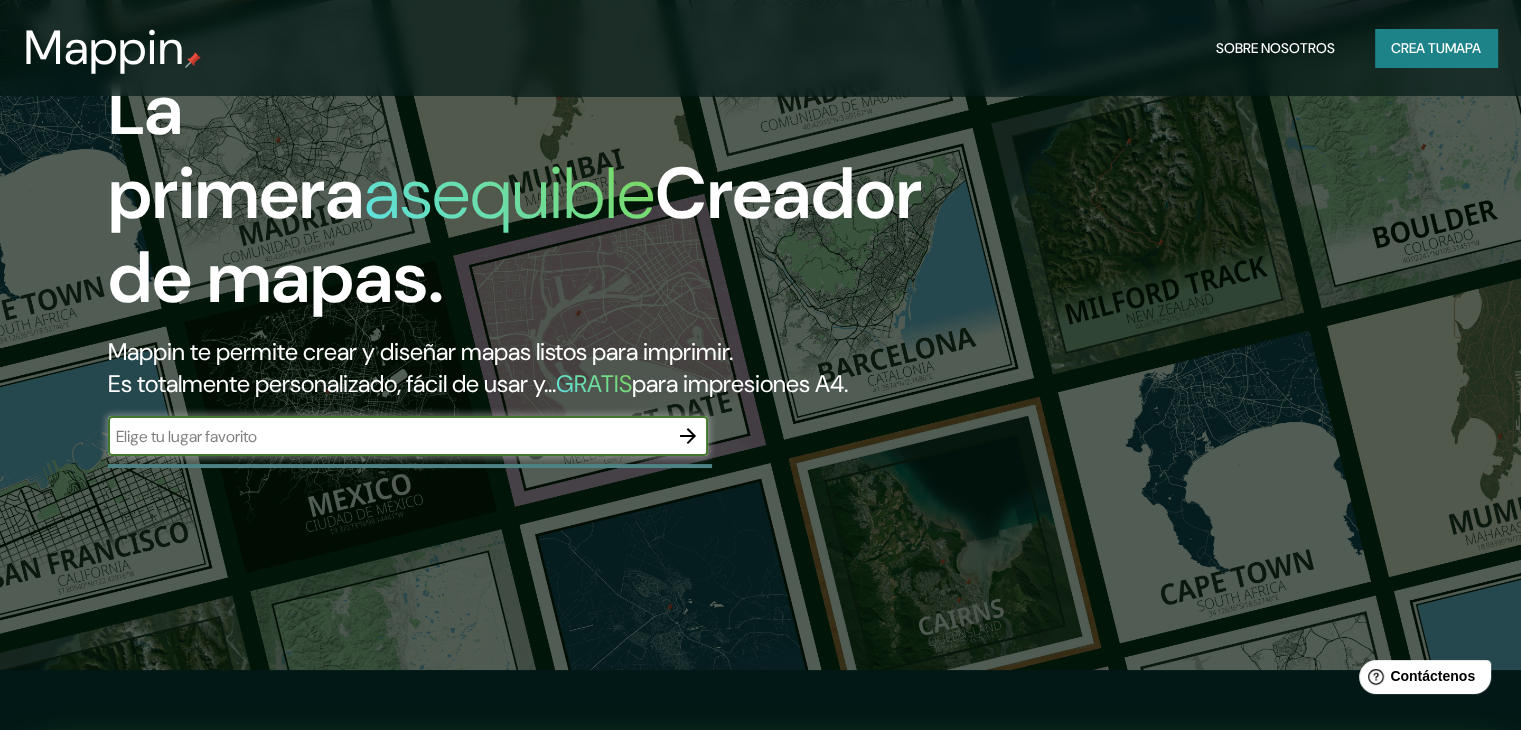 scroll, scrollTop: 0, scrollLeft: 0, axis: both 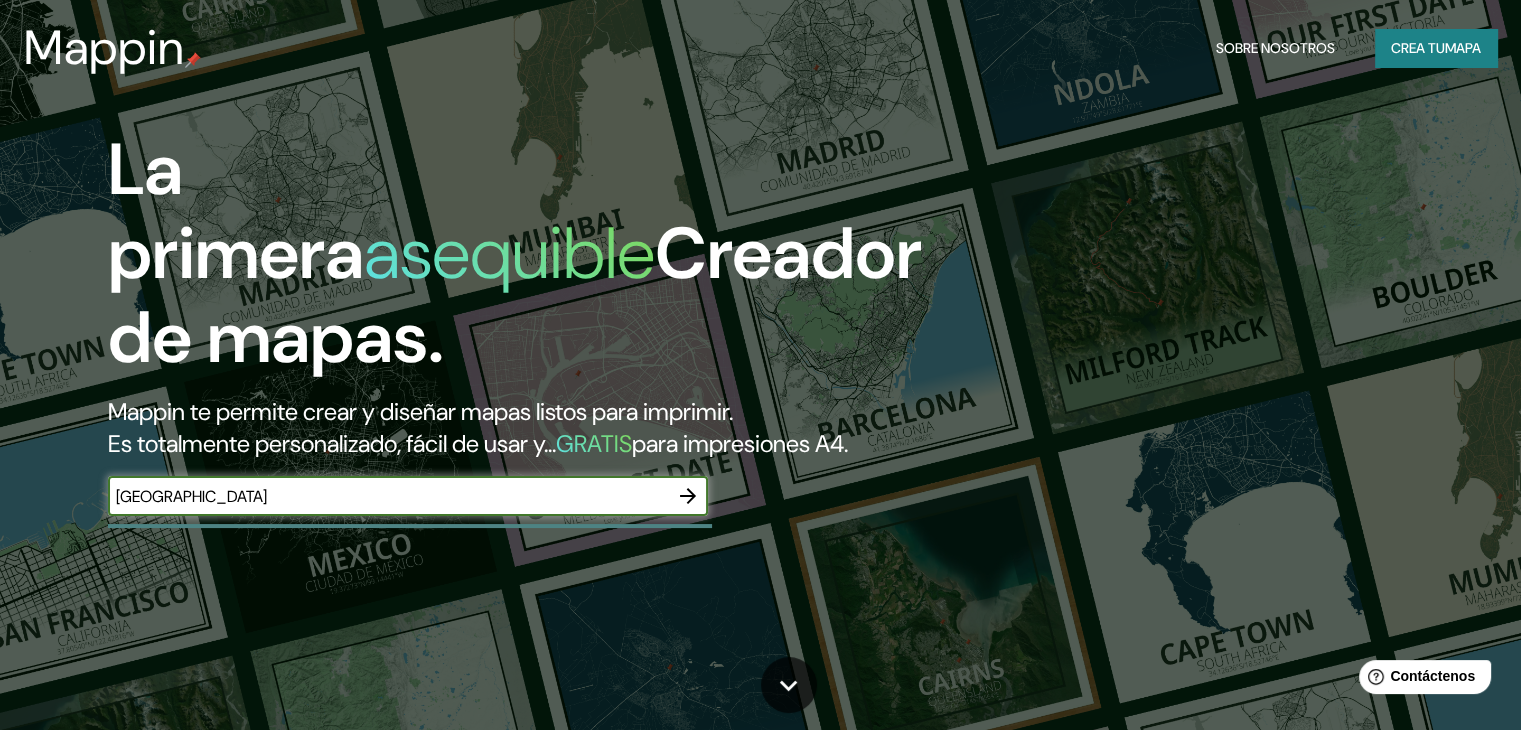 type on "mexico" 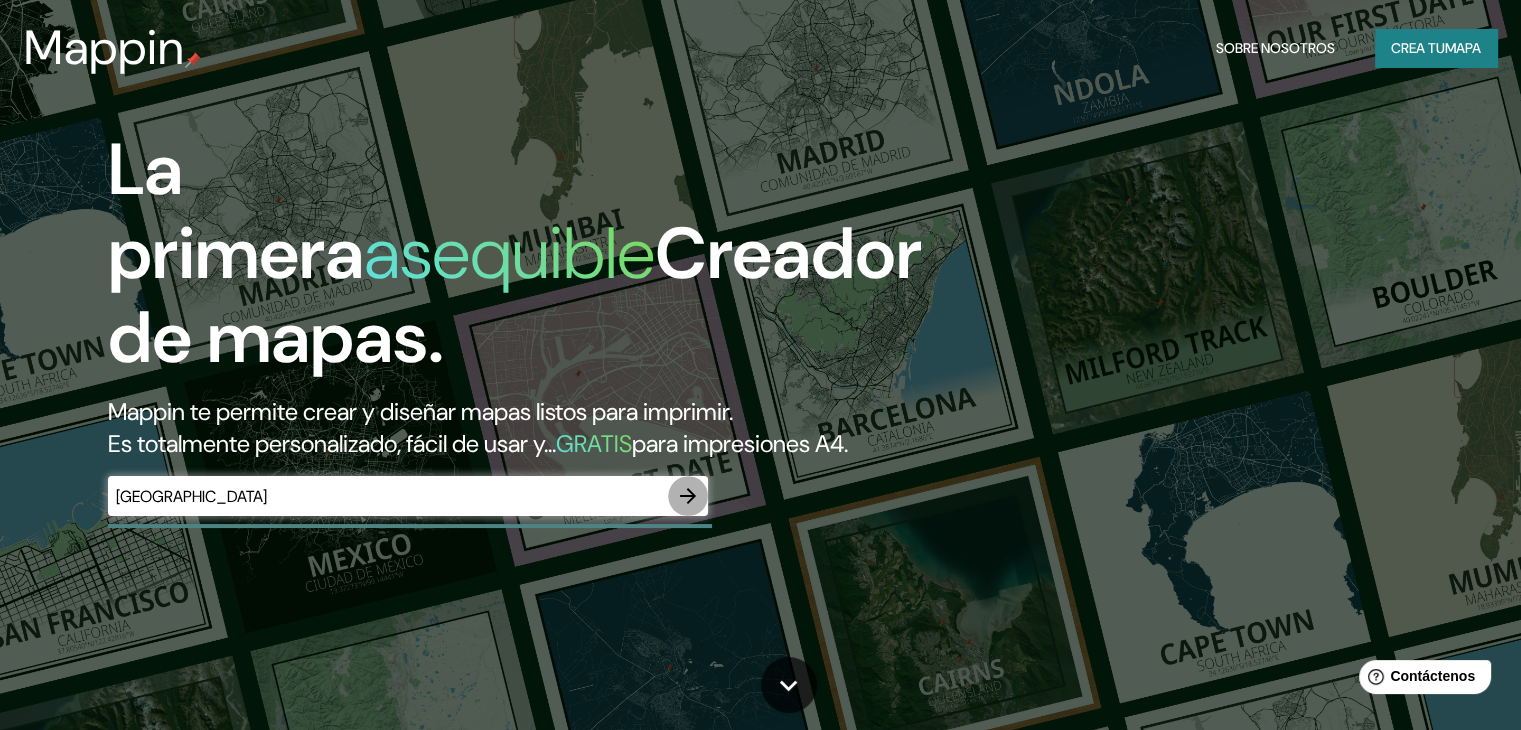 click 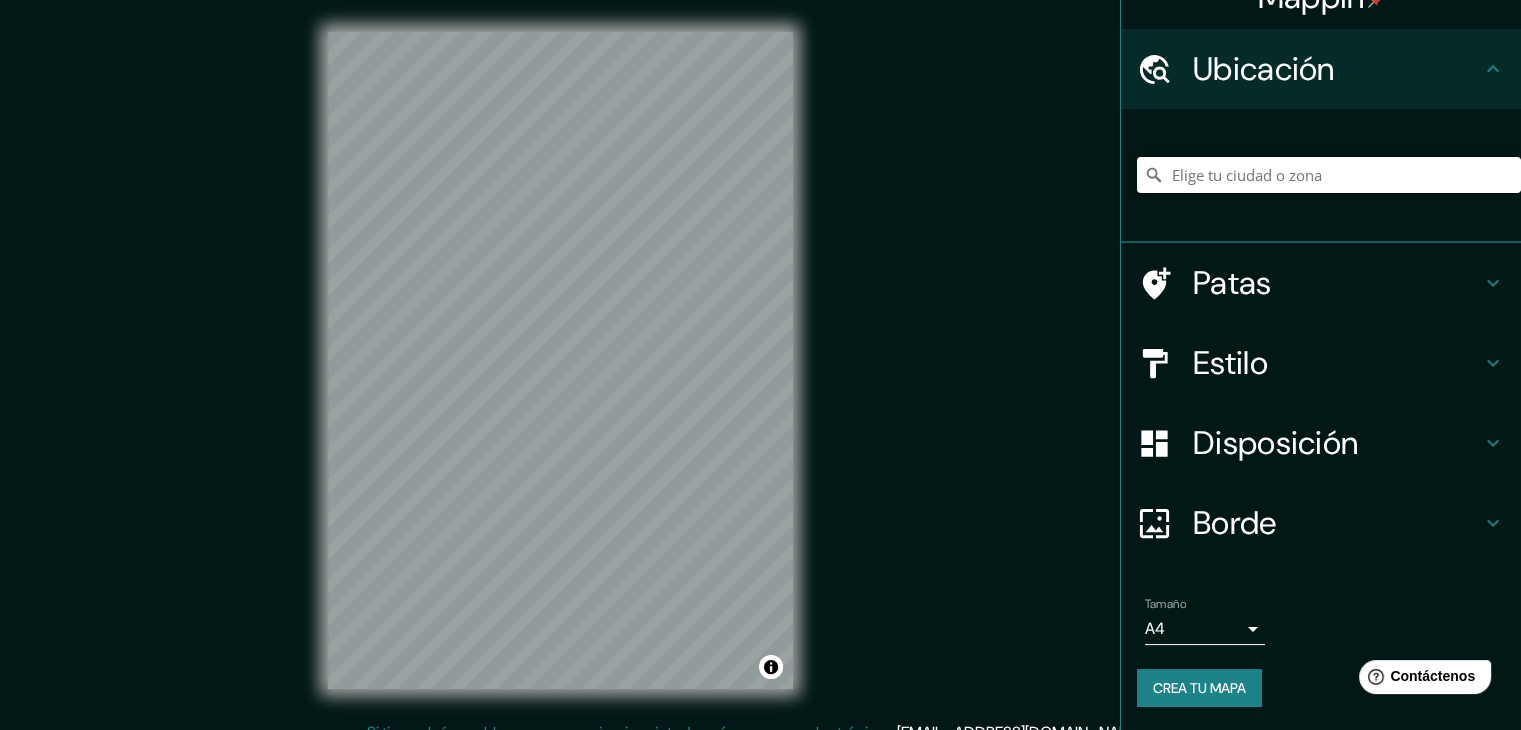 scroll, scrollTop: 0, scrollLeft: 0, axis: both 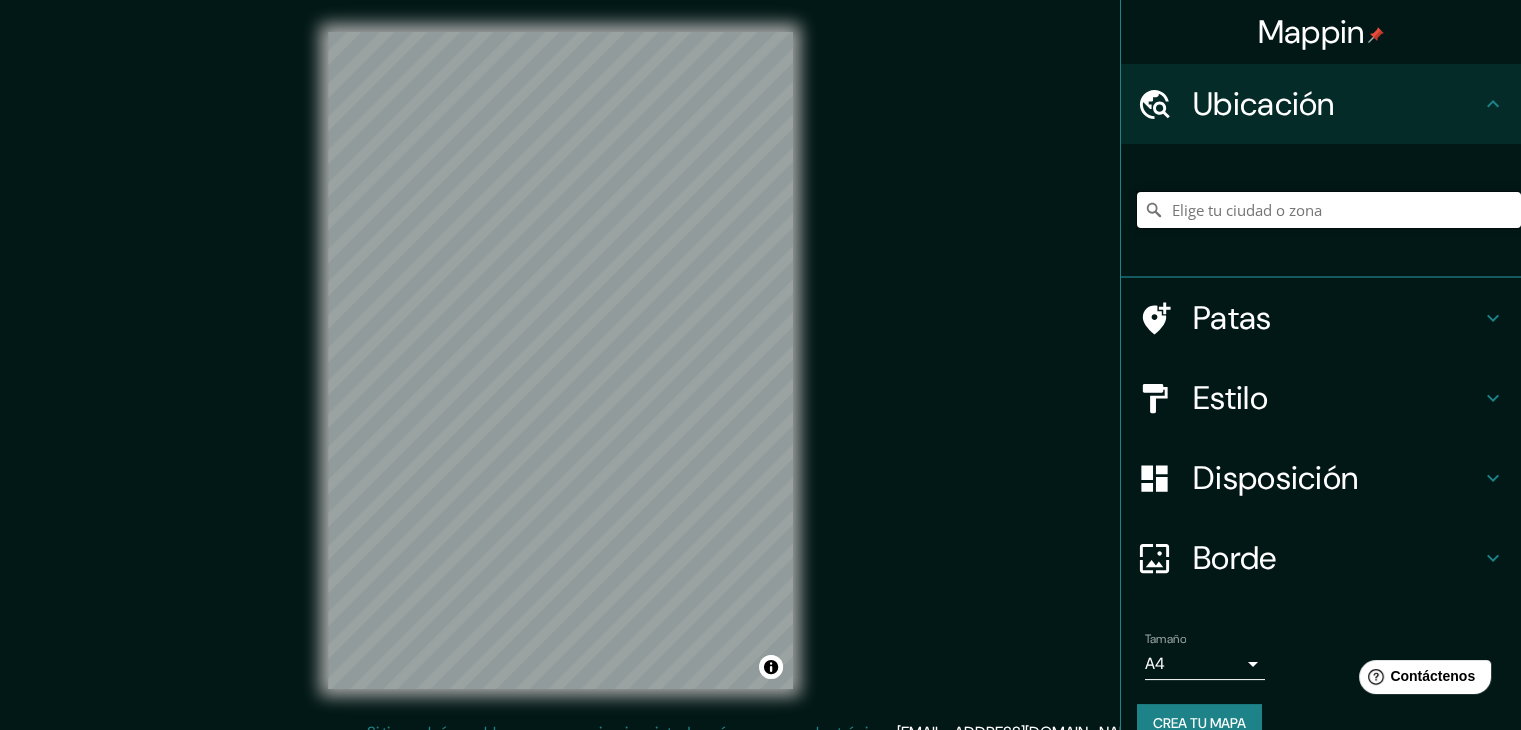 click at bounding box center [1329, 210] 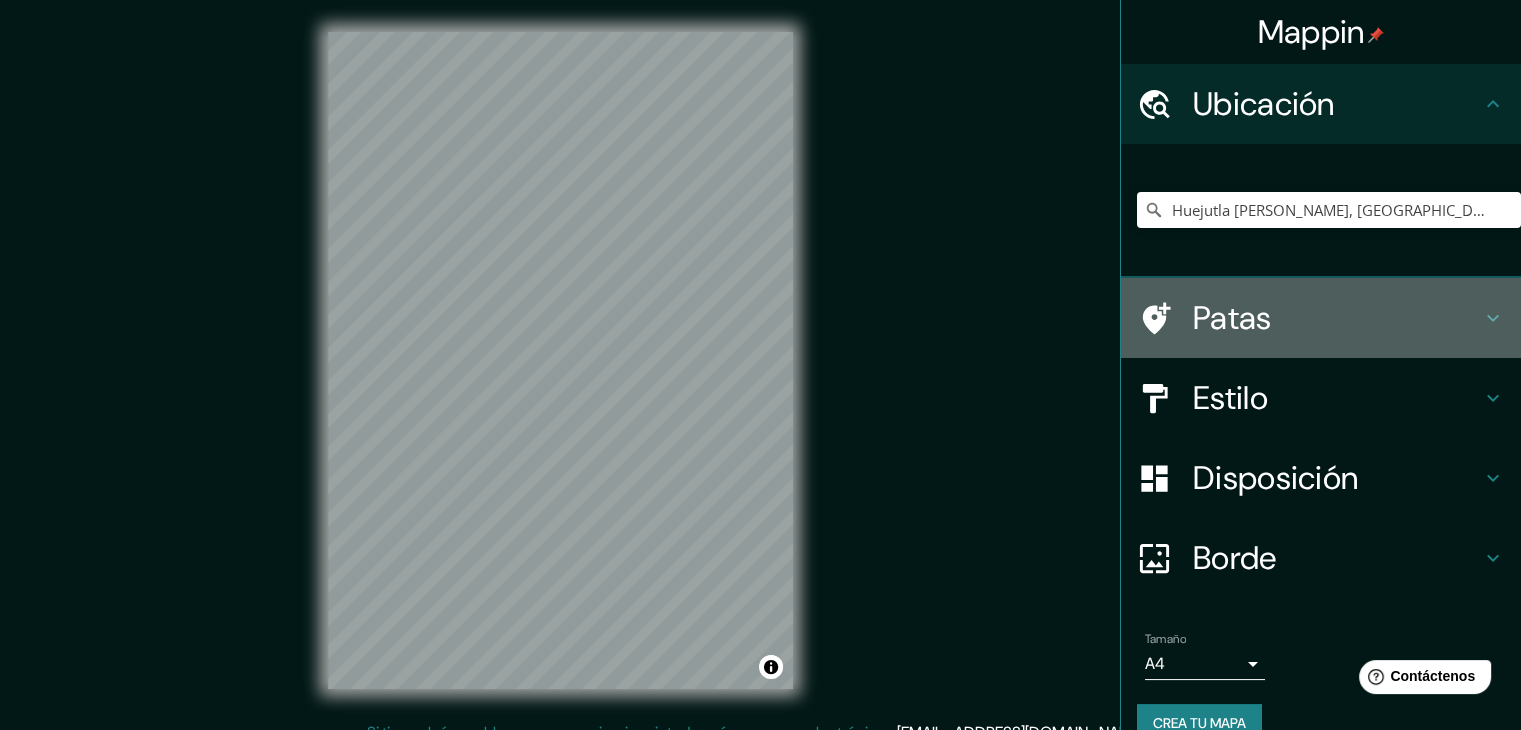 click on "Patas" at bounding box center (1337, 318) 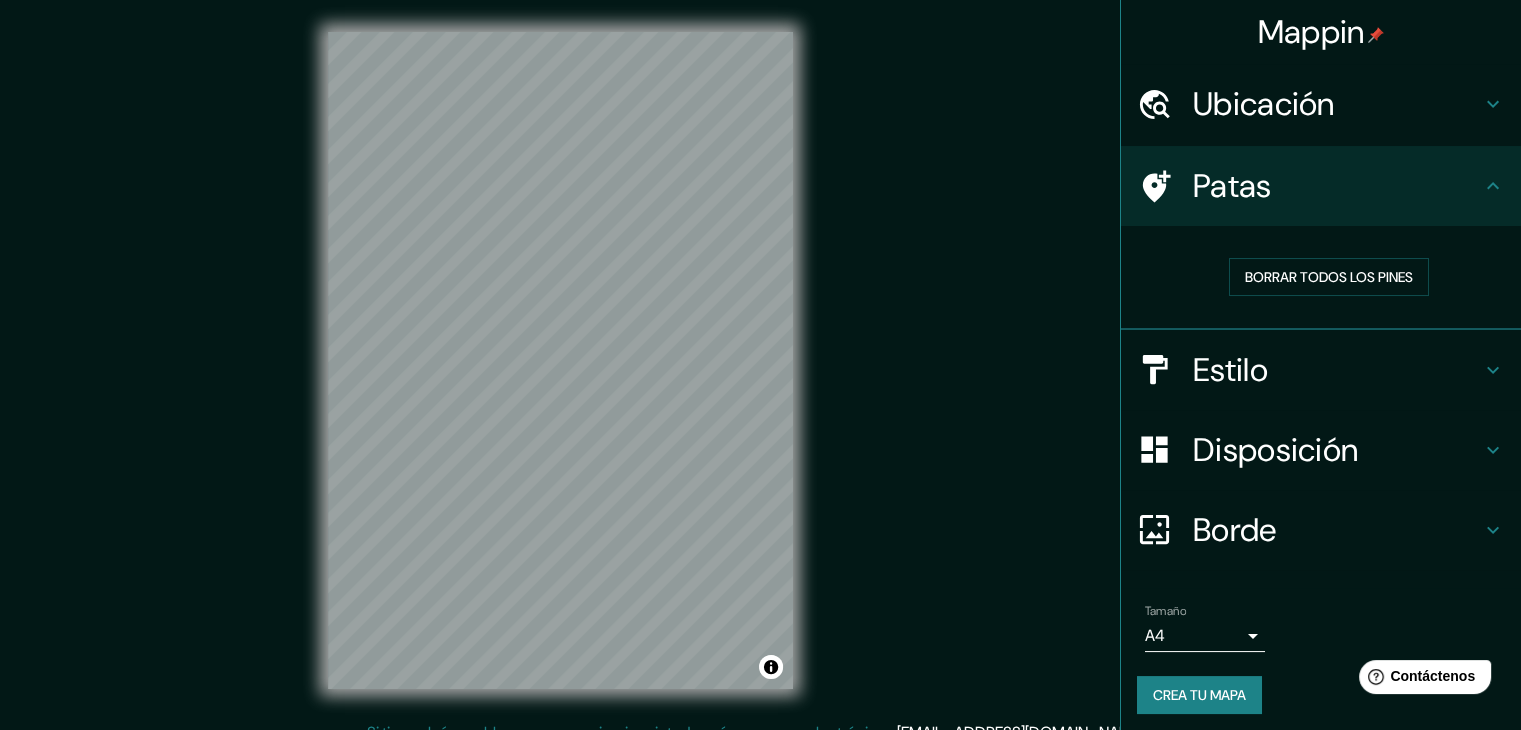 click on "Estilo" at bounding box center [1337, 370] 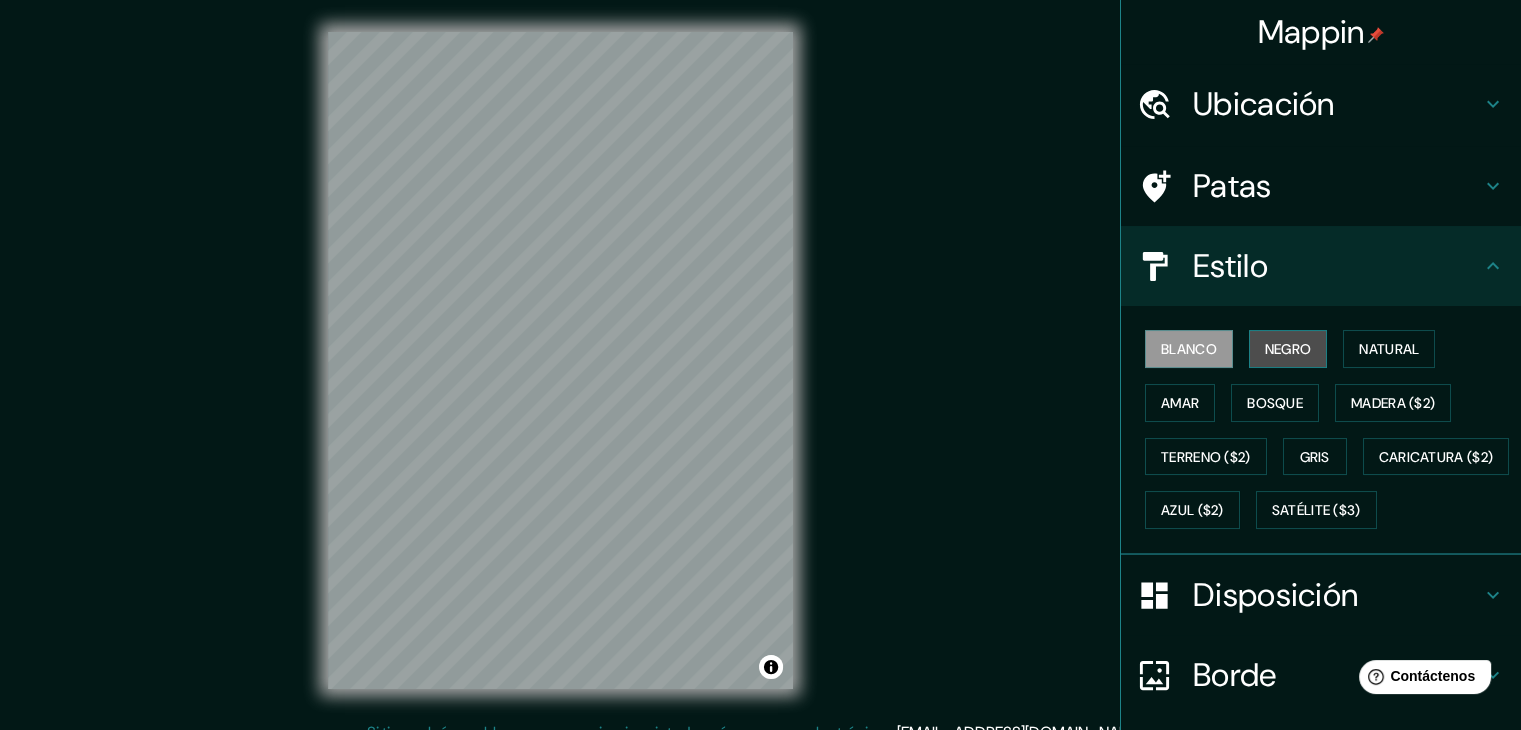 click on "Negro" at bounding box center [1288, 349] 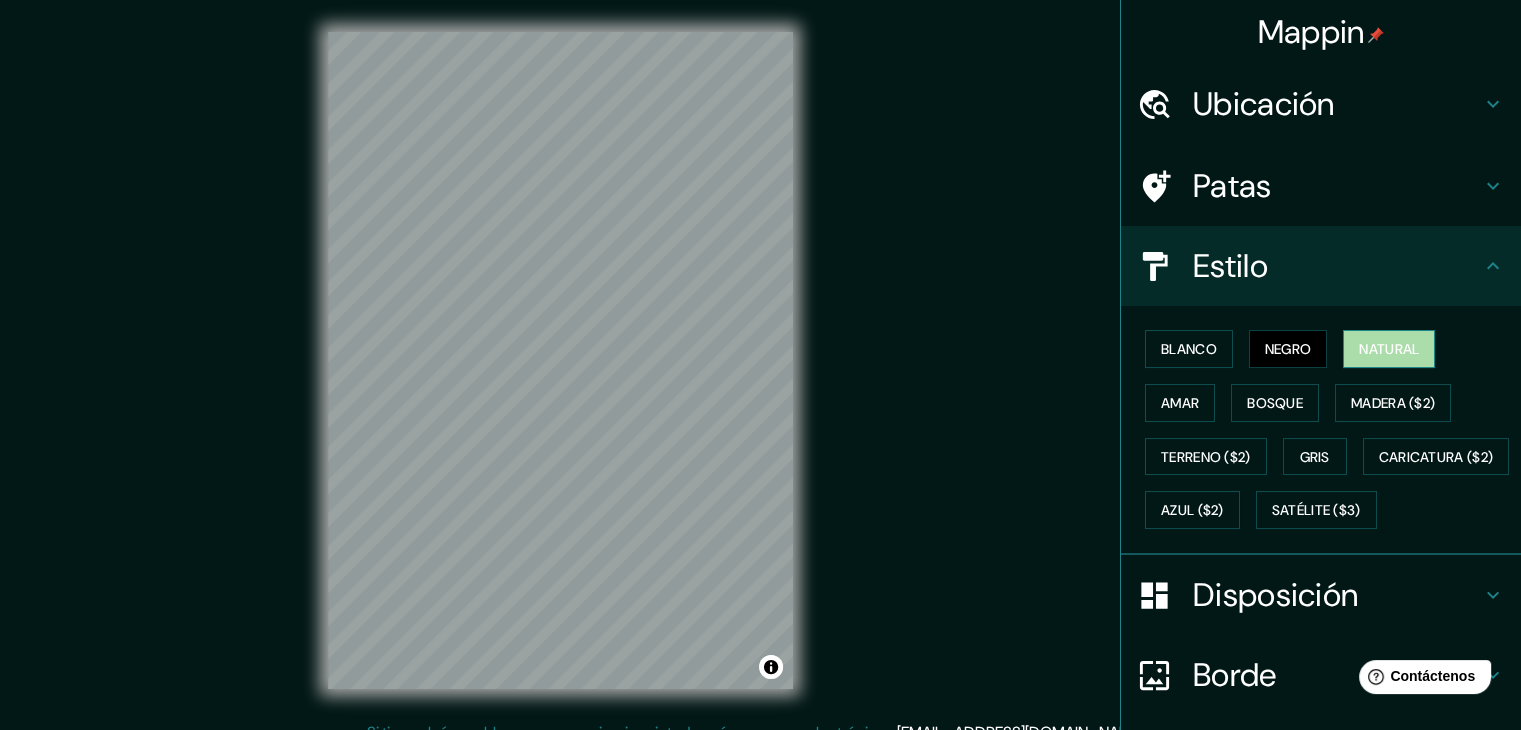 click on "Natural" at bounding box center (1389, 349) 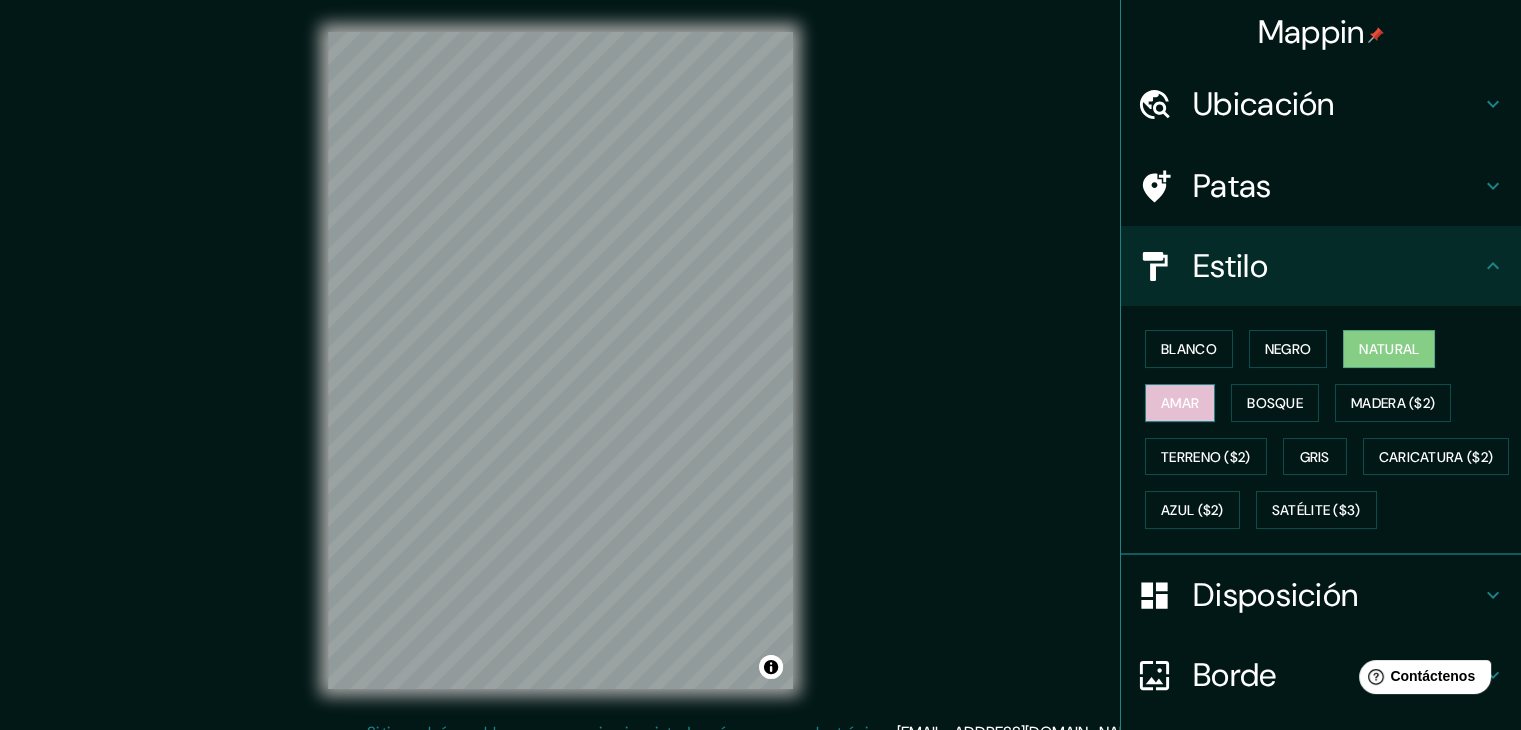 click on "Amar" at bounding box center [1180, 403] 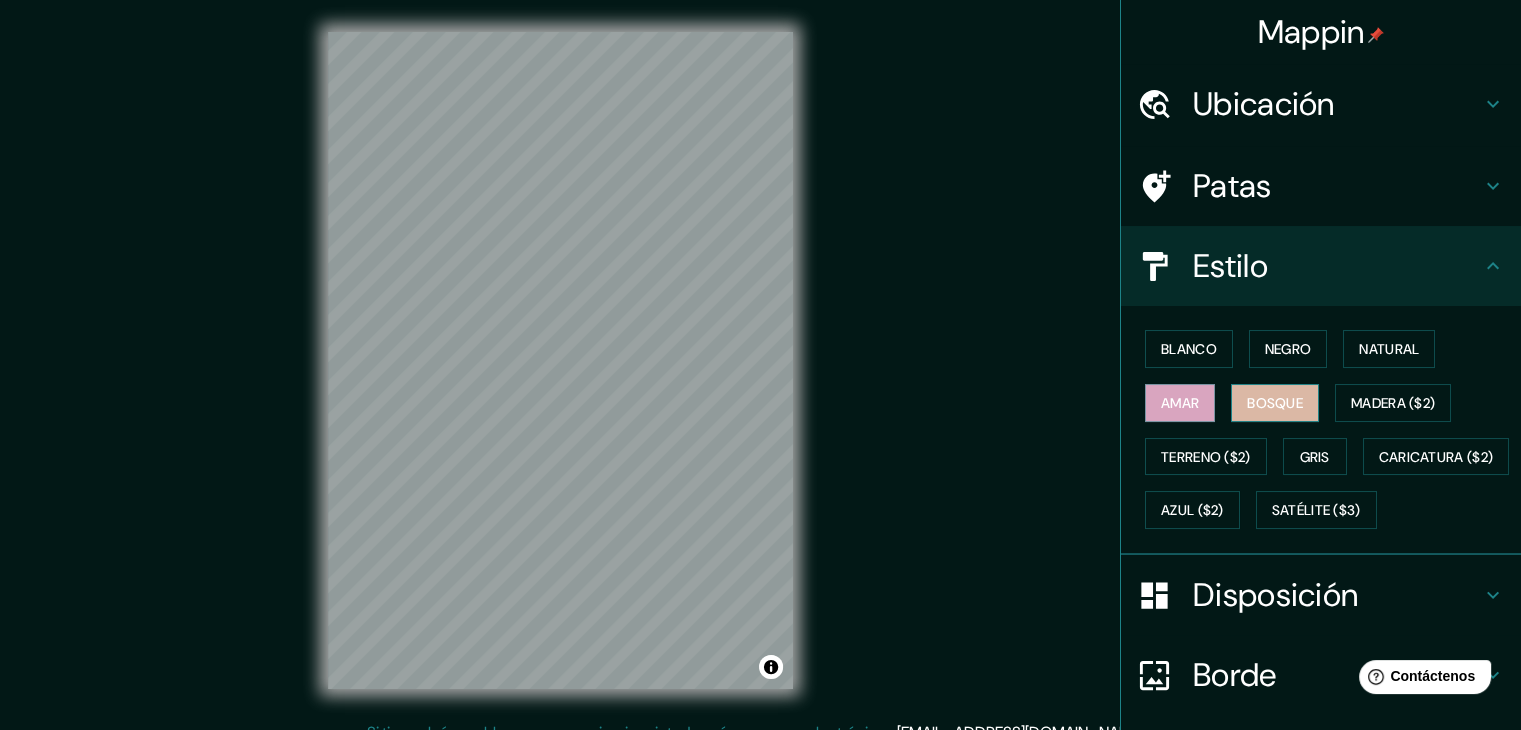 click on "Bosque" at bounding box center (1275, 403) 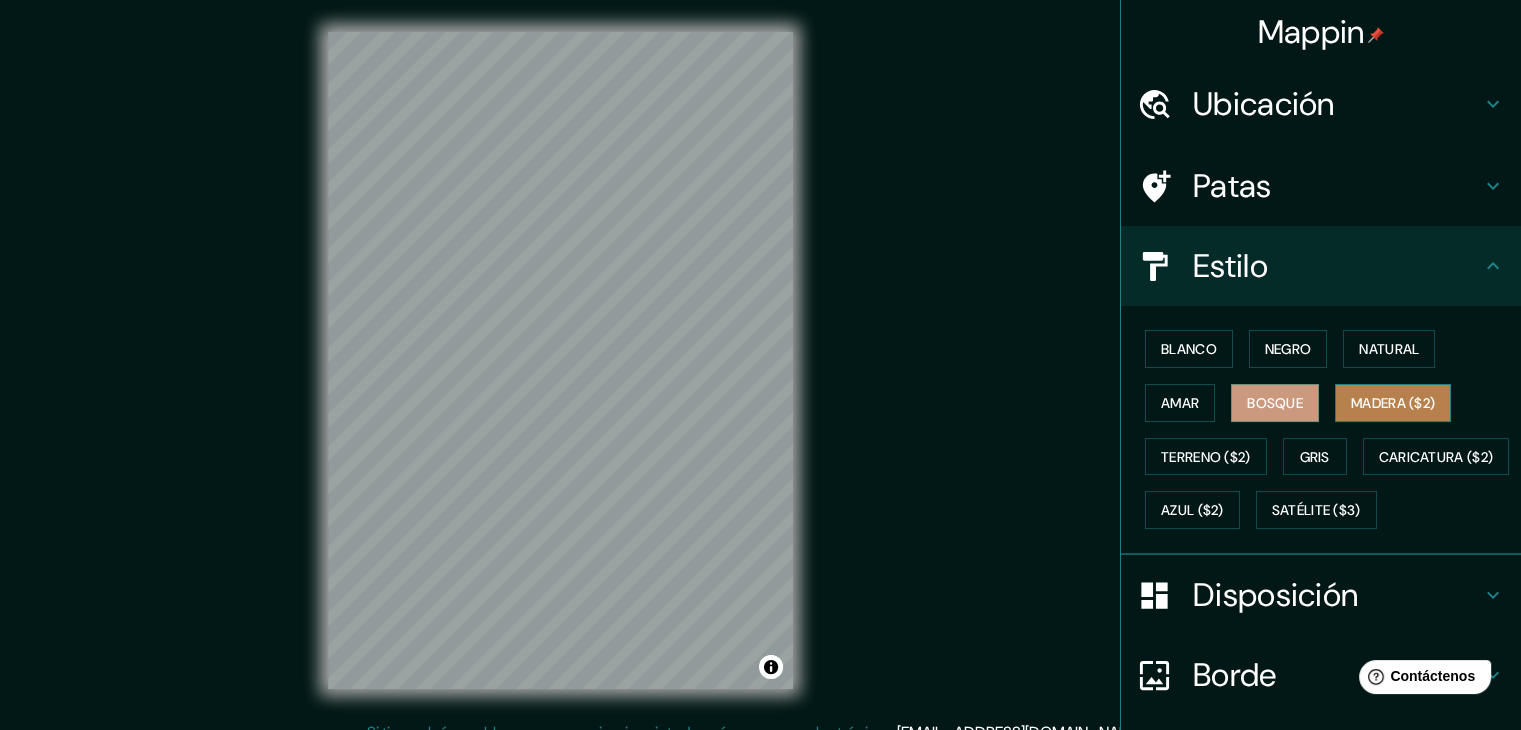 click on "Madera ($2)" at bounding box center (1393, 403) 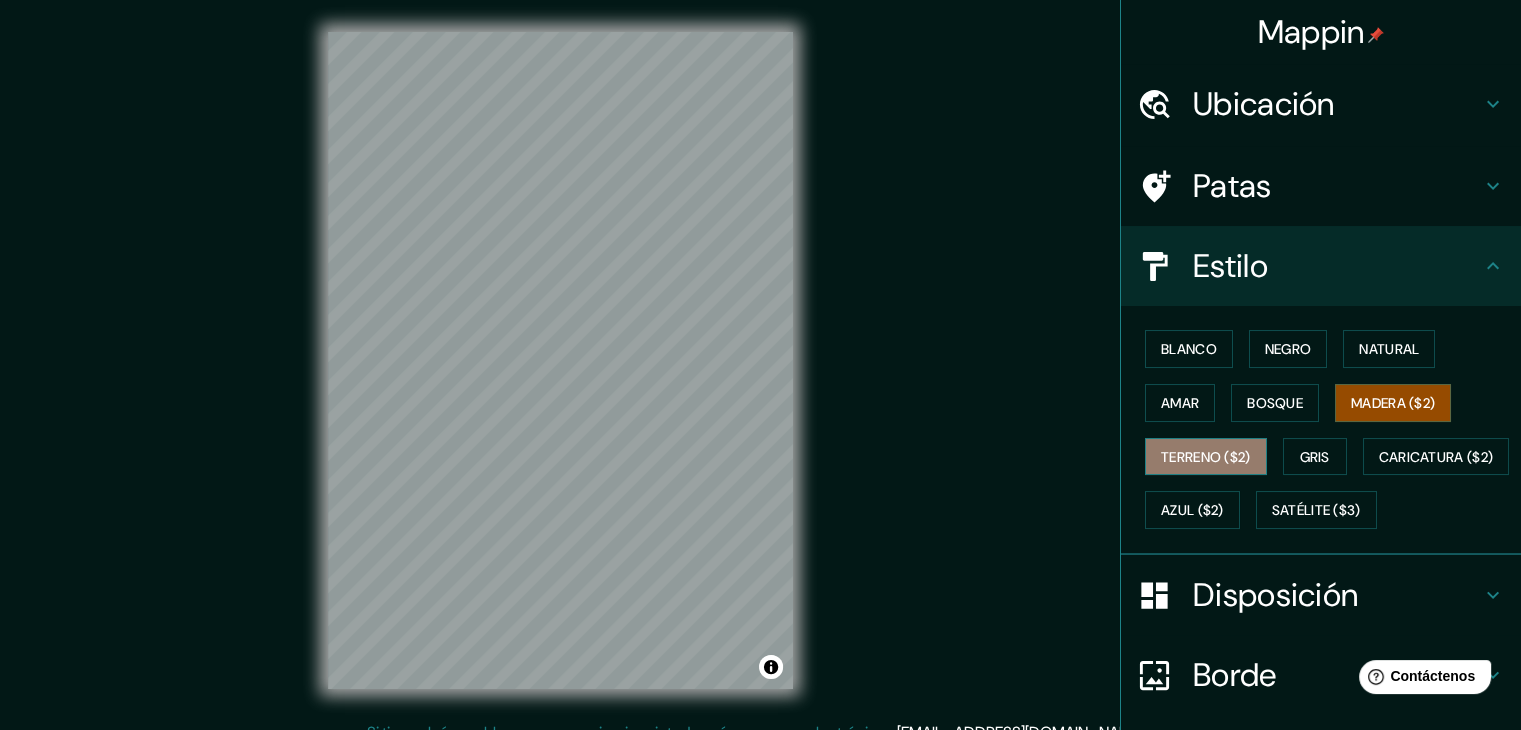 click on "Terreno ($2)" at bounding box center (1206, 457) 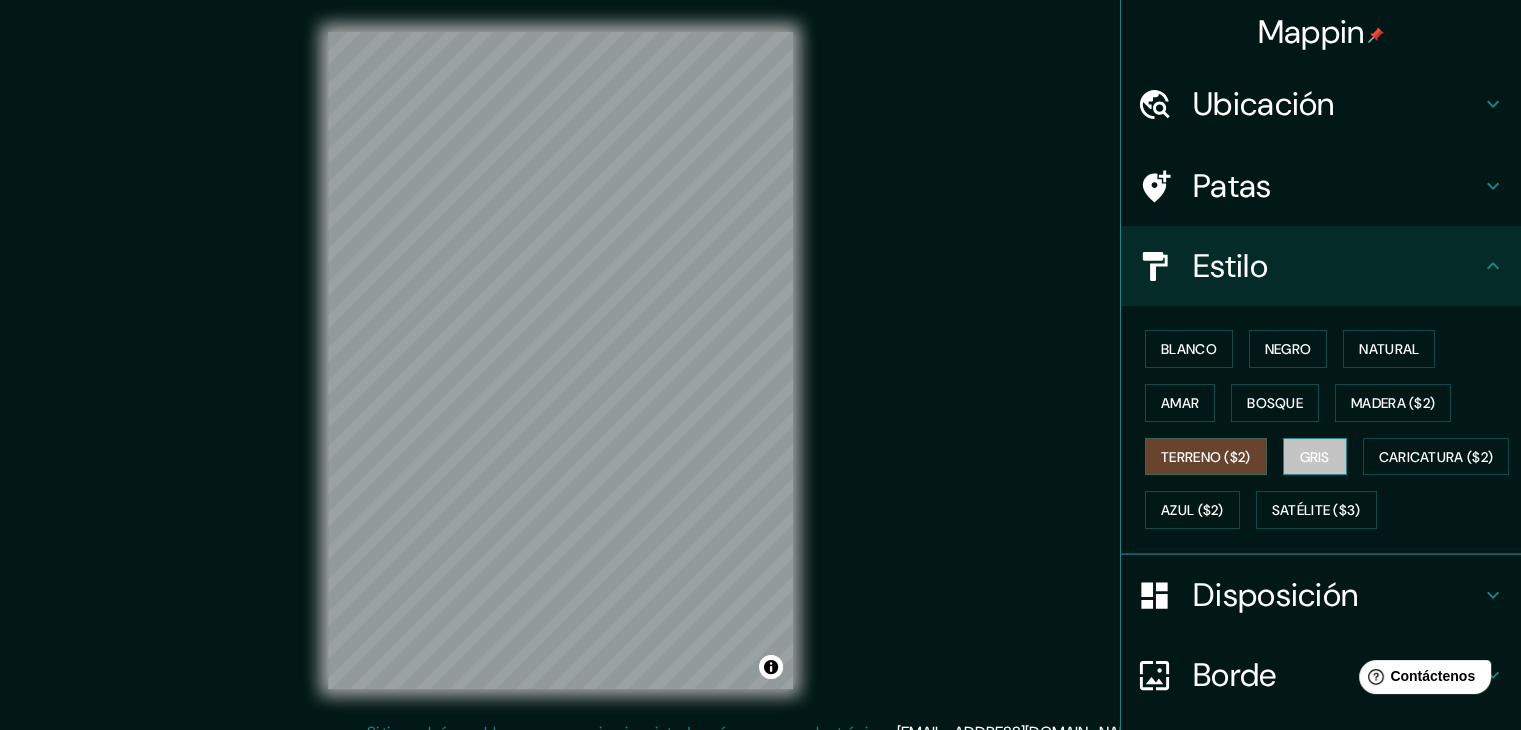 click on "Gris" at bounding box center (1315, 457) 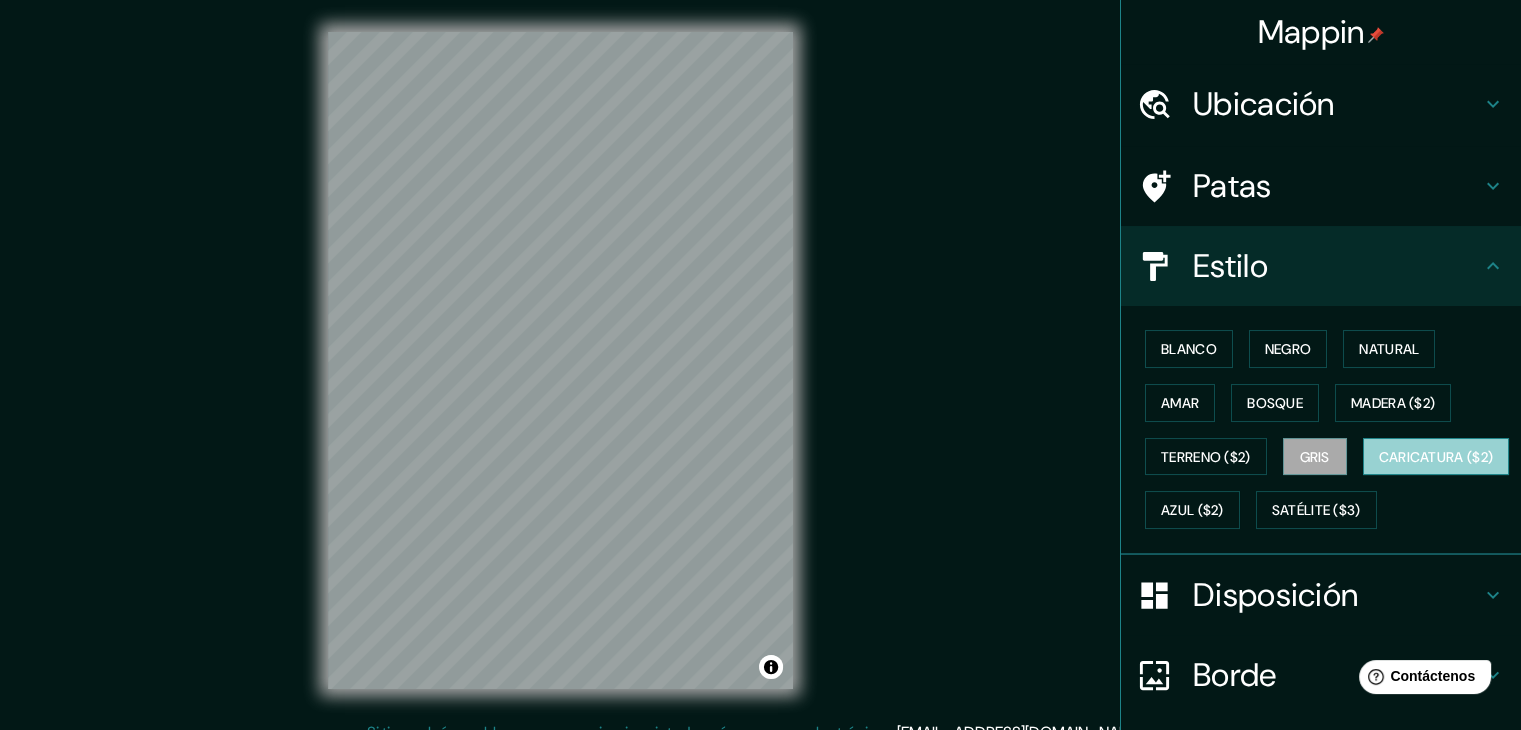 click on "Caricatura ($2)" at bounding box center (1436, 457) 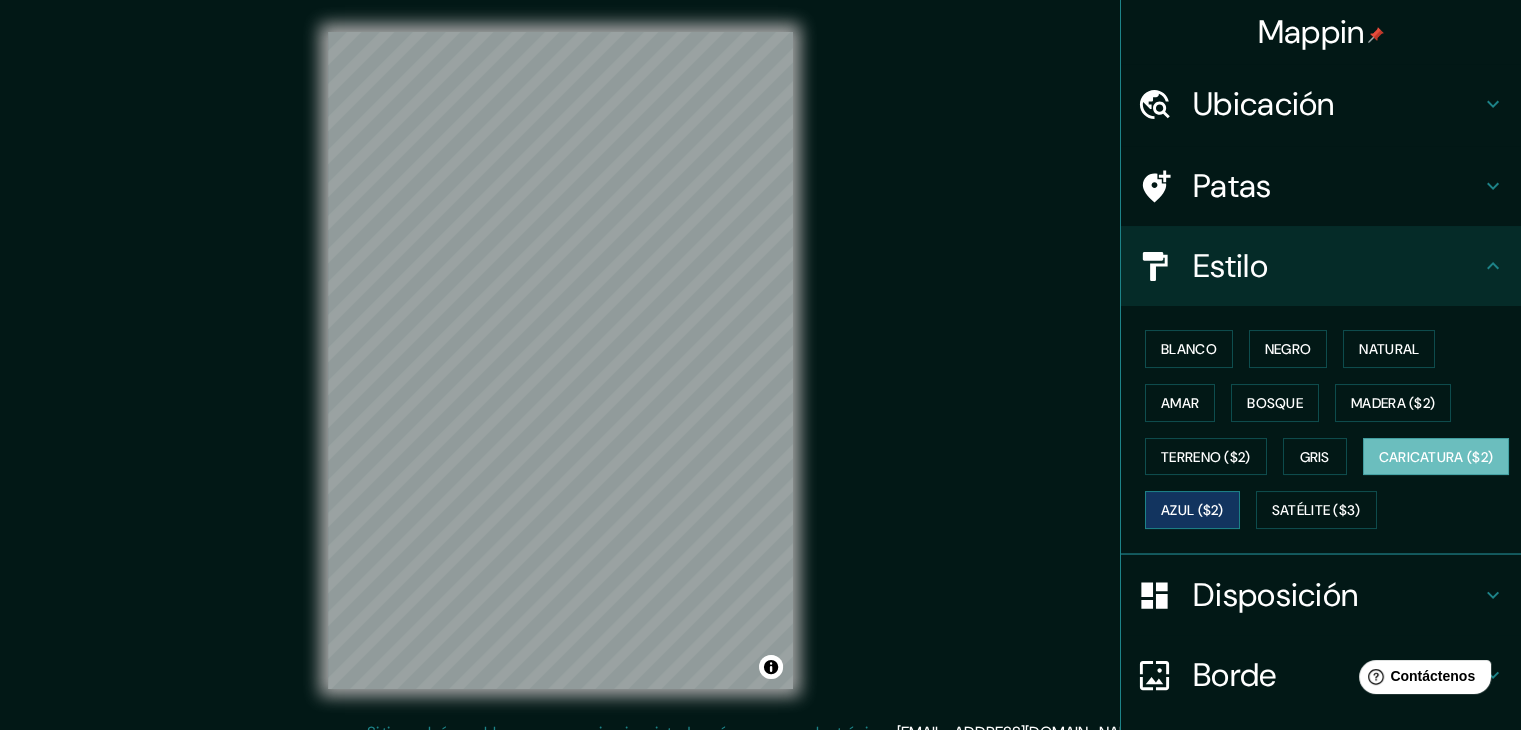 click on "Azul ($2)" at bounding box center [1192, 511] 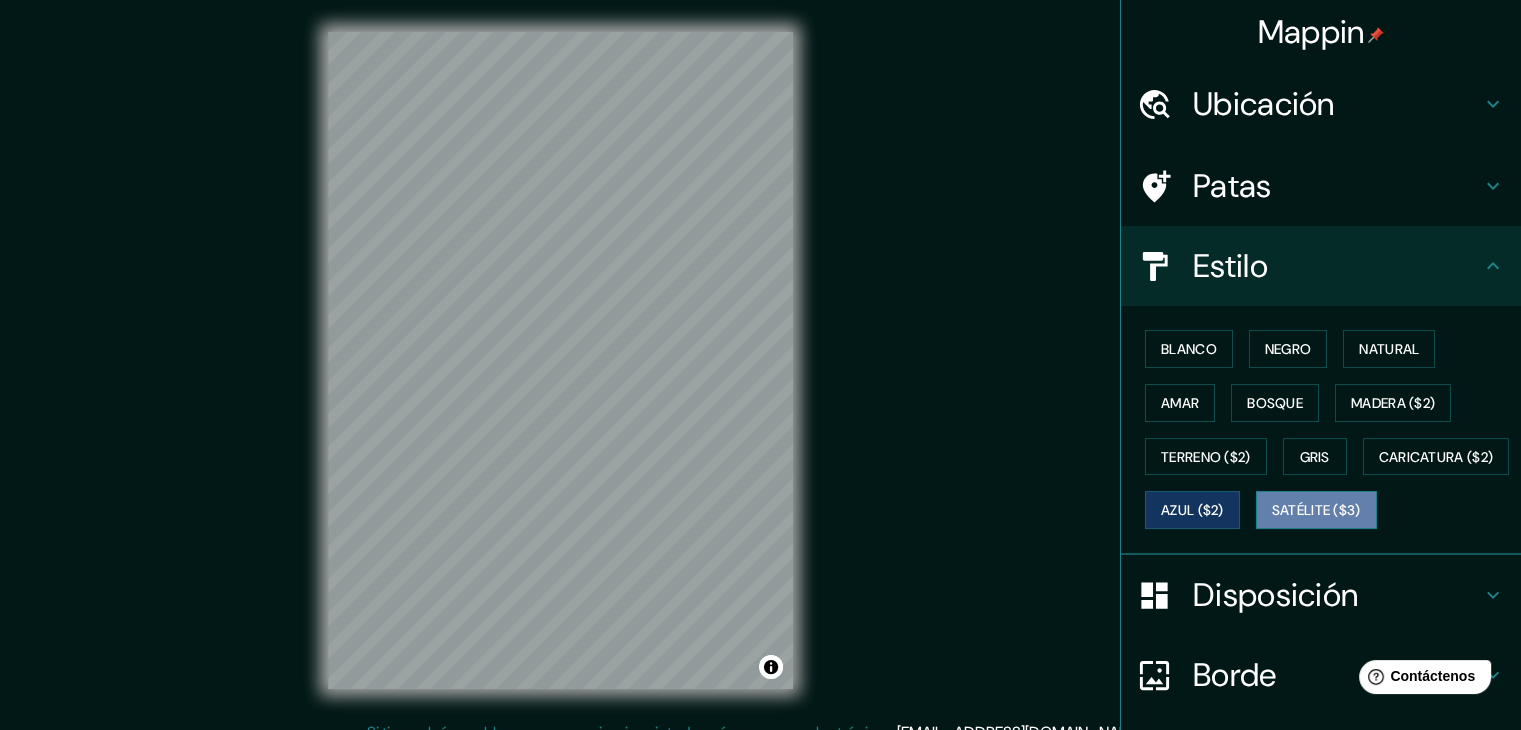 click on "Satélite ($3)" at bounding box center (1316, 511) 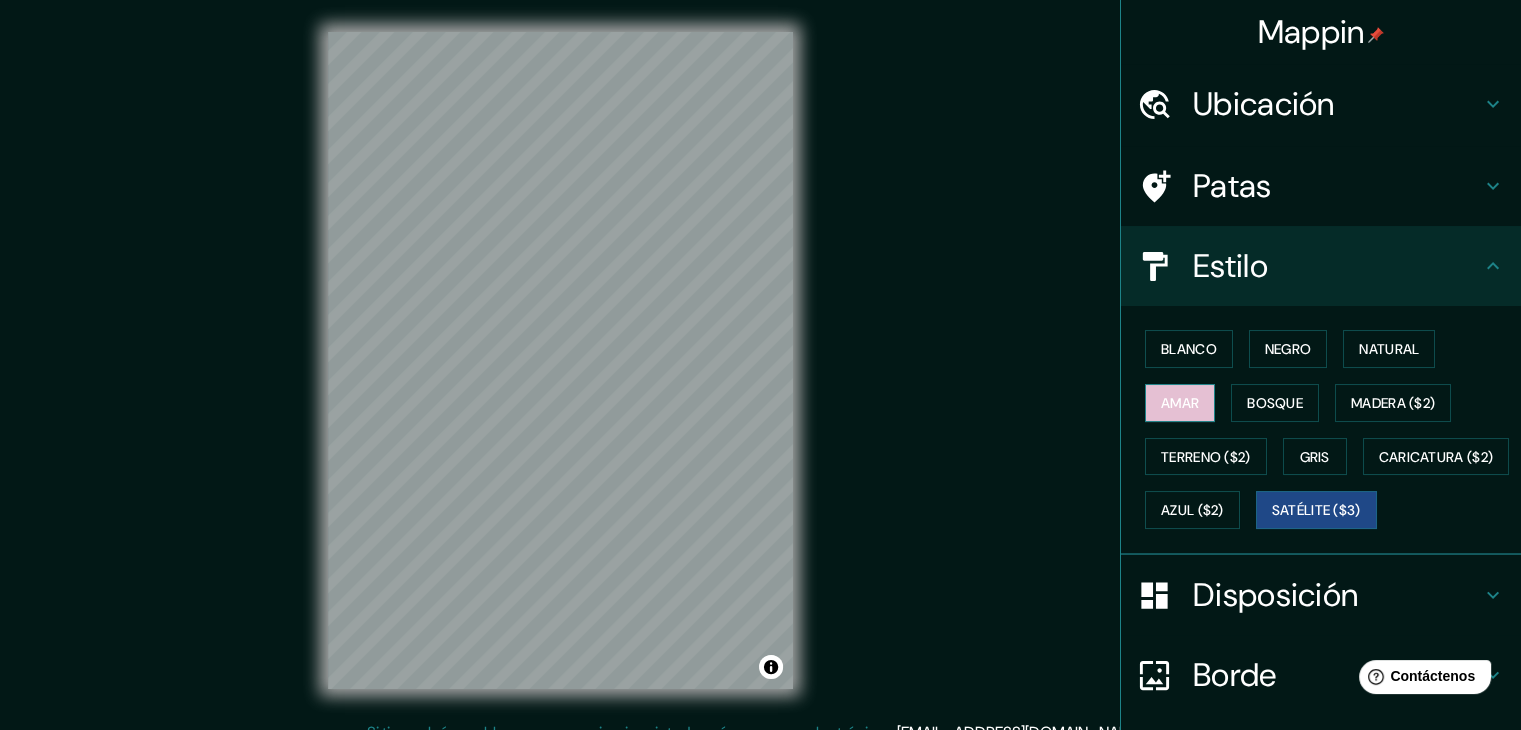 click on "Amar" at bounding box center [1180, 403] 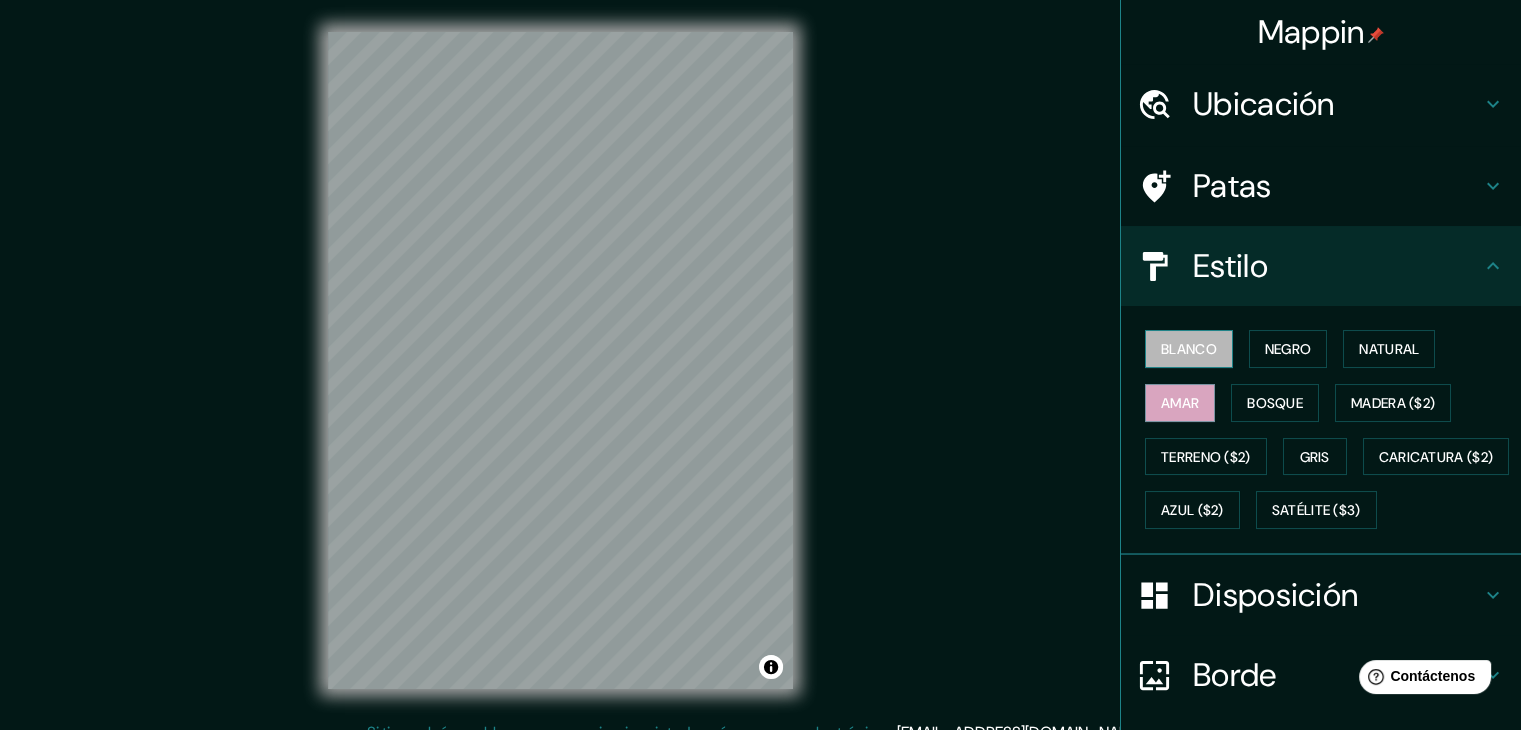 click on "Blanco" at bounding box center [1189, 349] 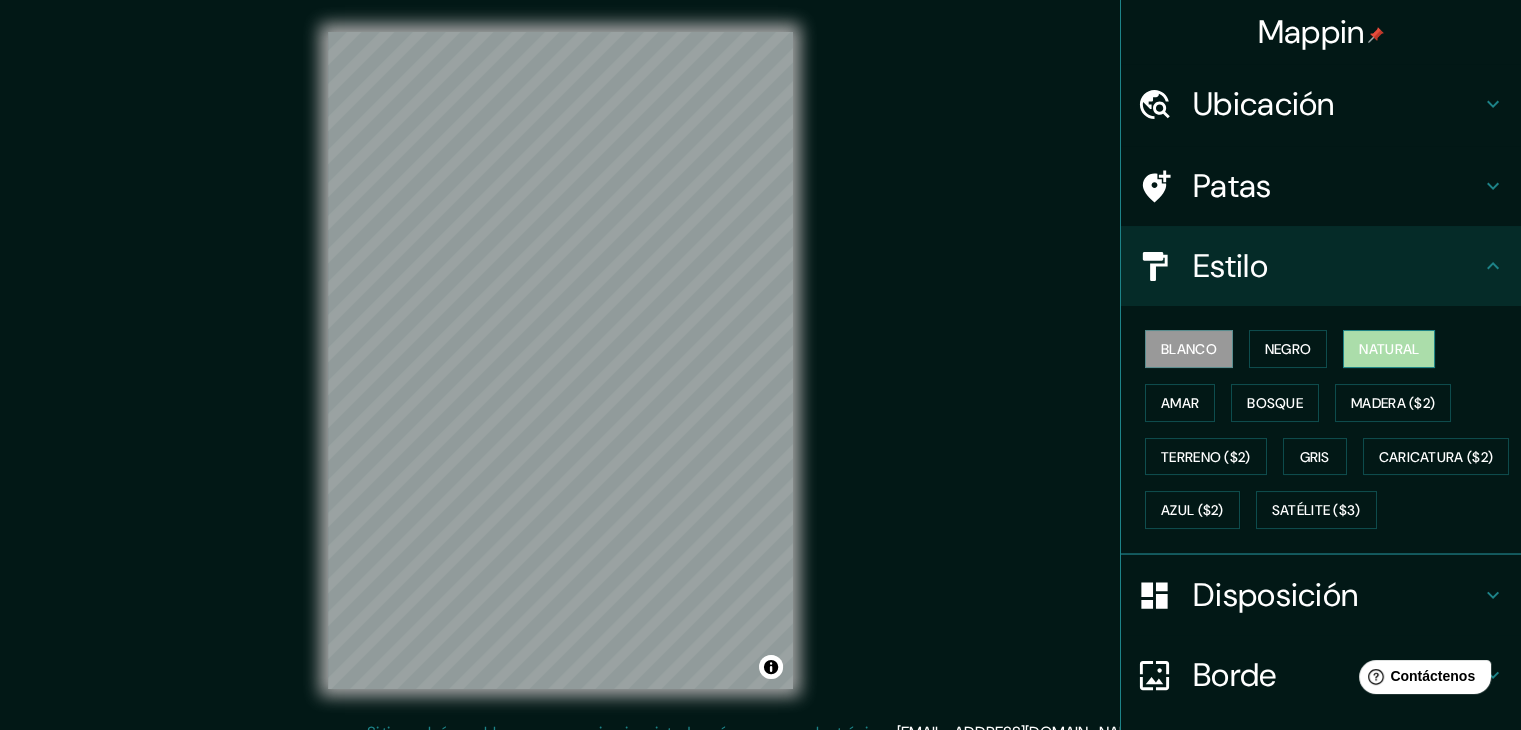 click on "Natural" at bounding box center [1389, 349] 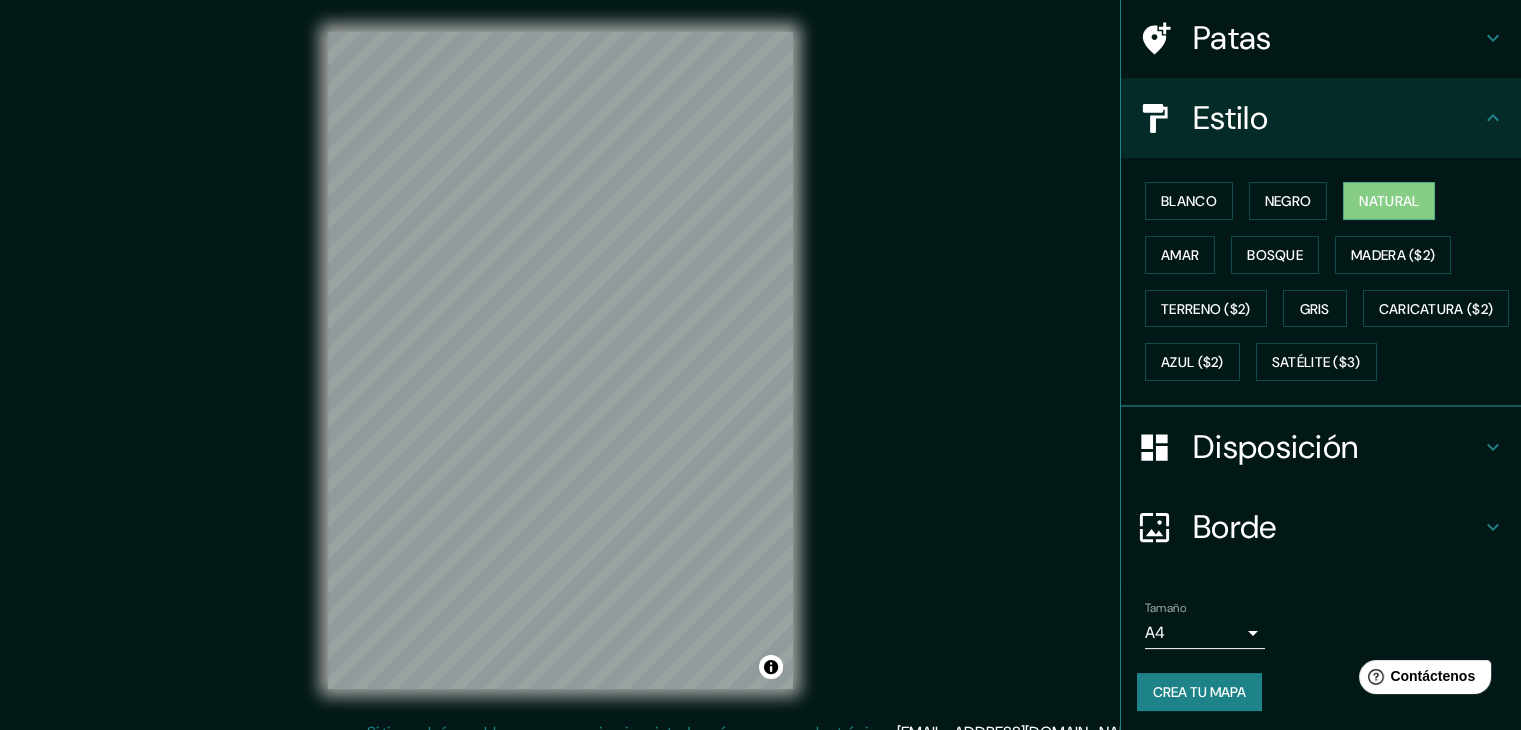 scroll, scrollTop: 202, scrollLeft: 0, axis: vertical 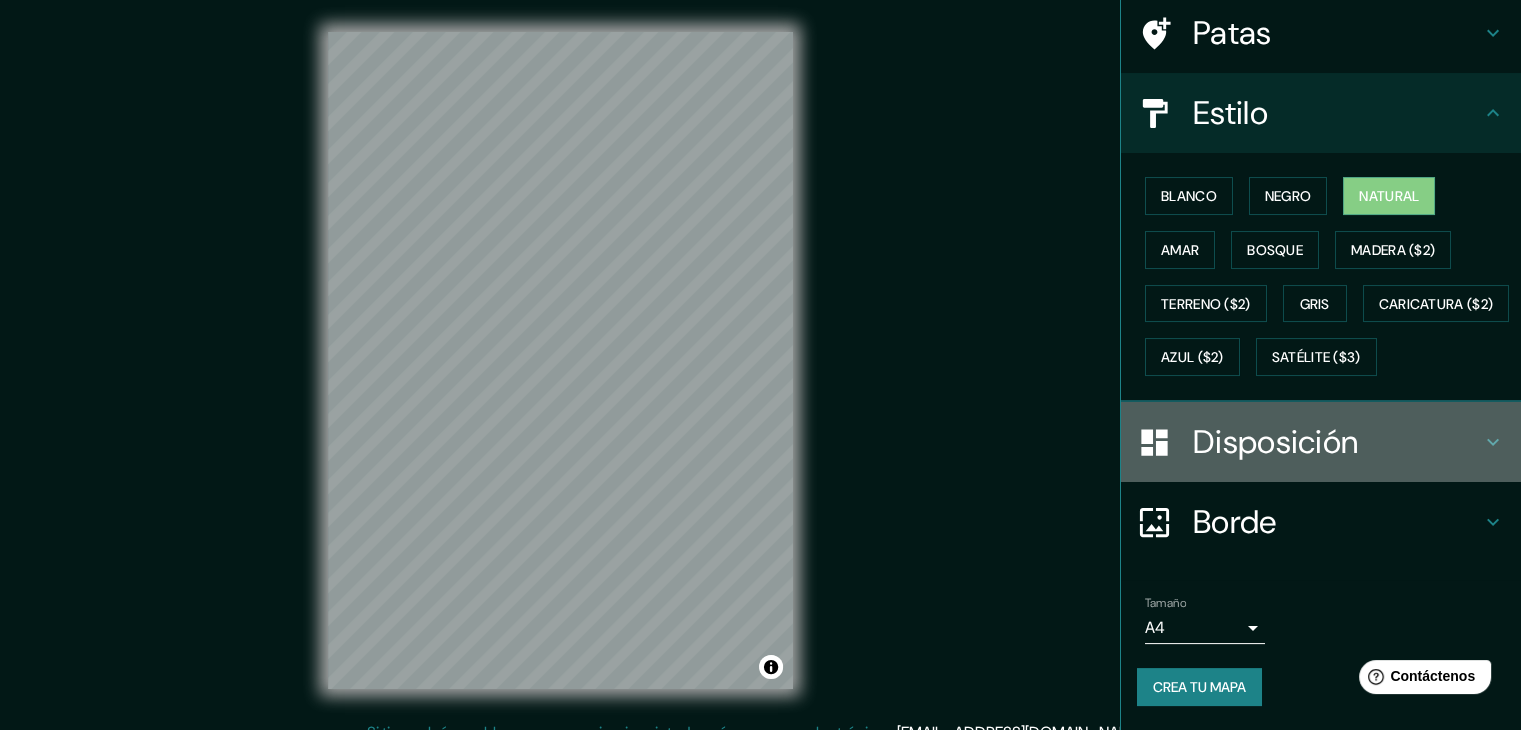click on "Disposición" at bounding box center [1337, 442] 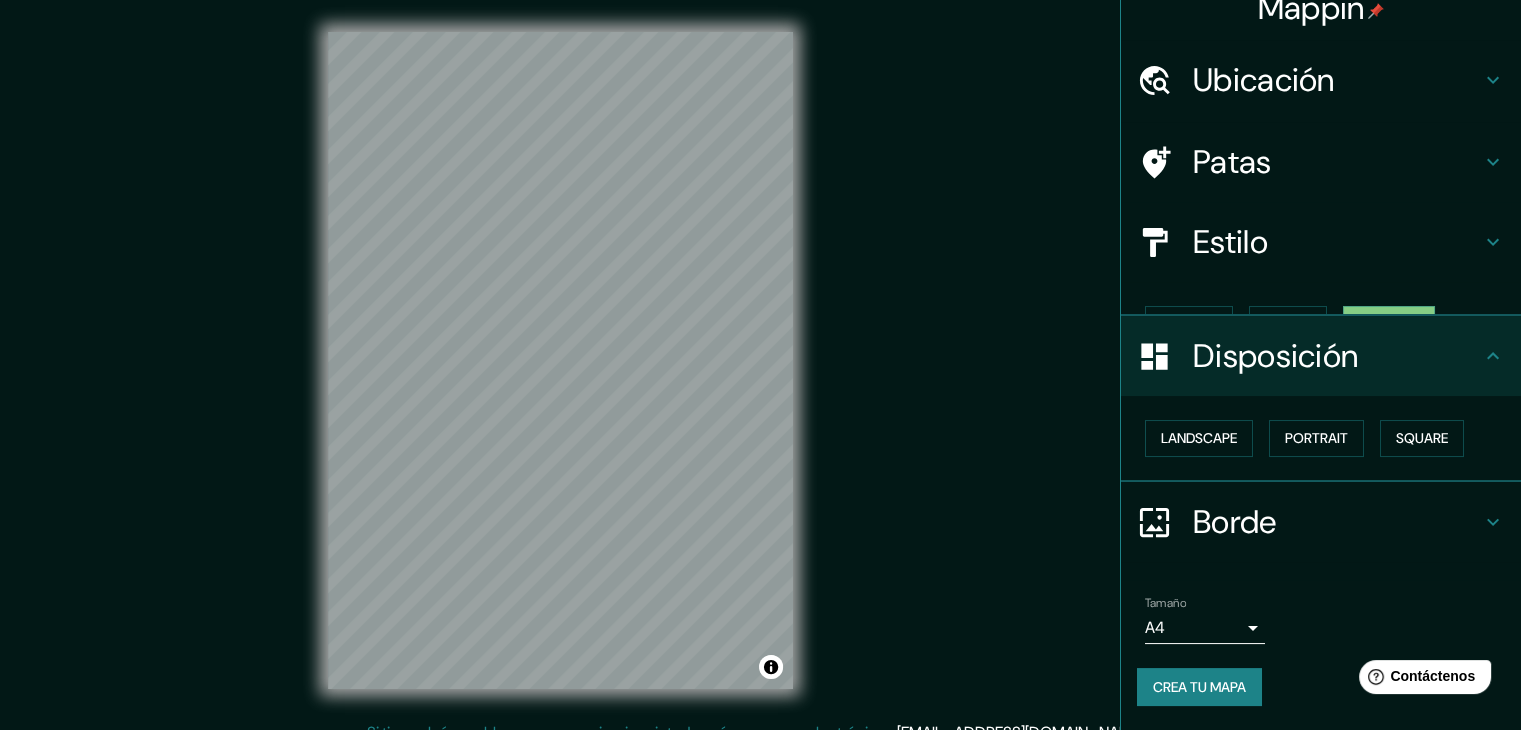 scroll, scrollTop: 0, scrollLeft: 0, axis: both 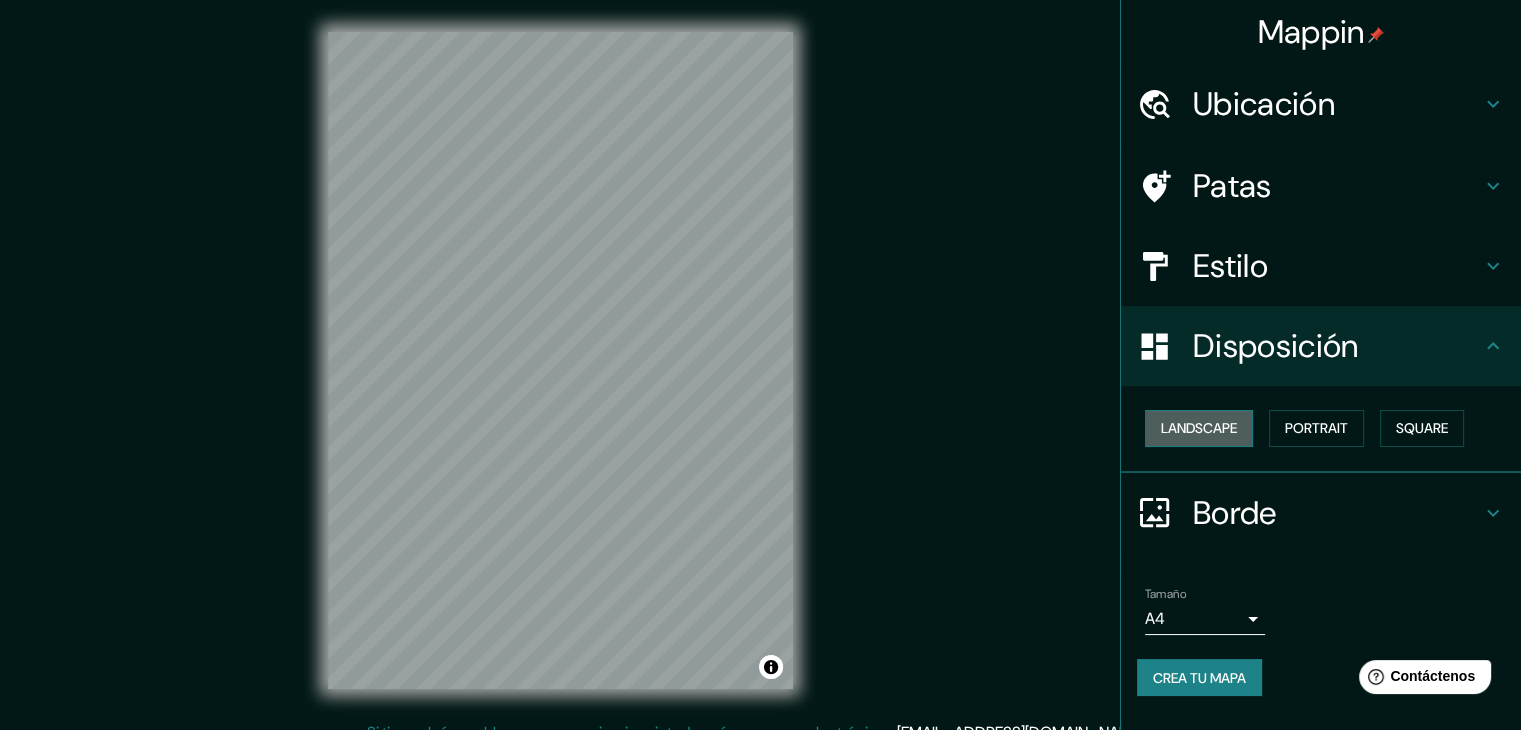 click on "Landscape" at bounding box center (1199, 428) 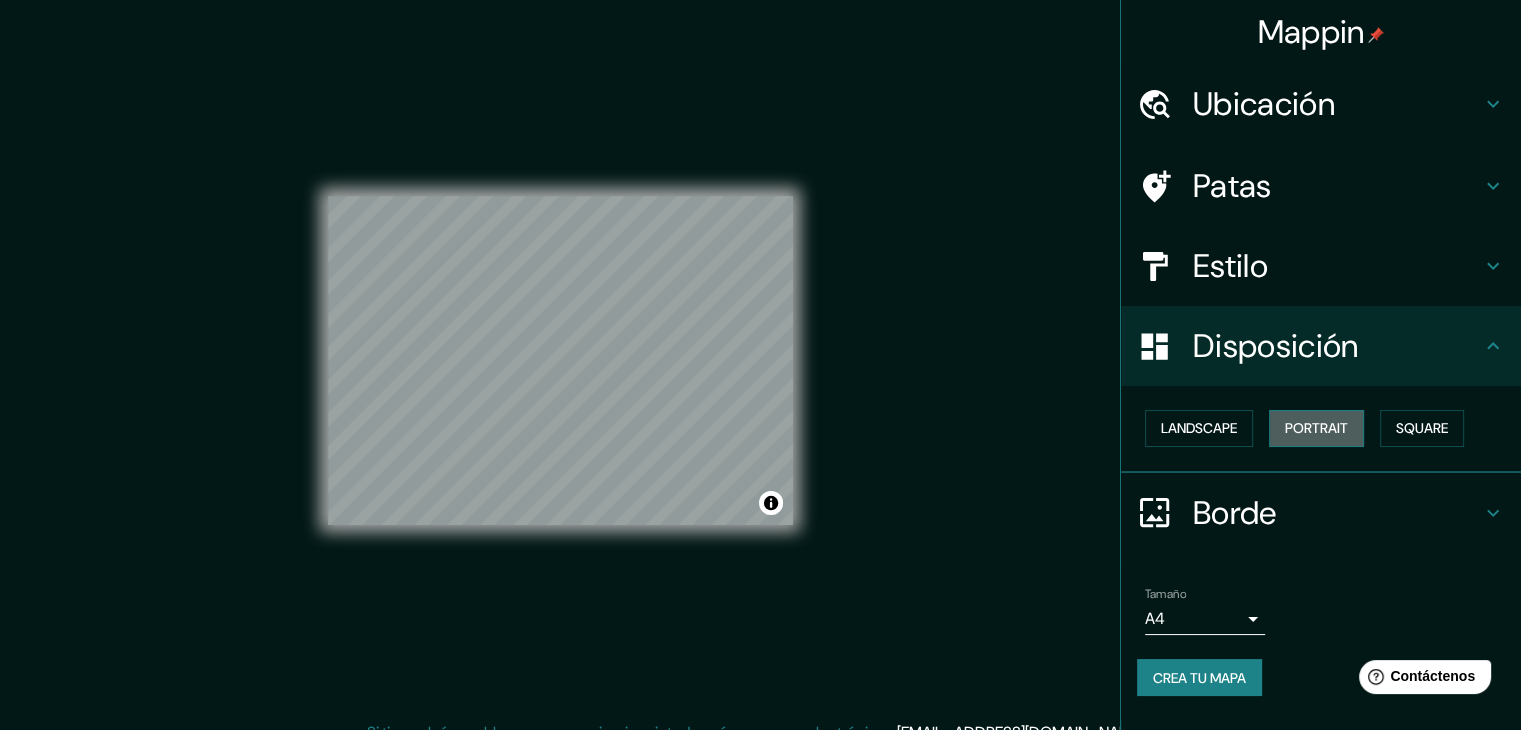 click on "Portrait" at bounding box center (1316, 428) 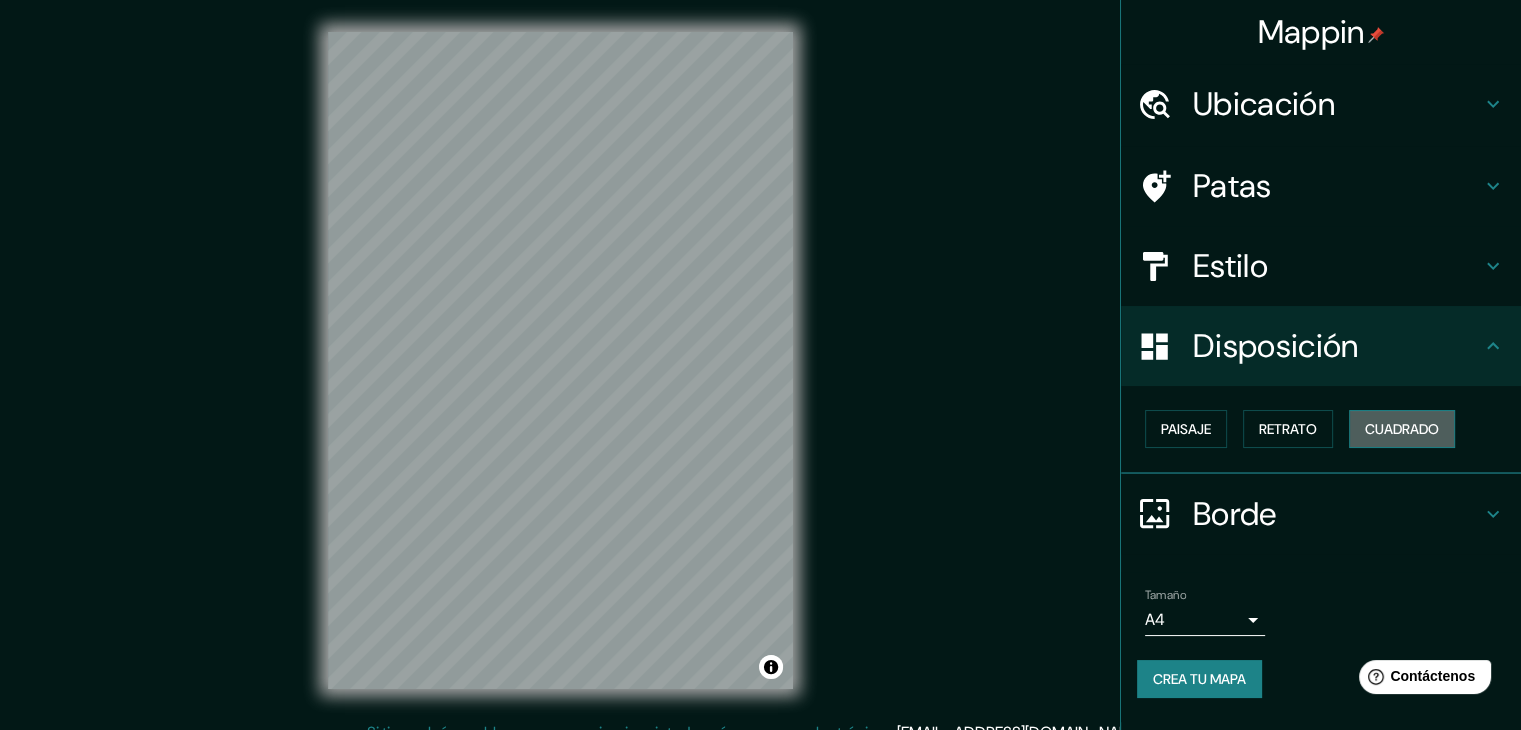 click on "Cuadrado" at bounding box center [1402, 429] 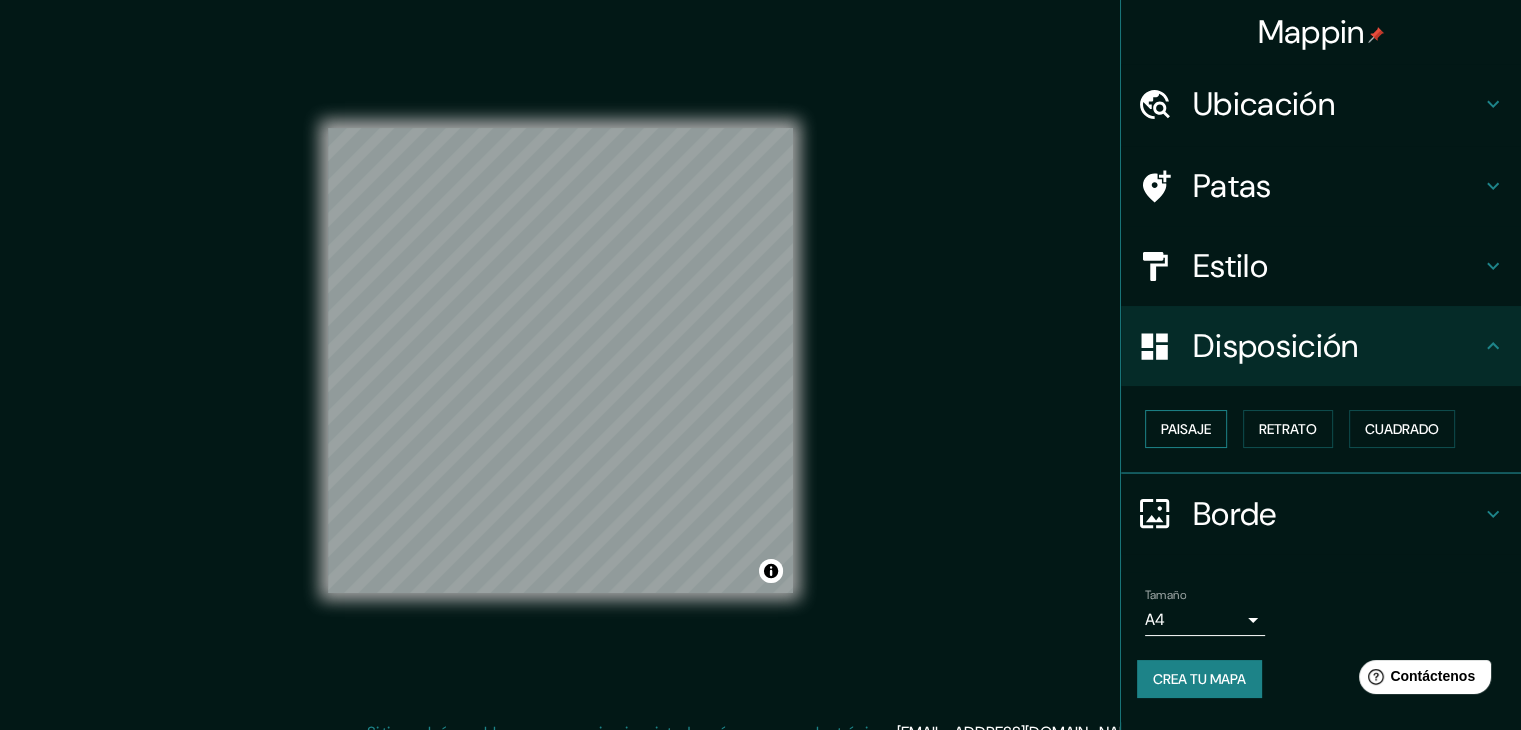 click on "Paisaje" at bounding box center (1186, 429) 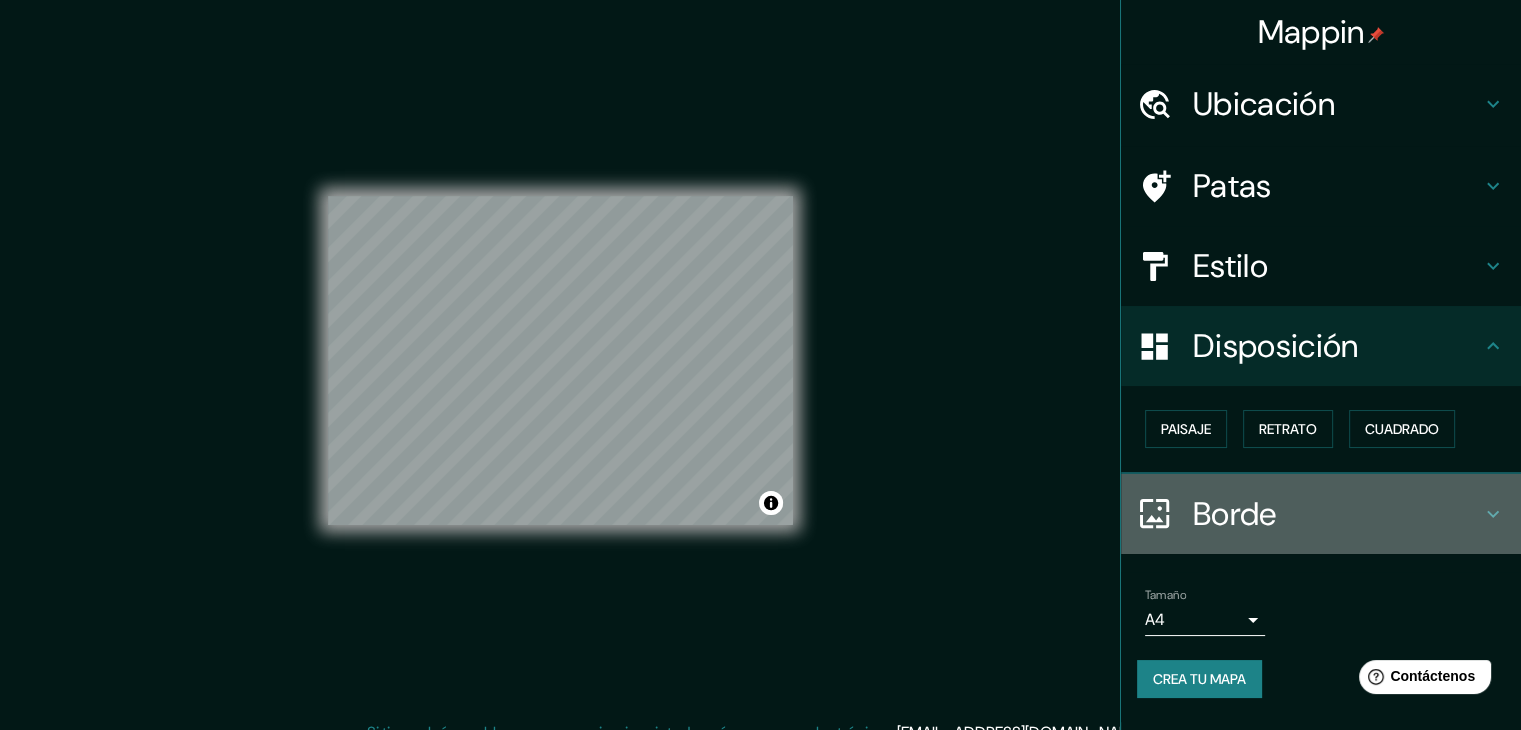 click on "Borde" at bounding box center (1337, 514) 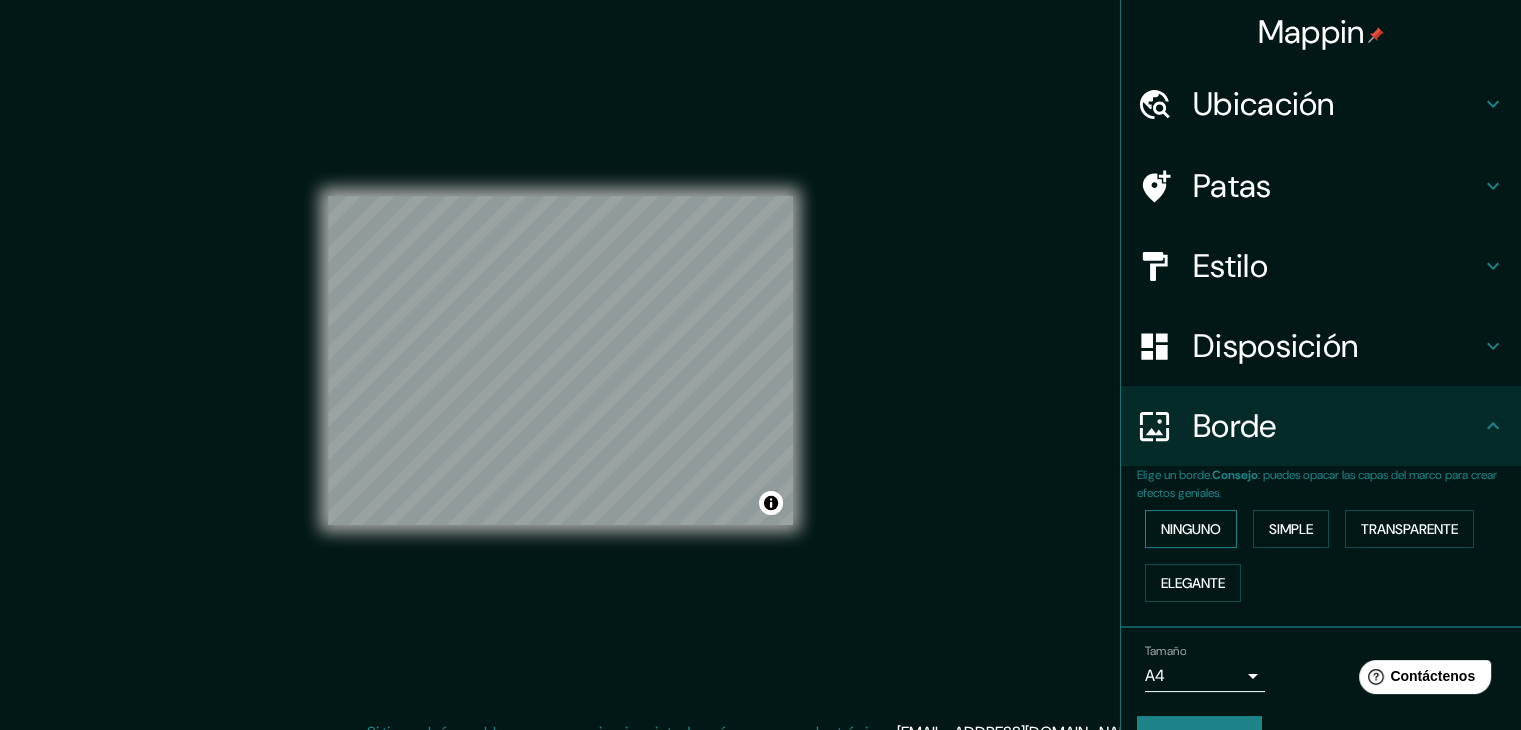 click on "Ninguno" at bounding box center [1191, 529] 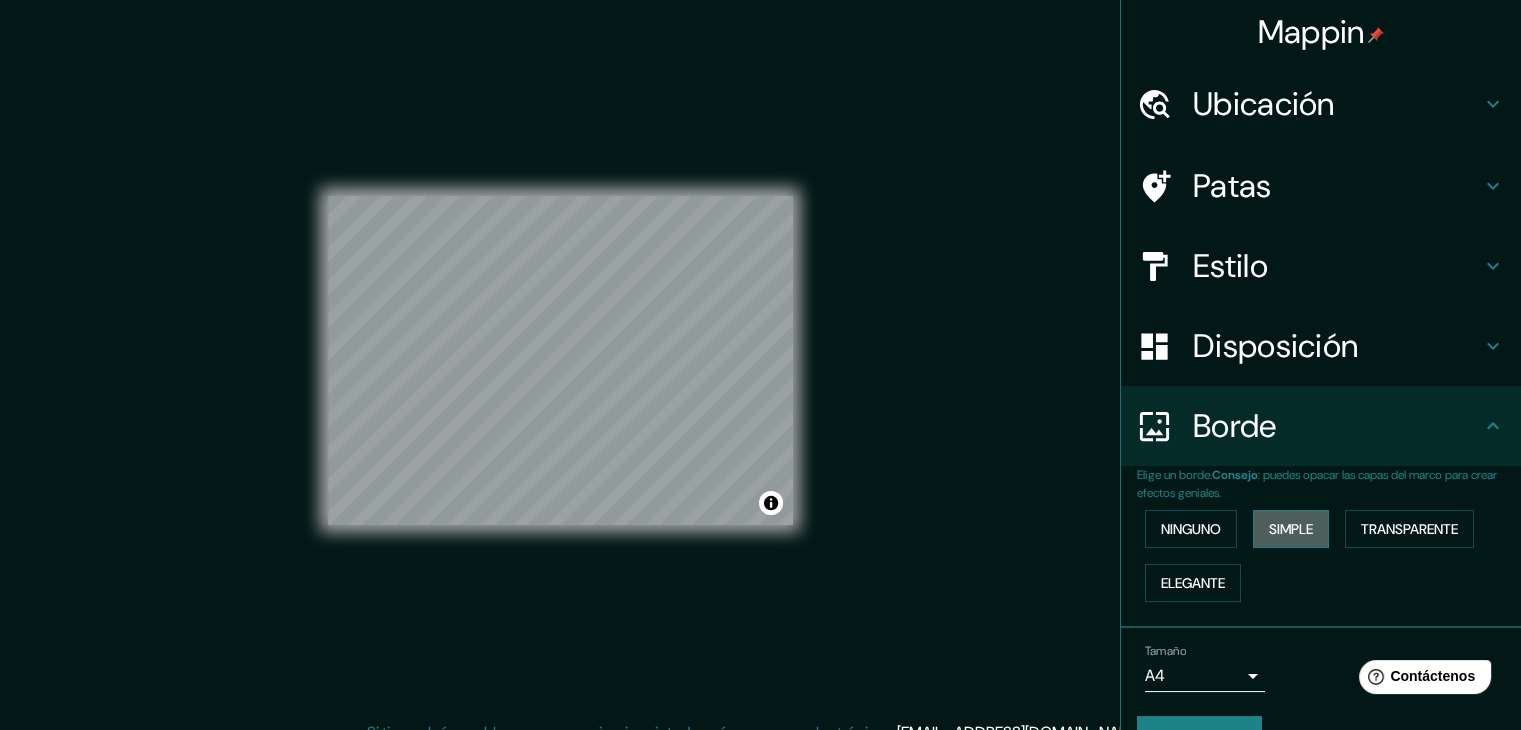 click on "Simple" at bounding box center [1291, 529] 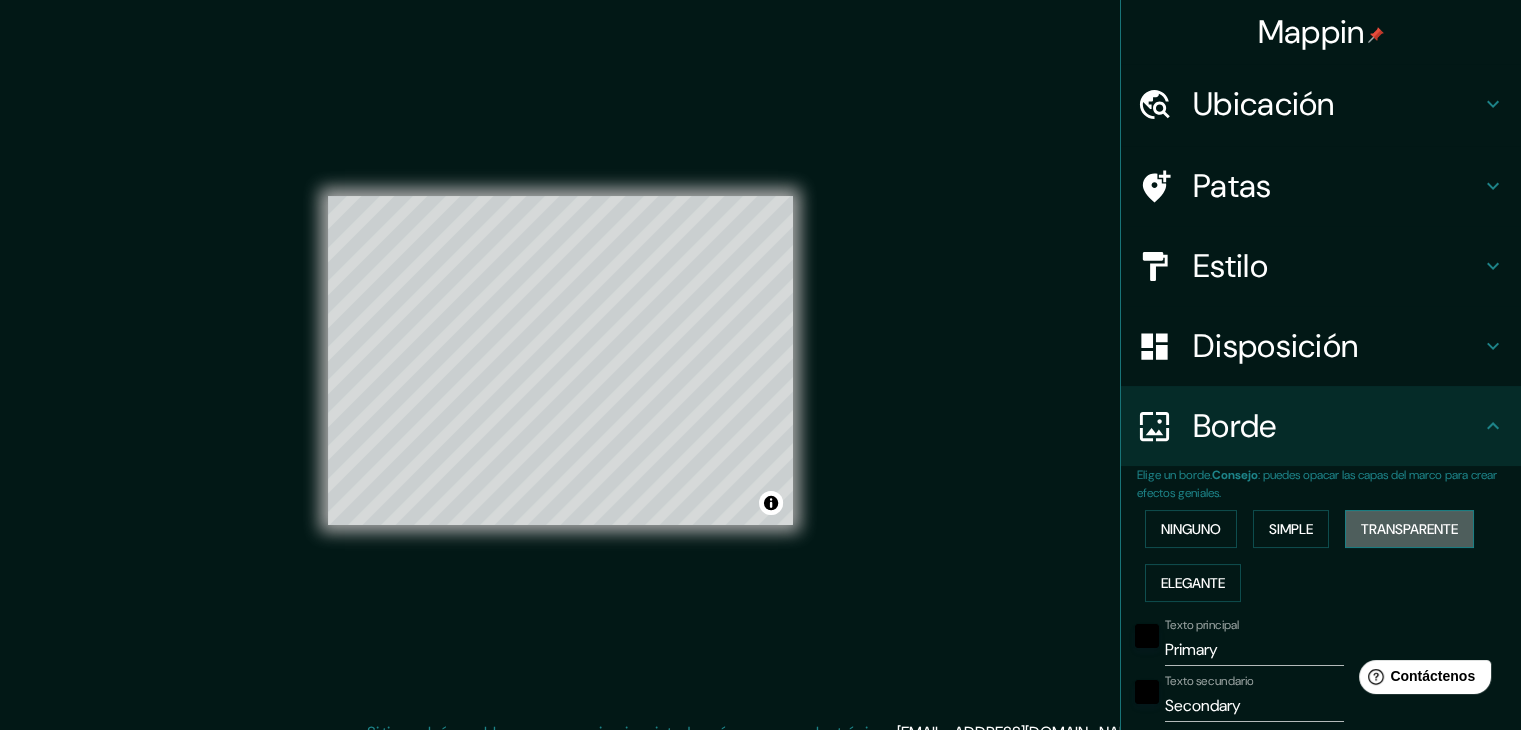 click on "Transparente" at bounding box center (1409, 529) 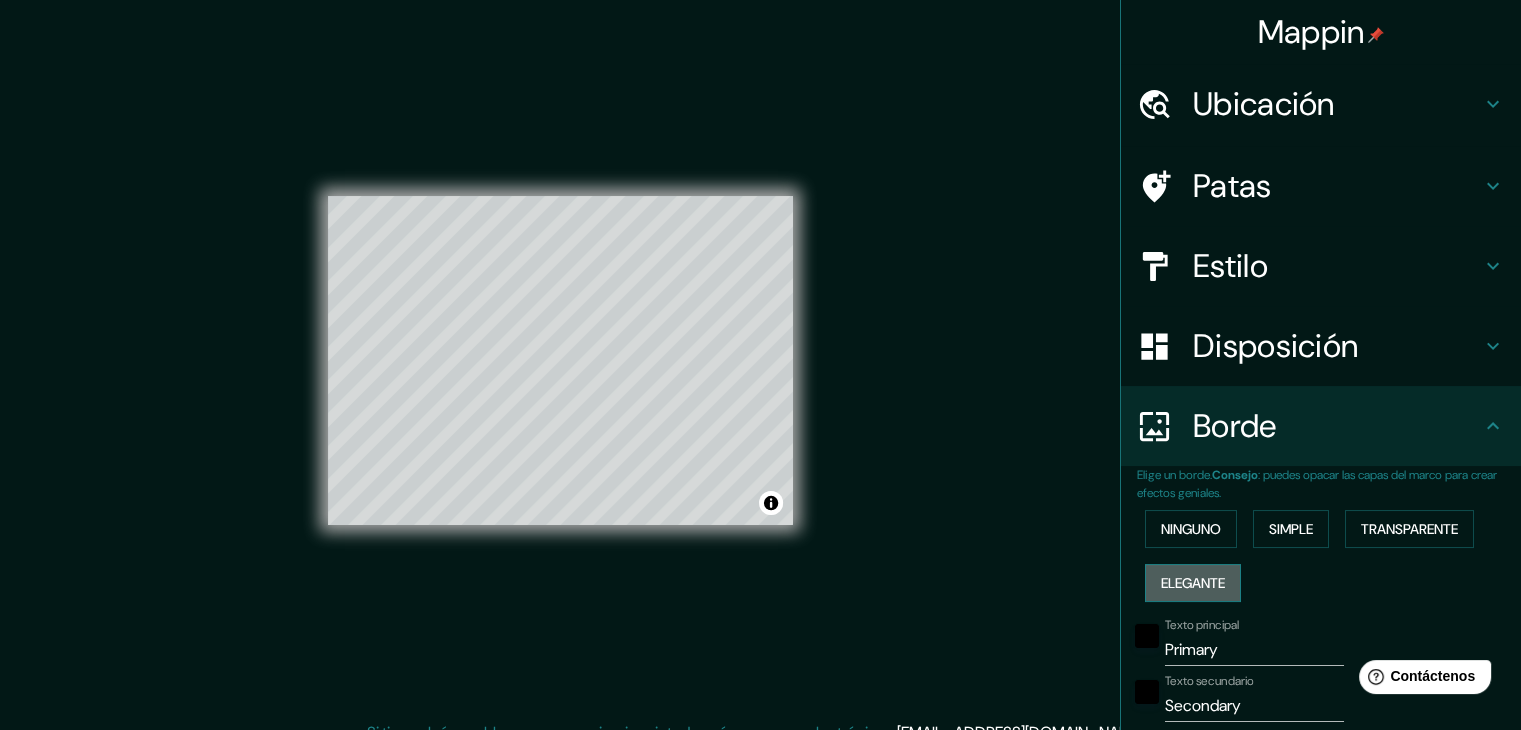 click on "Elegante" at bounding box center (1193, 583) 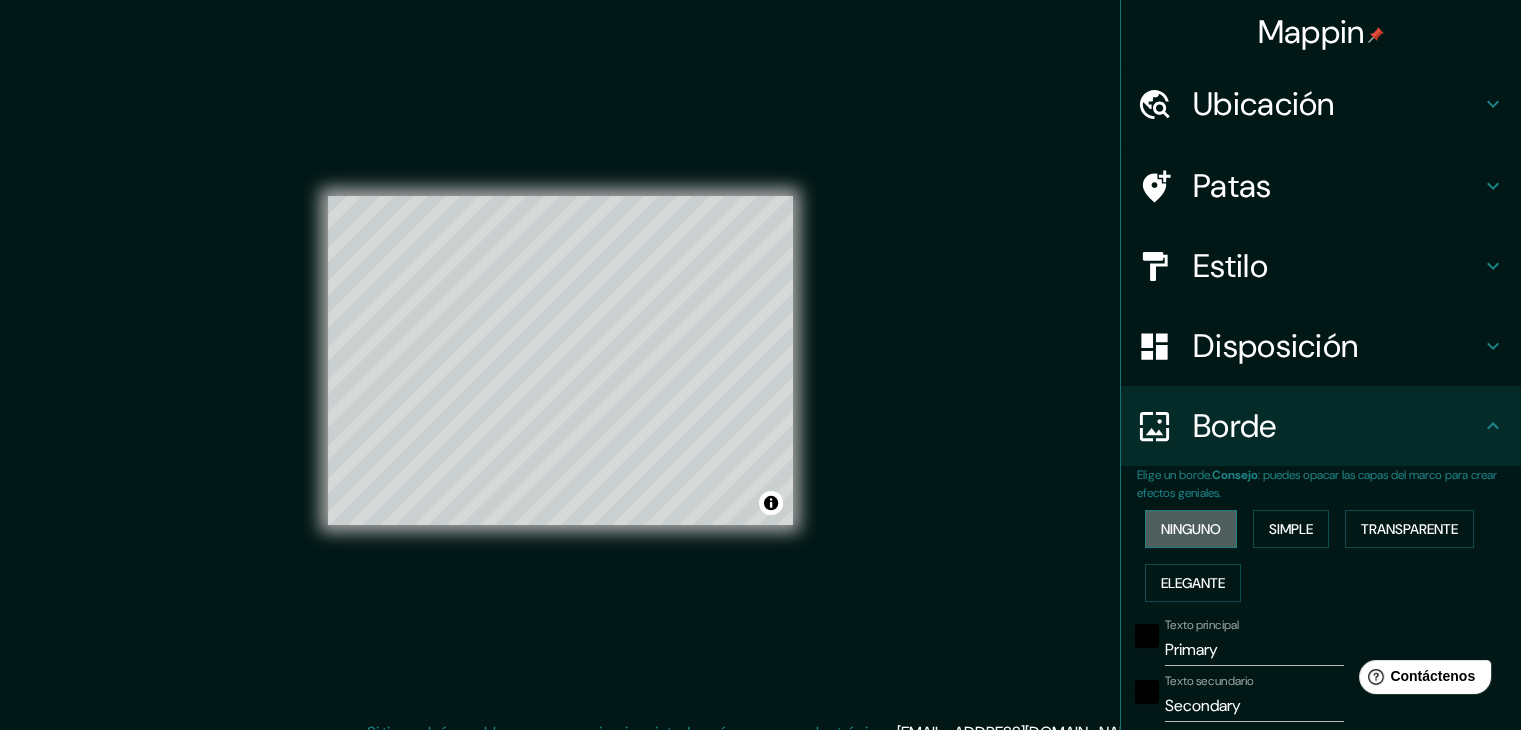 click on "Ninguno" at bounding box center (1191, 529) 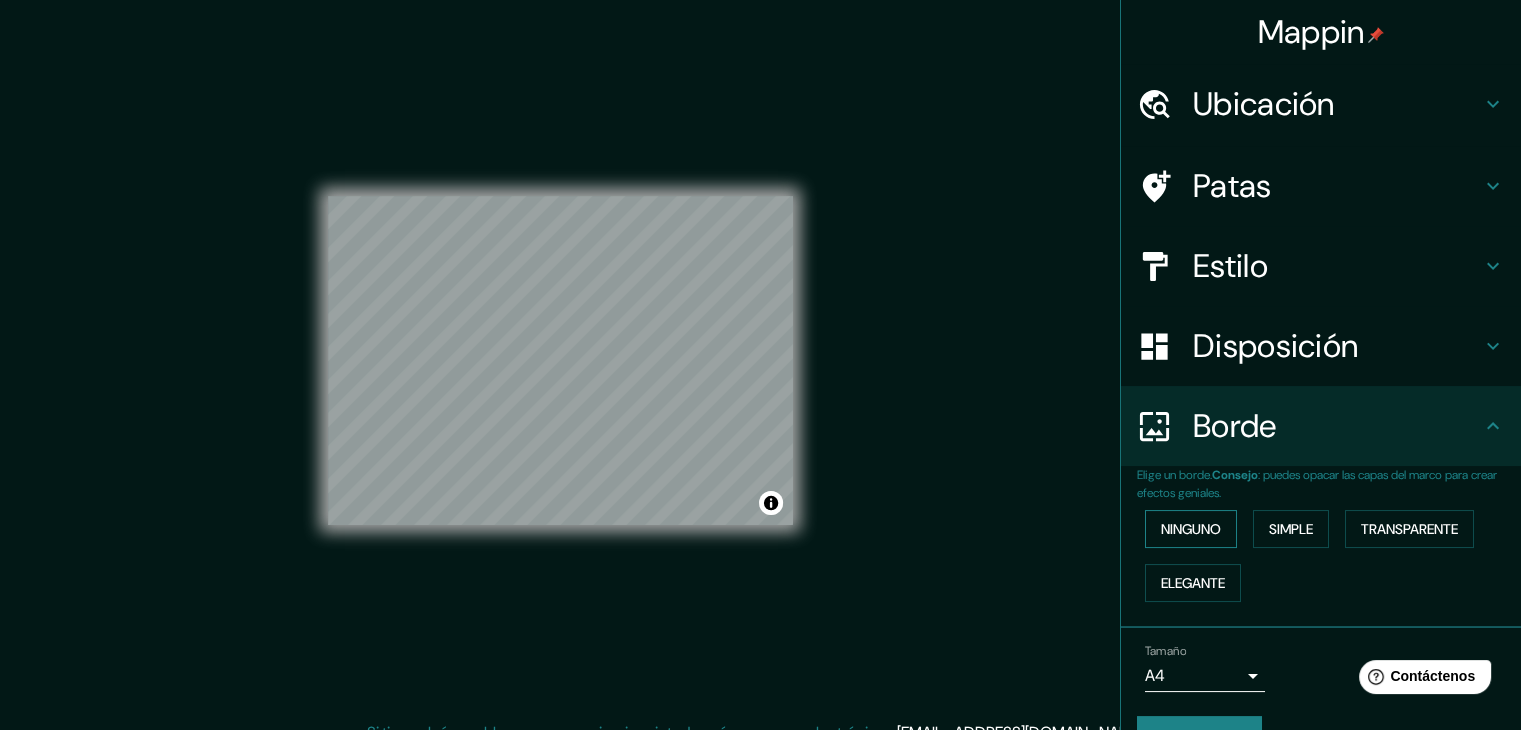 scroll, scrollTop: 45, scrollLeft: 0, axis: vertical 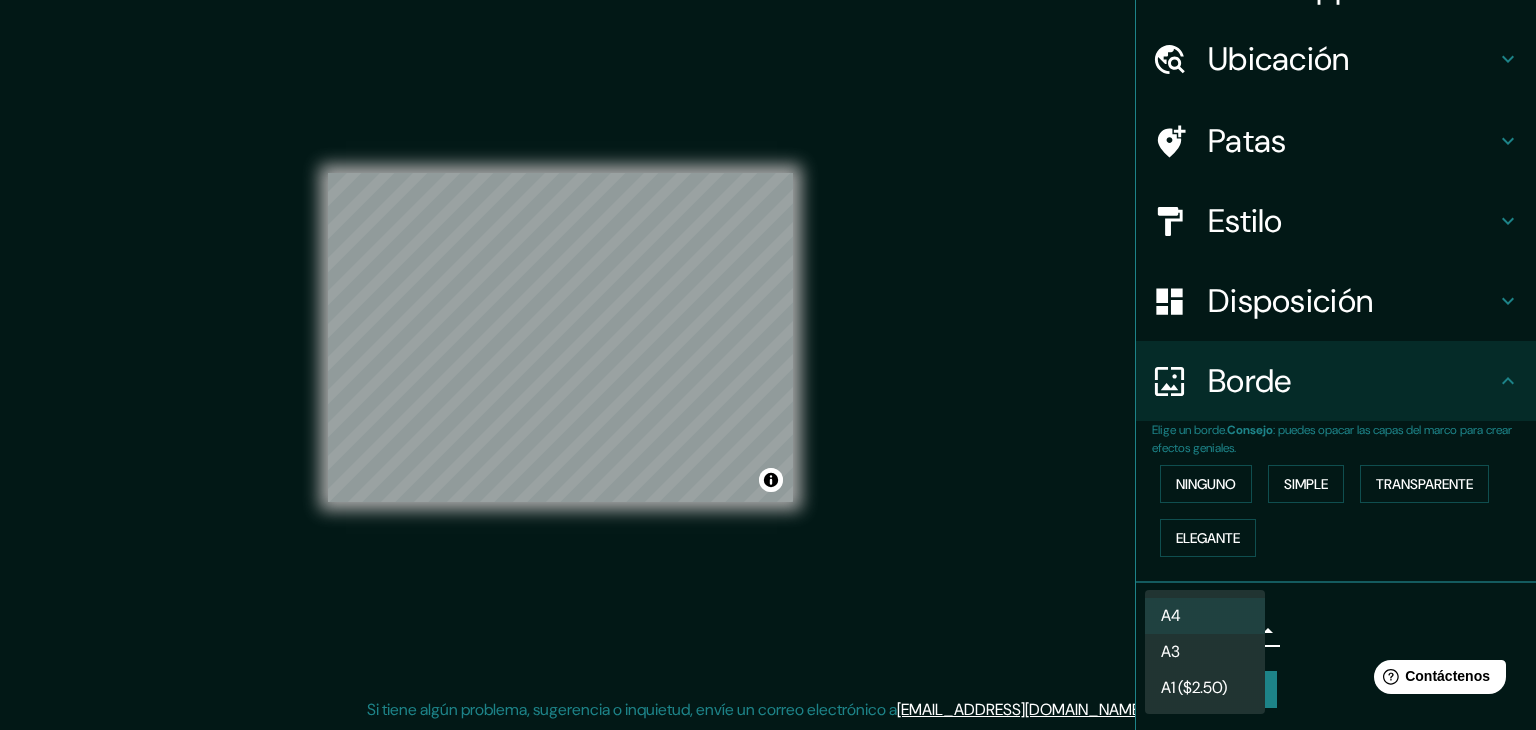 click on "Mappin Ubicación Huejutla de Reyes, Hidalgo, México Patas Estilo Disposición Borde Elige un borde.  Consejo  : puedes opacar las capas del marco para crear efectos geniales. Ninguno Simple Transparente Elegante Tamaño A4 single Crea tu mapa © Mapbox   © OpenStreetMap   Improve this map Si tiene algún problema, sugerencia o inquietud, envíe un correo electrónico a  help@mappin.pro  .   . . Texto original Valora esta traducción Tu opinión servirá para ayudar a mejorar el Traductor de Google A4 A3 A1 ($2.50)" at bounding box center (768, 342) 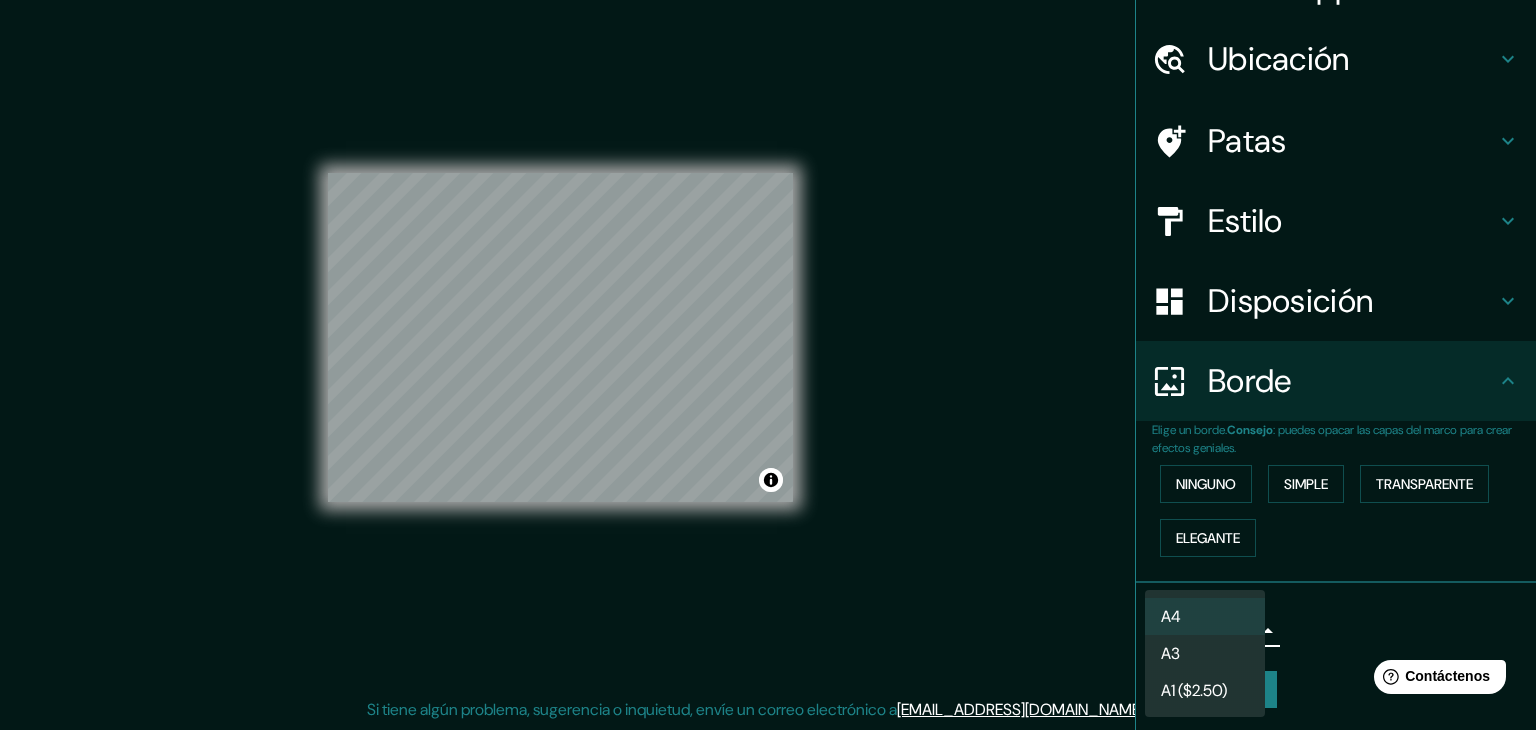 click at bounding box center (768, 365) 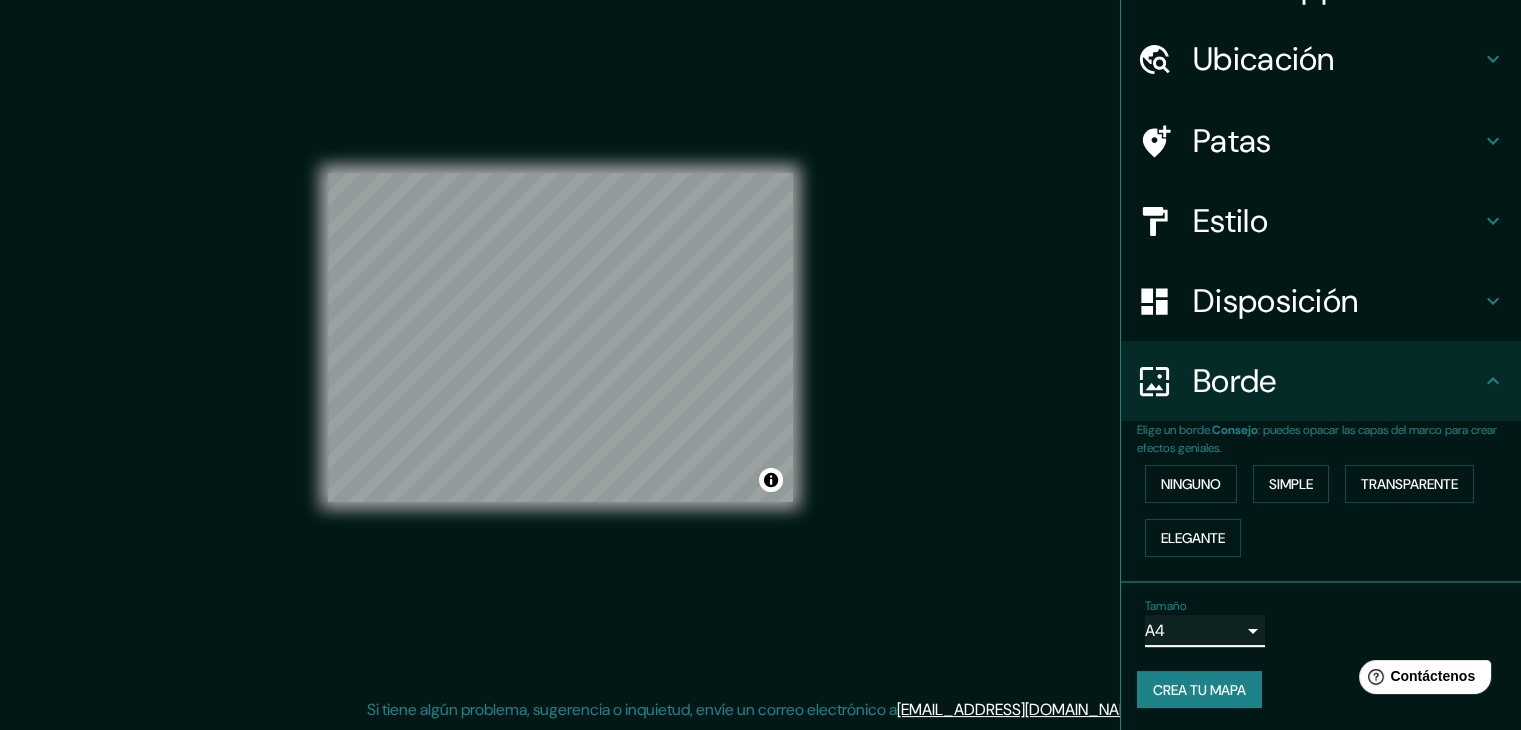scroll, scrollTop: 0, scrollLeft: 0, axis: both 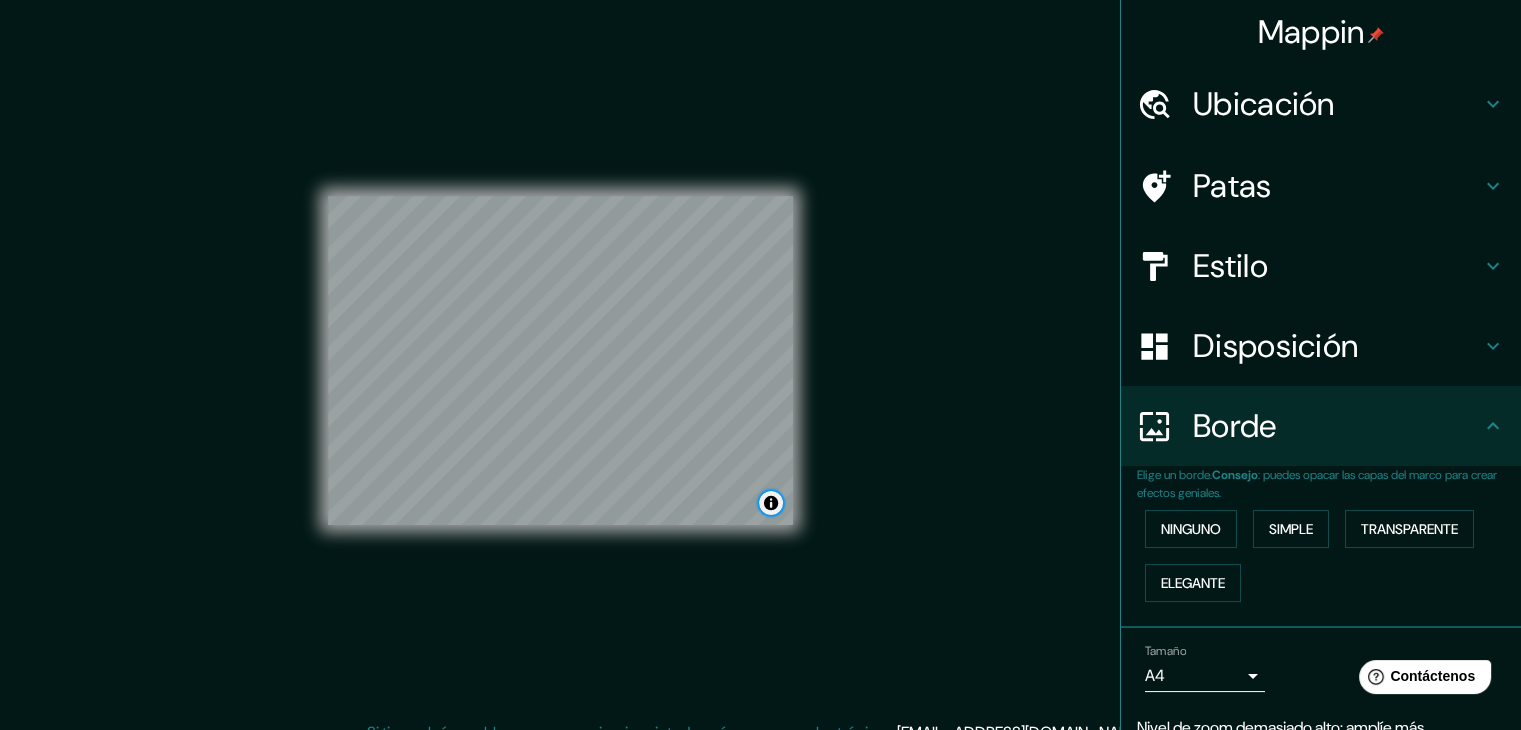 click at bounding box center (771, 503) 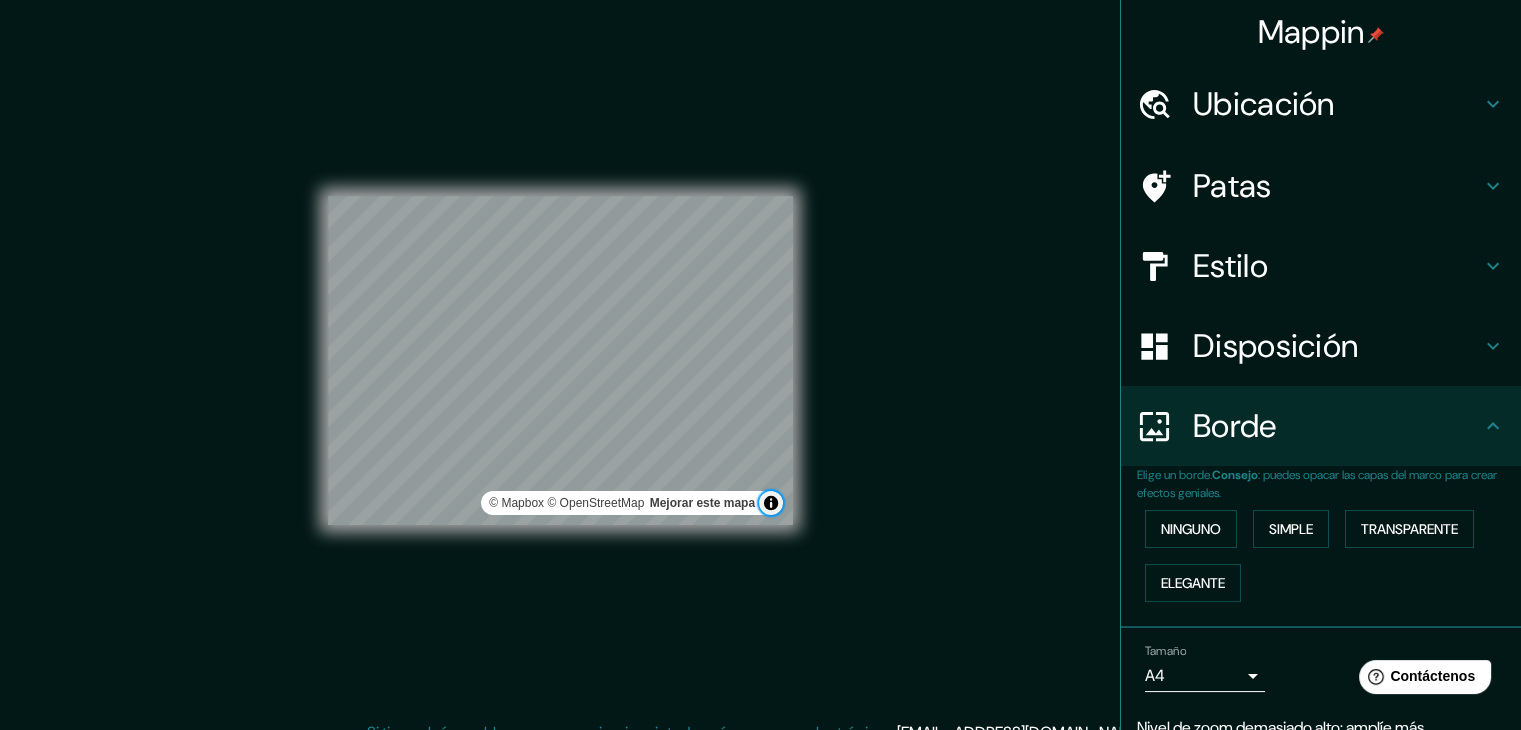 click at bounding box center (771, 503) 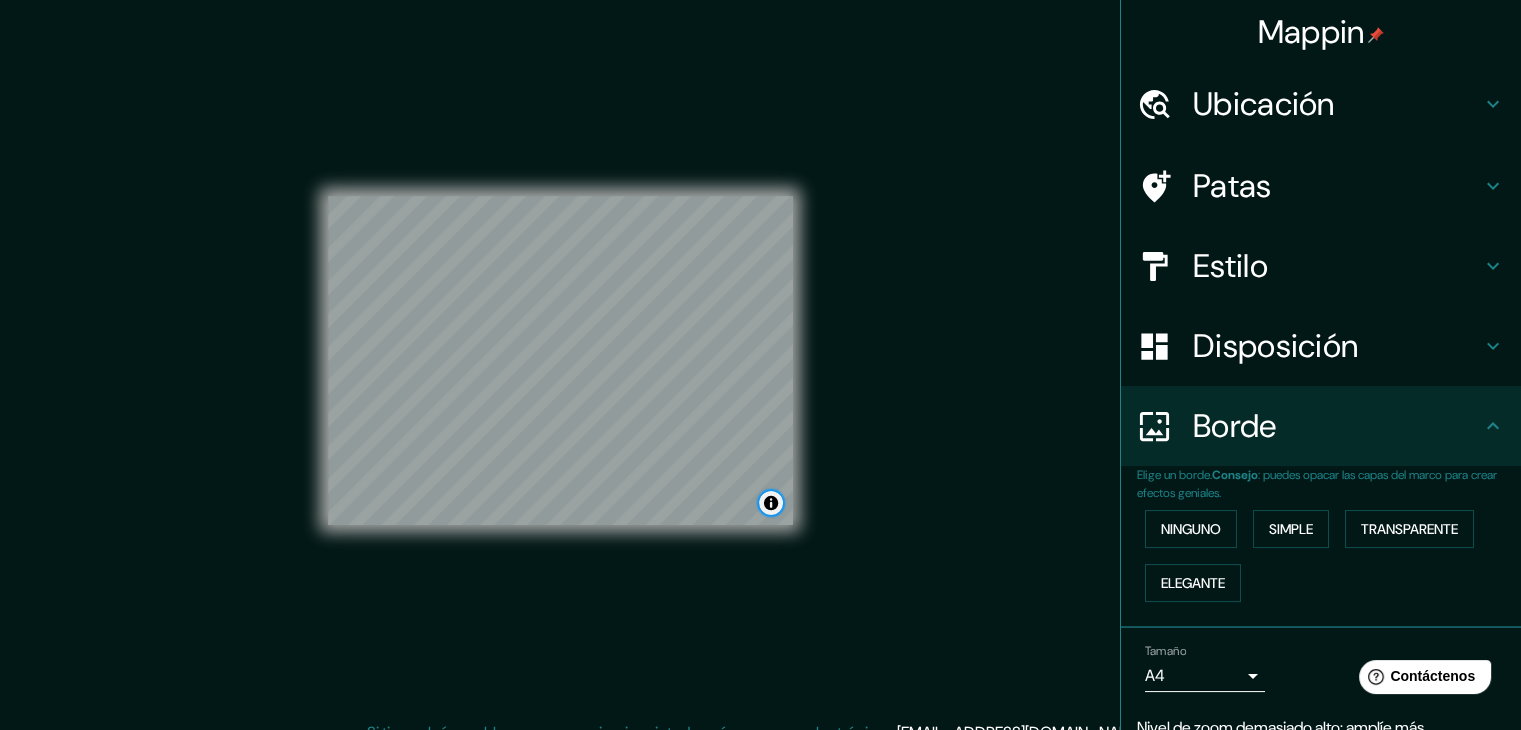 click at bounding box center [771, 503] 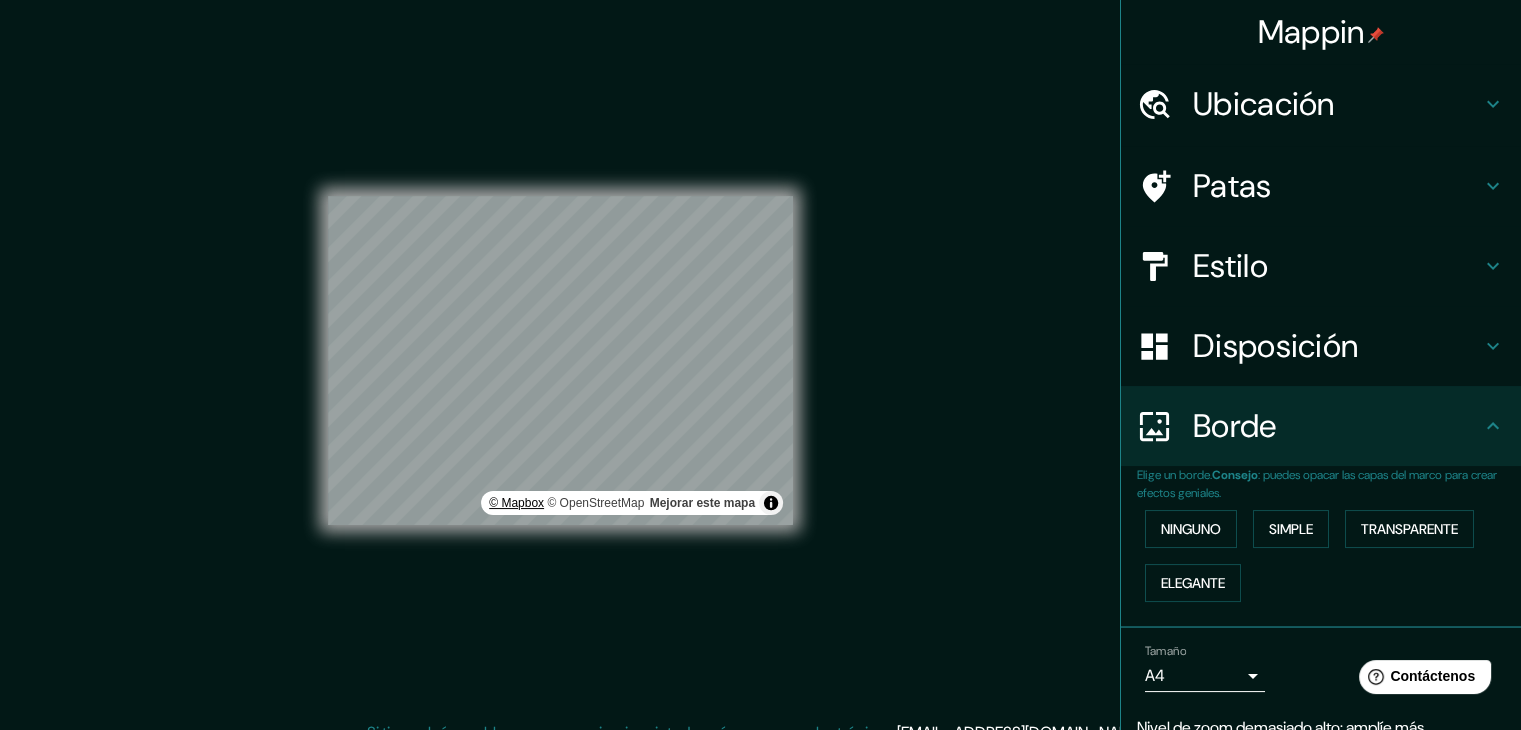 click on "© Mapbox" at bounding box center (516, 503) 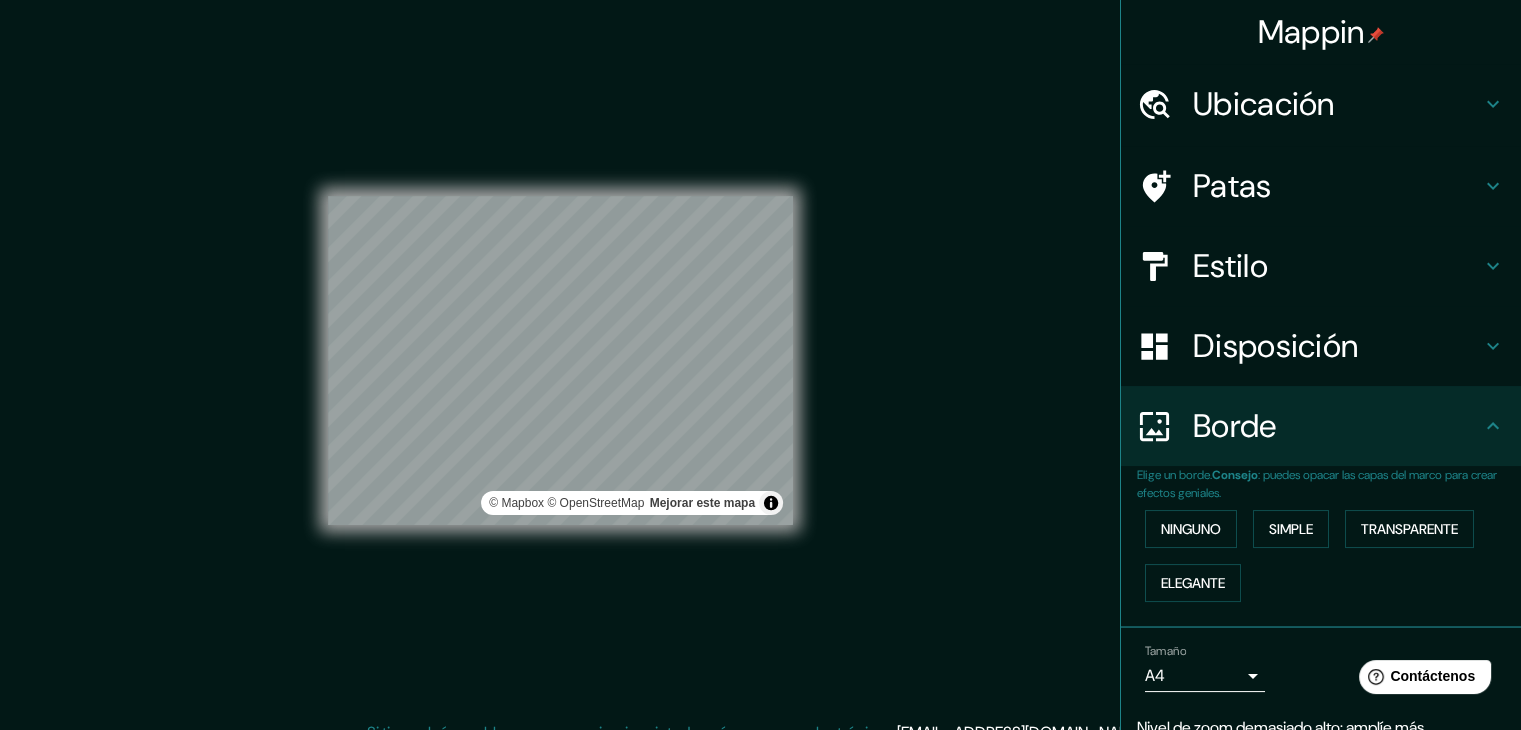 scroll, scrollTop: 85, scrollLeft: 0, axis: vertical 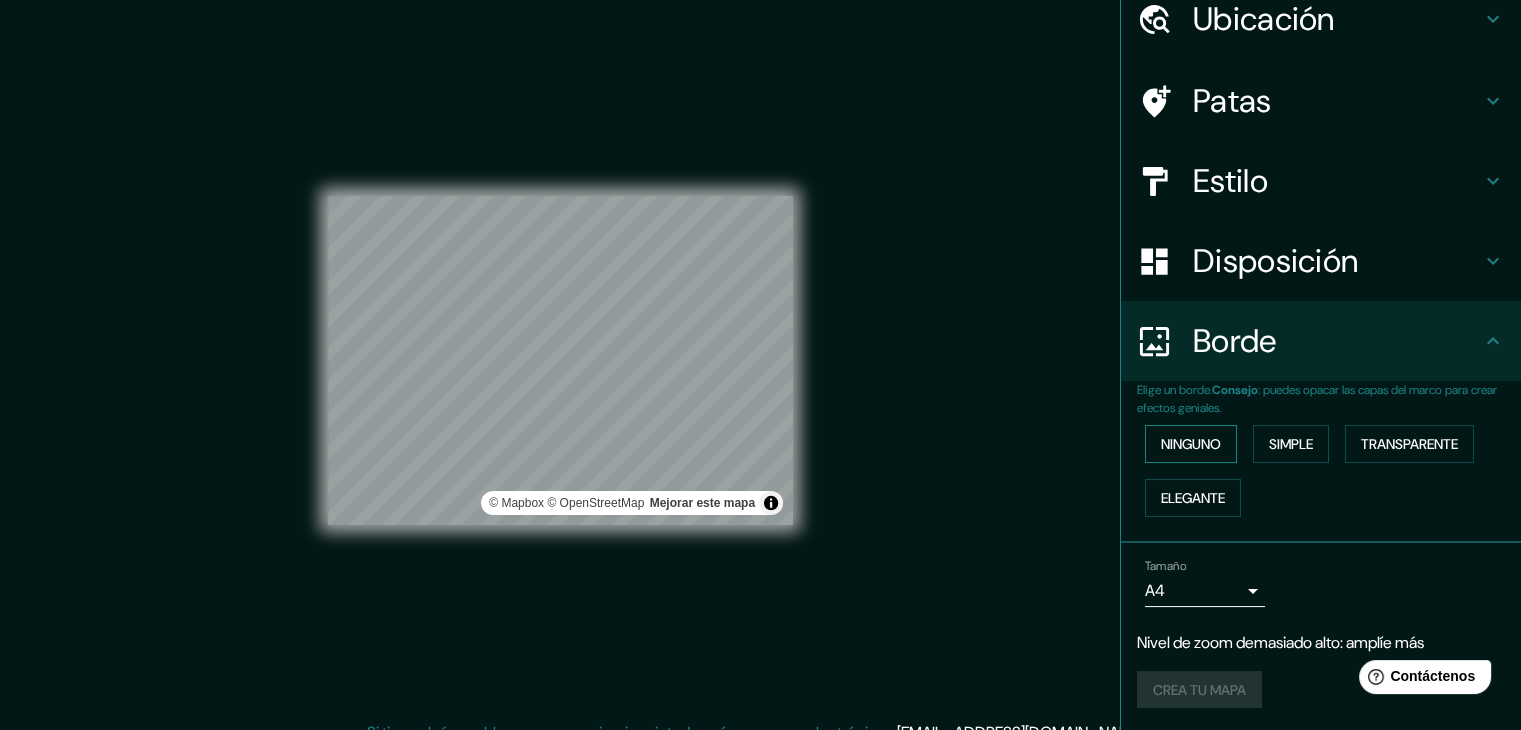 click on "Ninguno" at bounding box center [1191, 444] 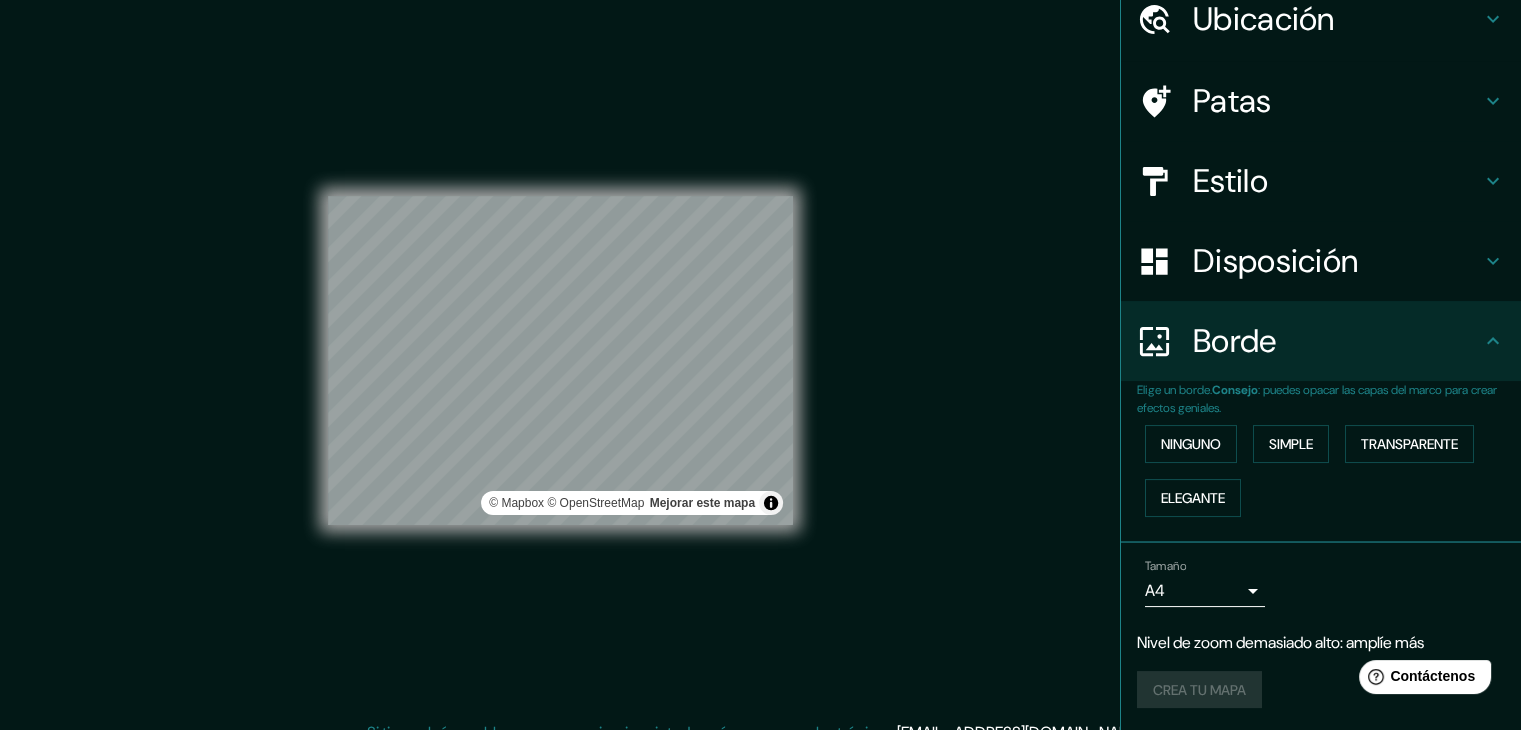 scroll, scrollTop: 0, scrollLeft: 0, axis: both 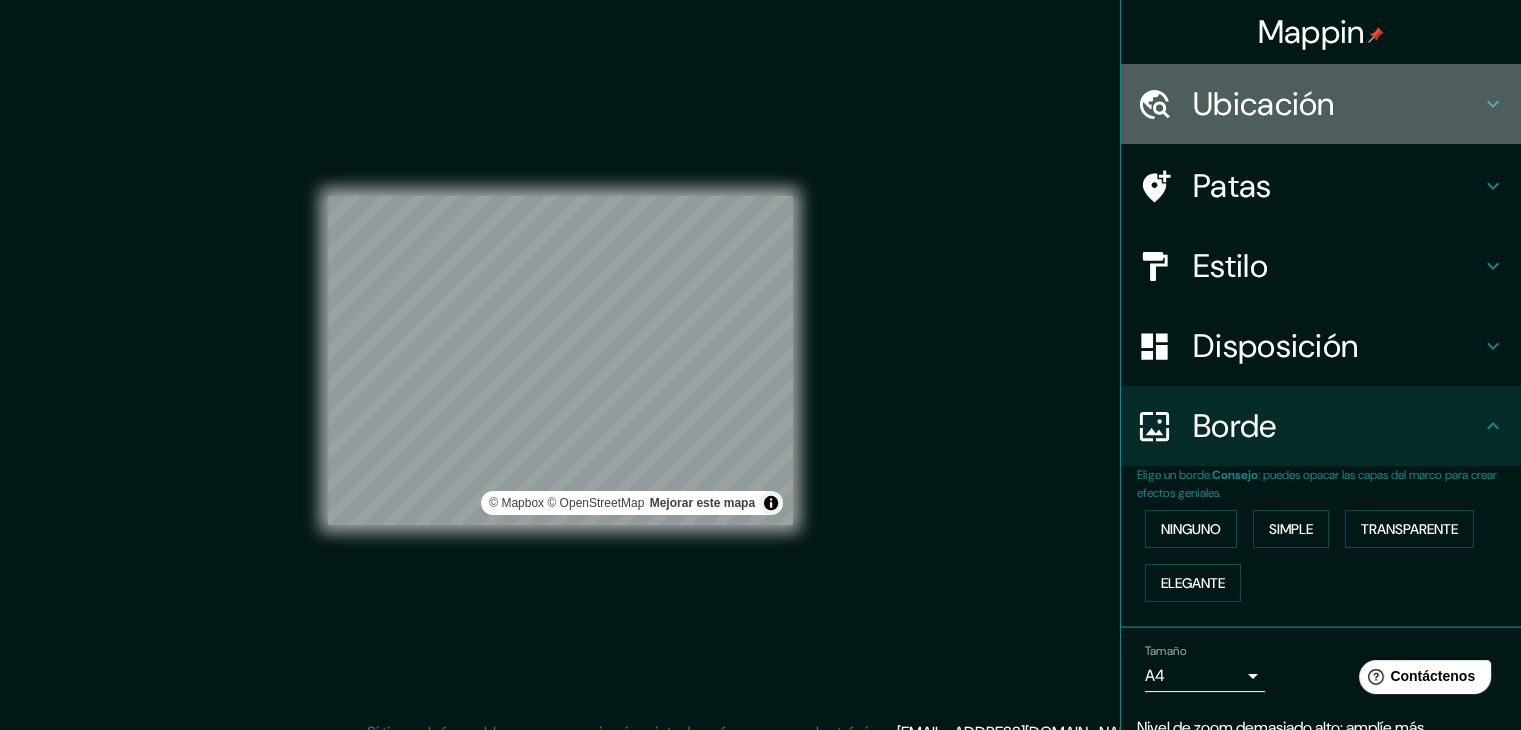 click 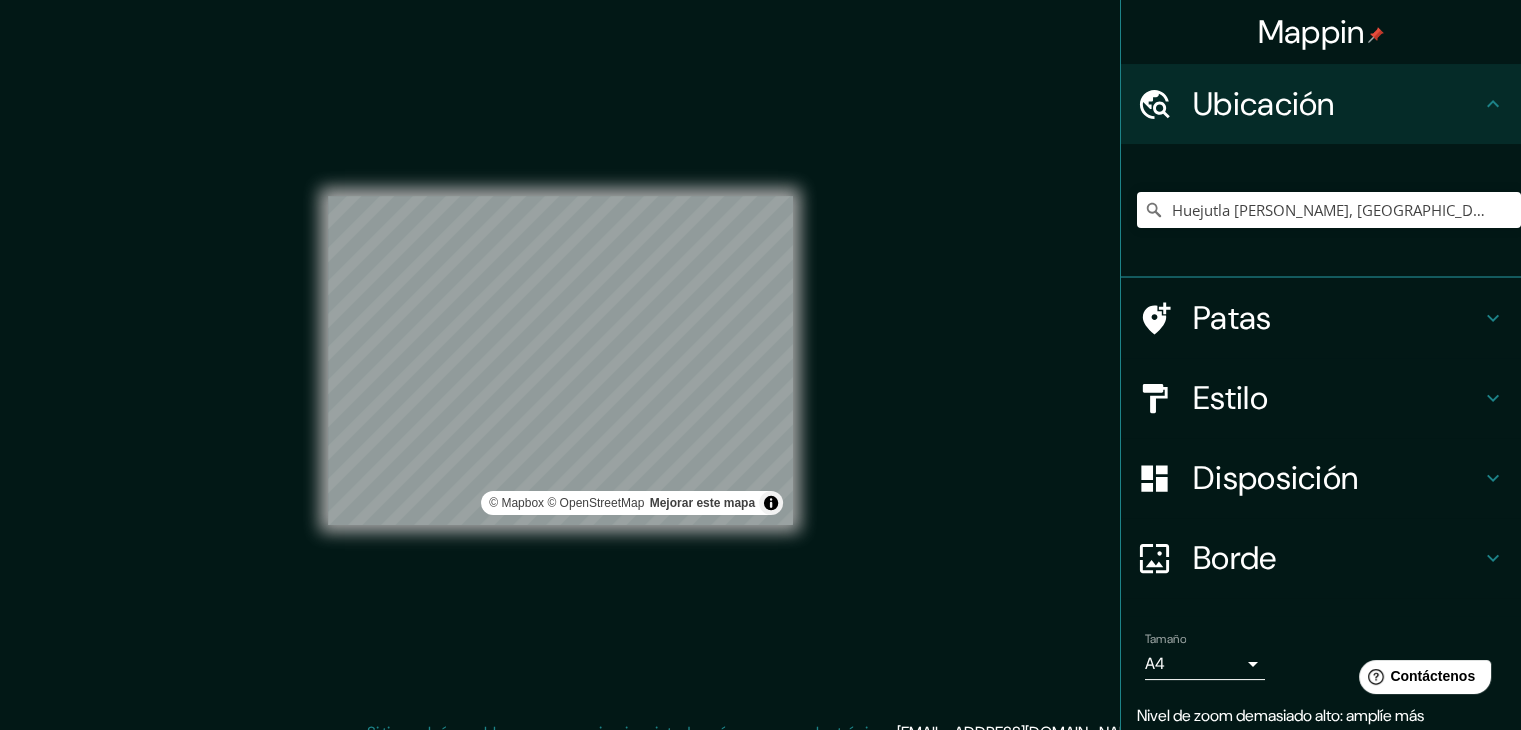 click on "Mappin Ubicación Huejutla de Reyes, Hidalgo, México Patas Estilo Disposición Borde Elige un borde.  Consejo  : puedes opacar las capas del marco para crear efectos geniales. Ninguno Simple Transparente Elegante Tamaño A4 single Nivel de zoom demasiado alto: amplíe más Crea tu mapa © Mapbox    © OpenStreetMap    Mejorar este mapa Si tiene algún problema, sugerencia o inquietud, envíe un correo electrónico a  help@mappin.pro  .   . ." at bounding box center (760, 376) 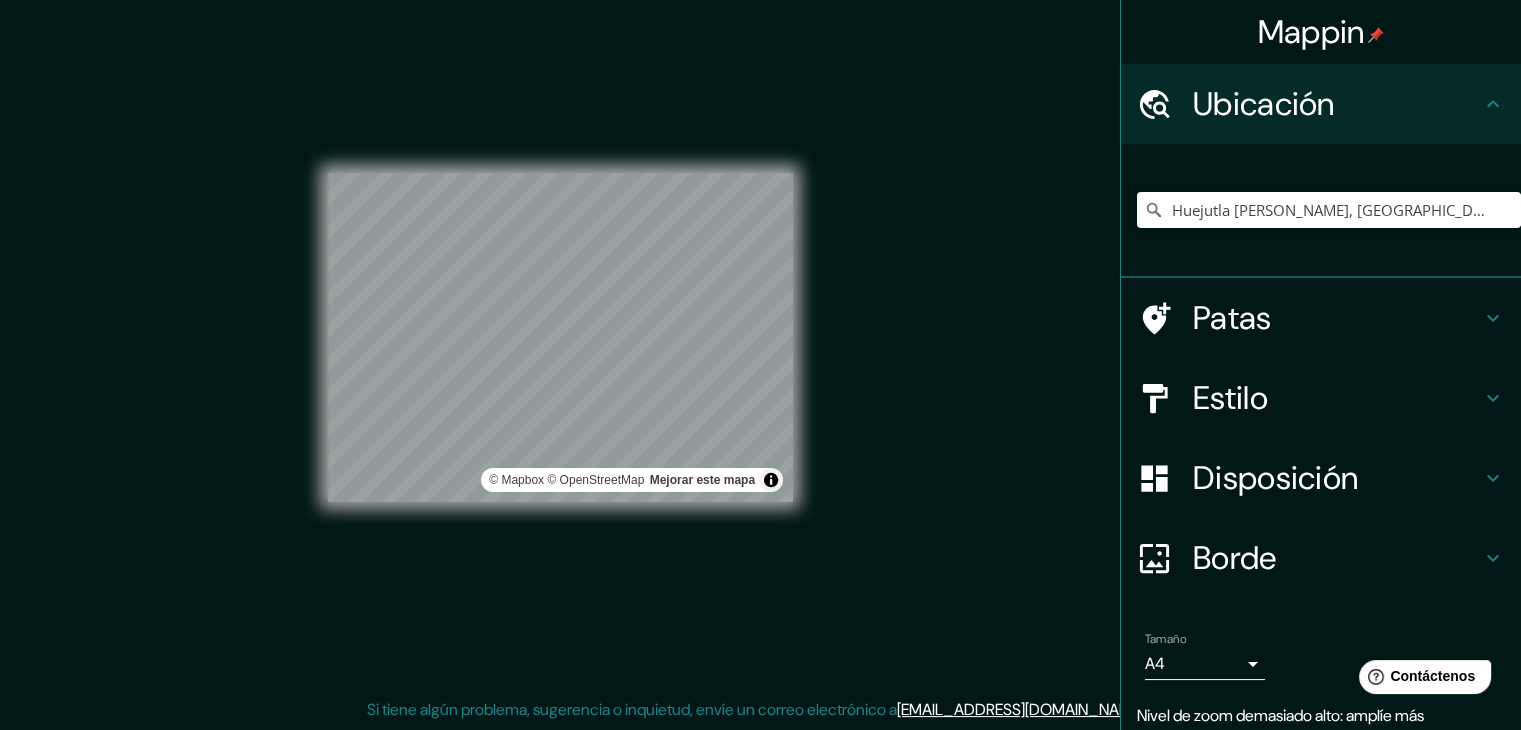 scroll, scrollTop: 75, scrollLeft: 0, axis: vertical 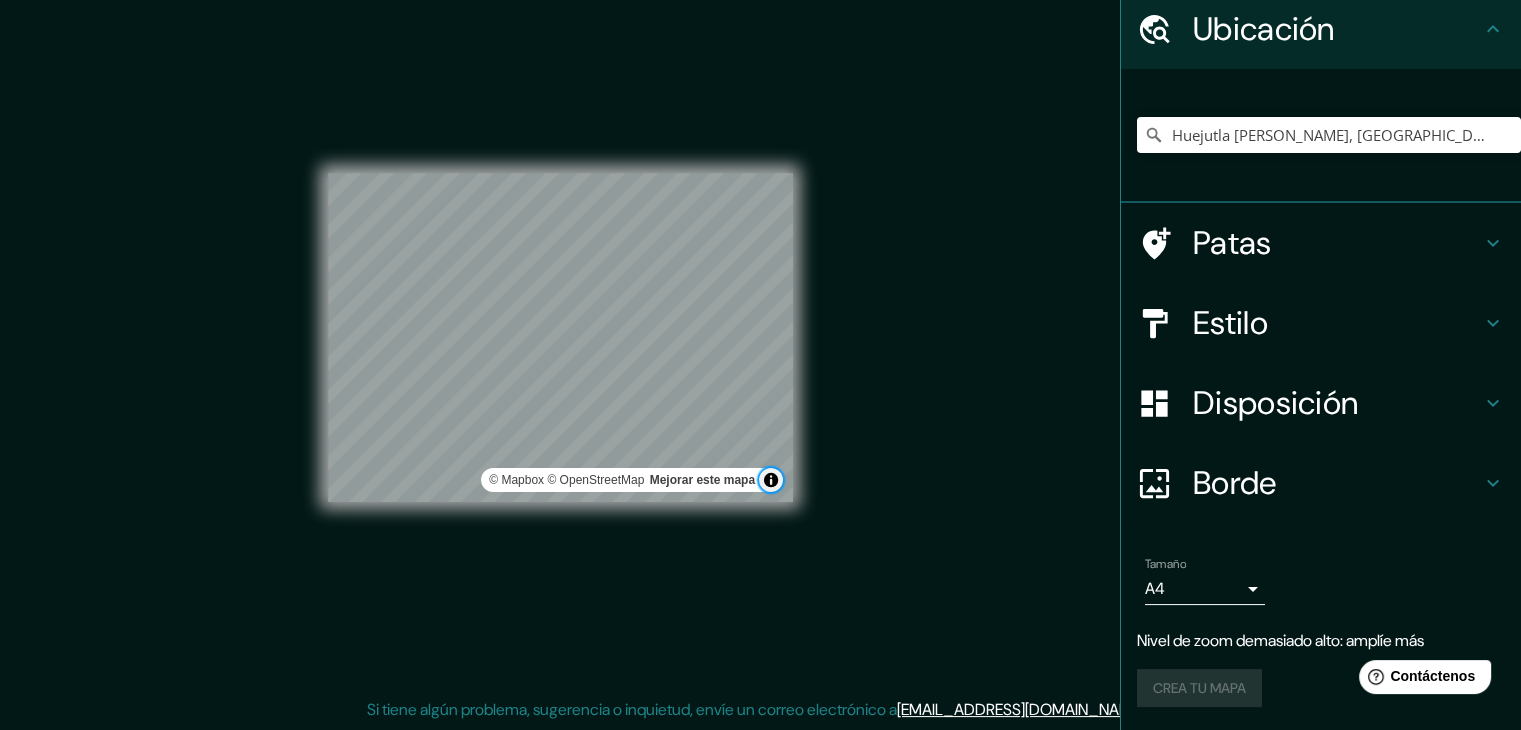 click at bounding box center [771, 480] 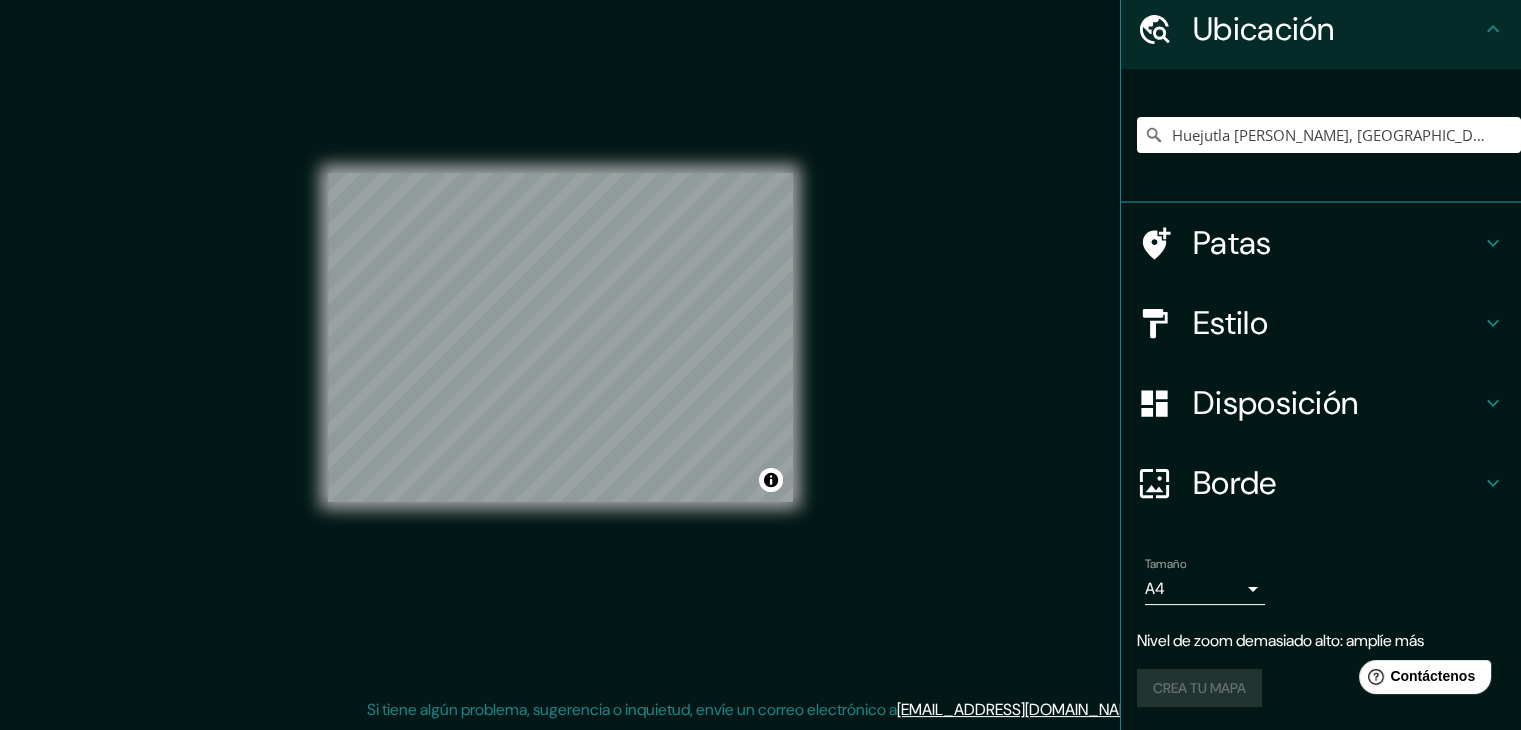 click on "Crea tu mapa" at bounding box center [1321, 688] 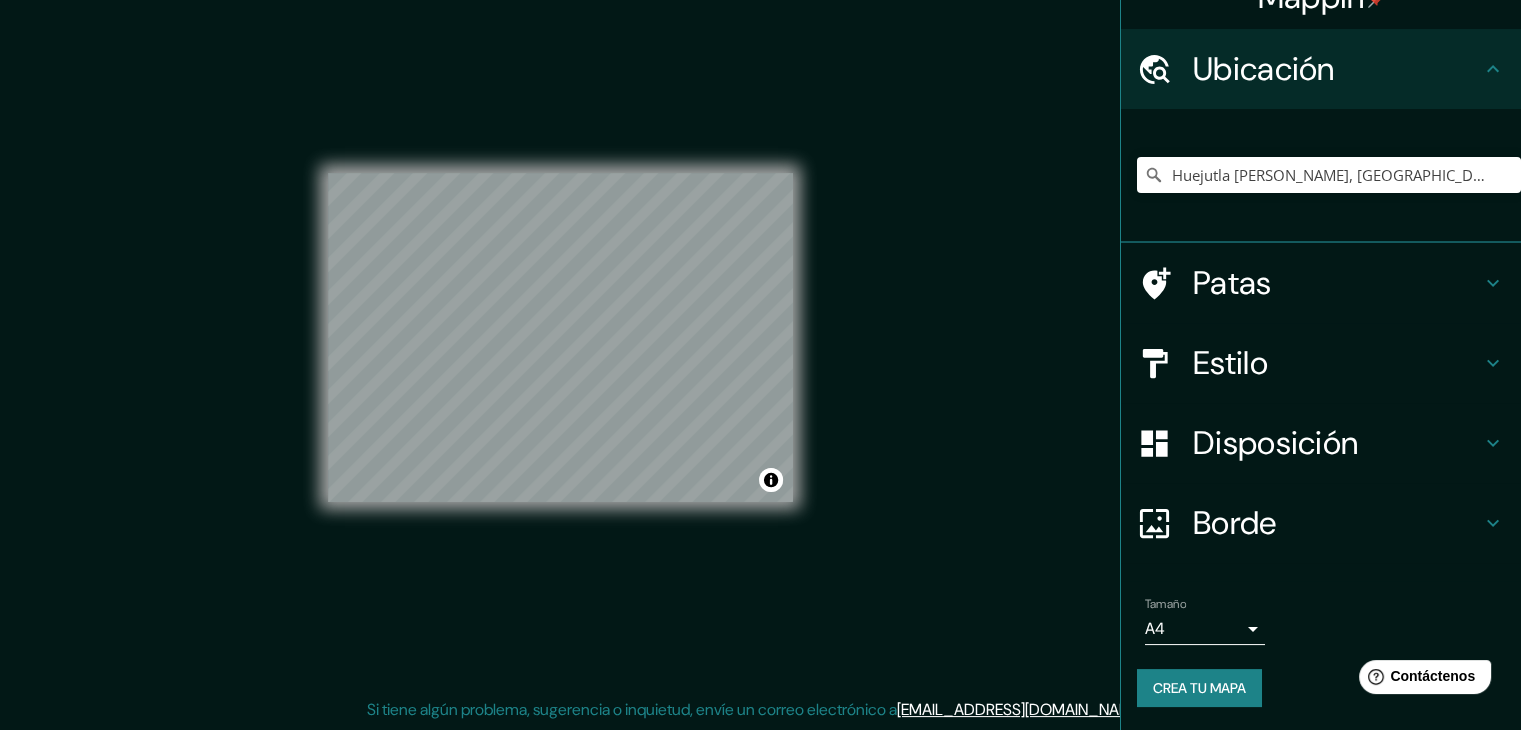 scroll, scrollTop: 75, scrollLeft: 0, axis: vertical 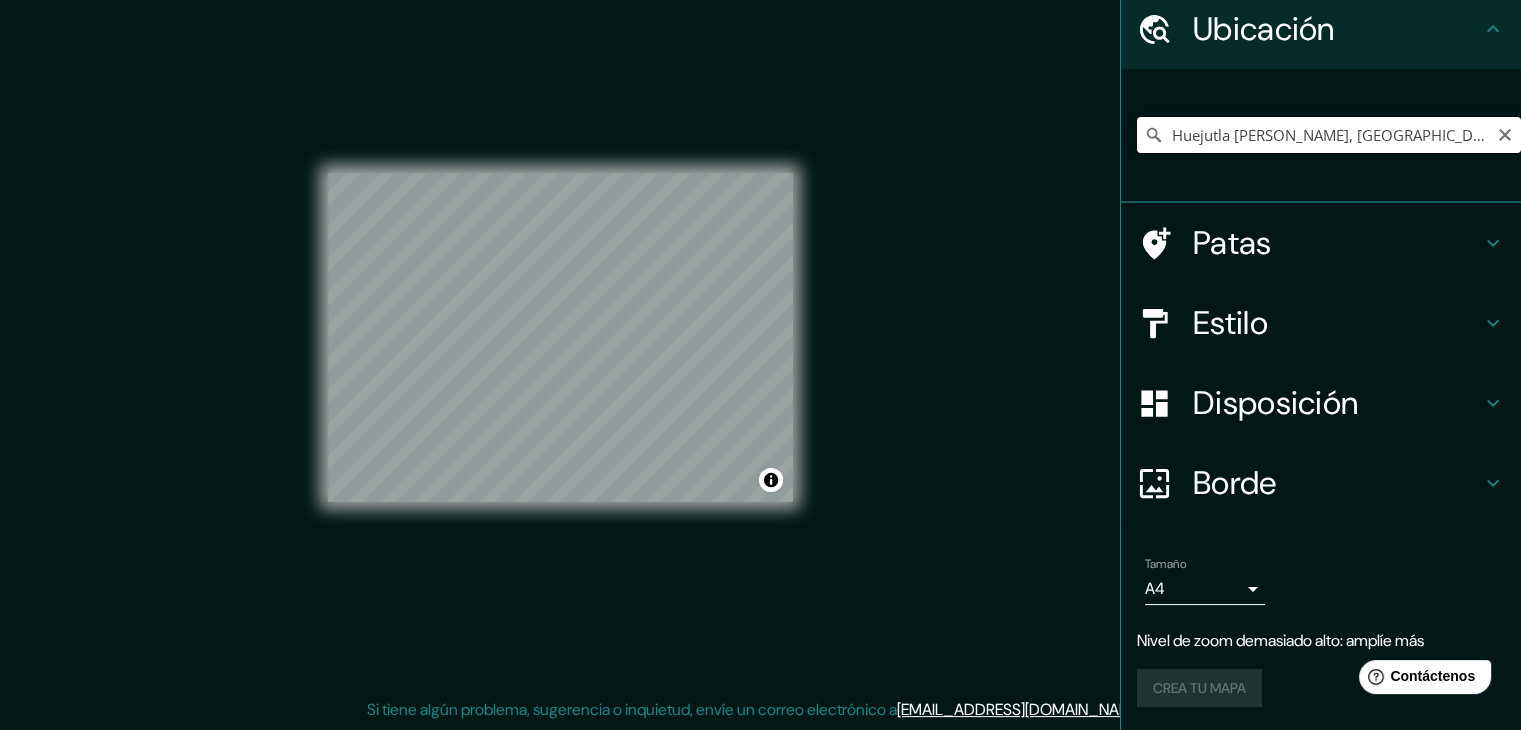 click on "Huejutla [PERSON_NAME], [GEOGRAPHIC_DATA], [GEOGRAPHIC_DATA]" at bounding box center [1329, 135] 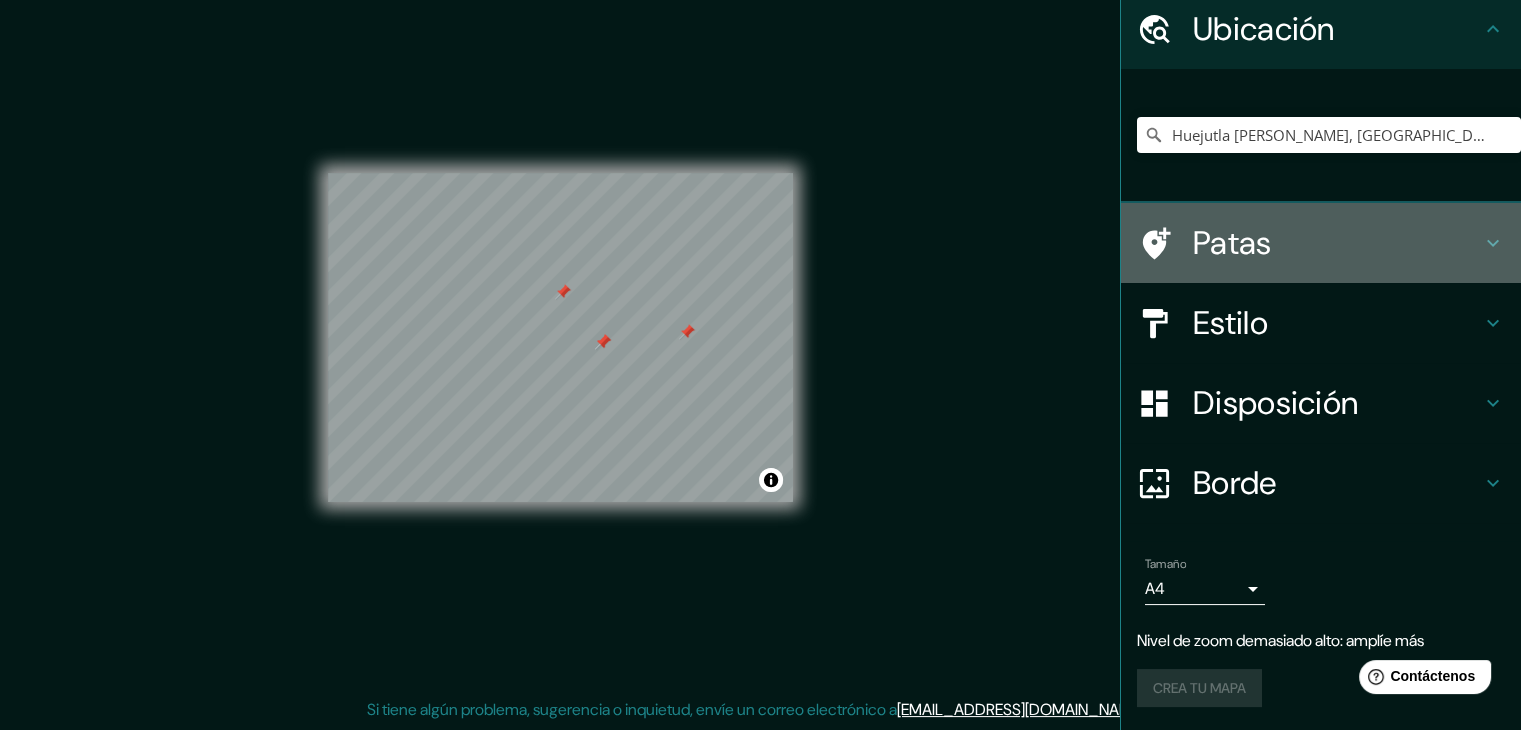 click on "Patas" at bounding box center [1321, 243] 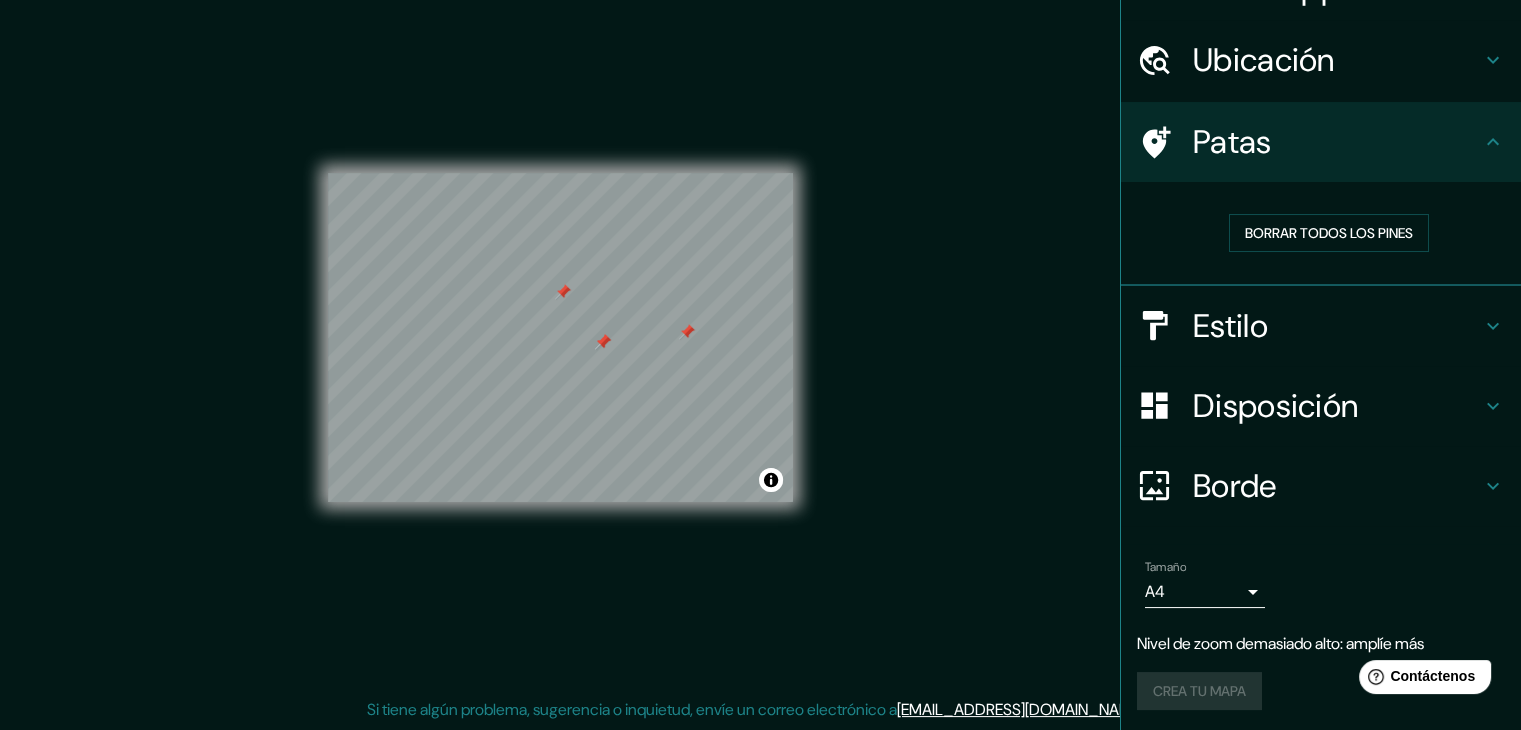 scroll, scrollTop: 45, scrollLeft: 0, axis: vertical 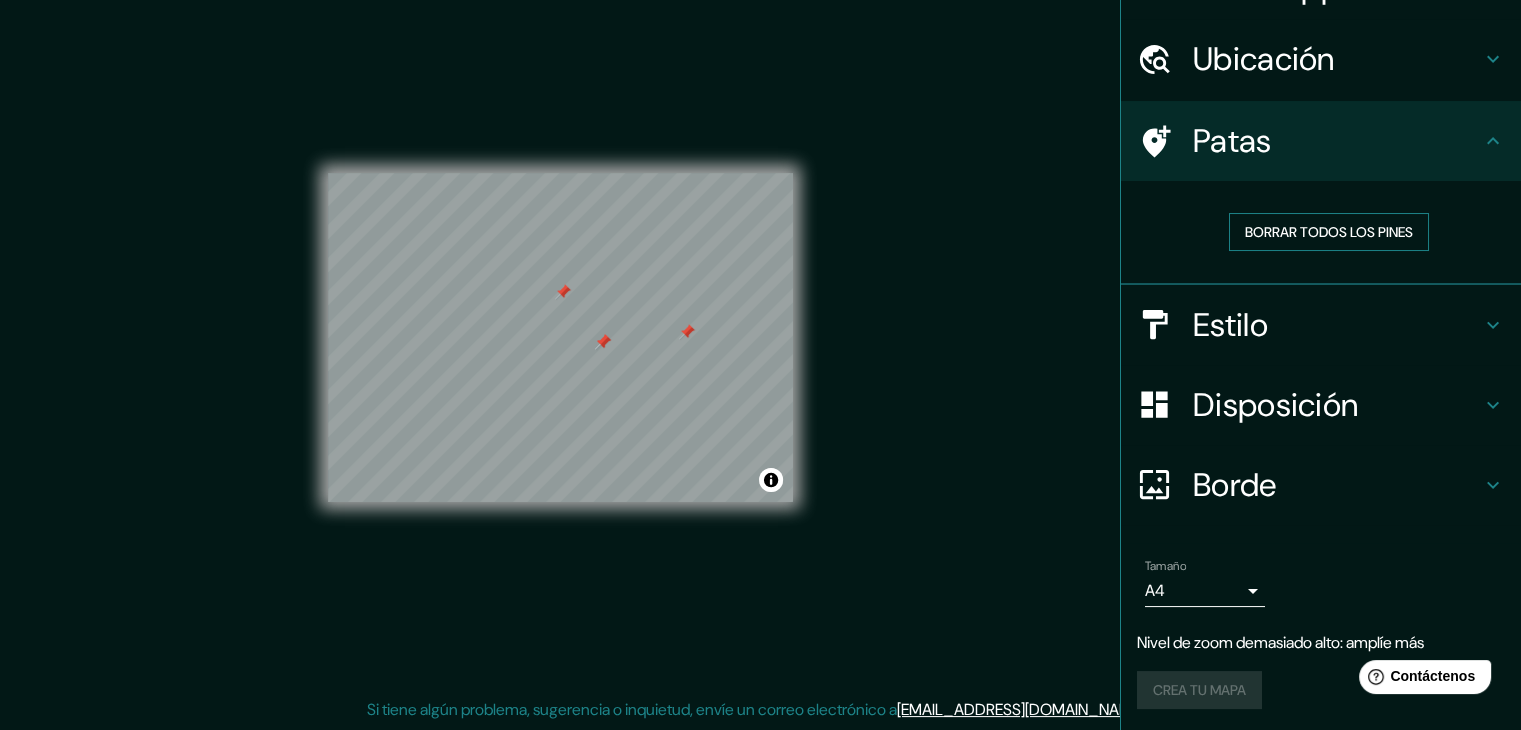 click on "Borrar todos los pines" at bounding box center (1329, 232) 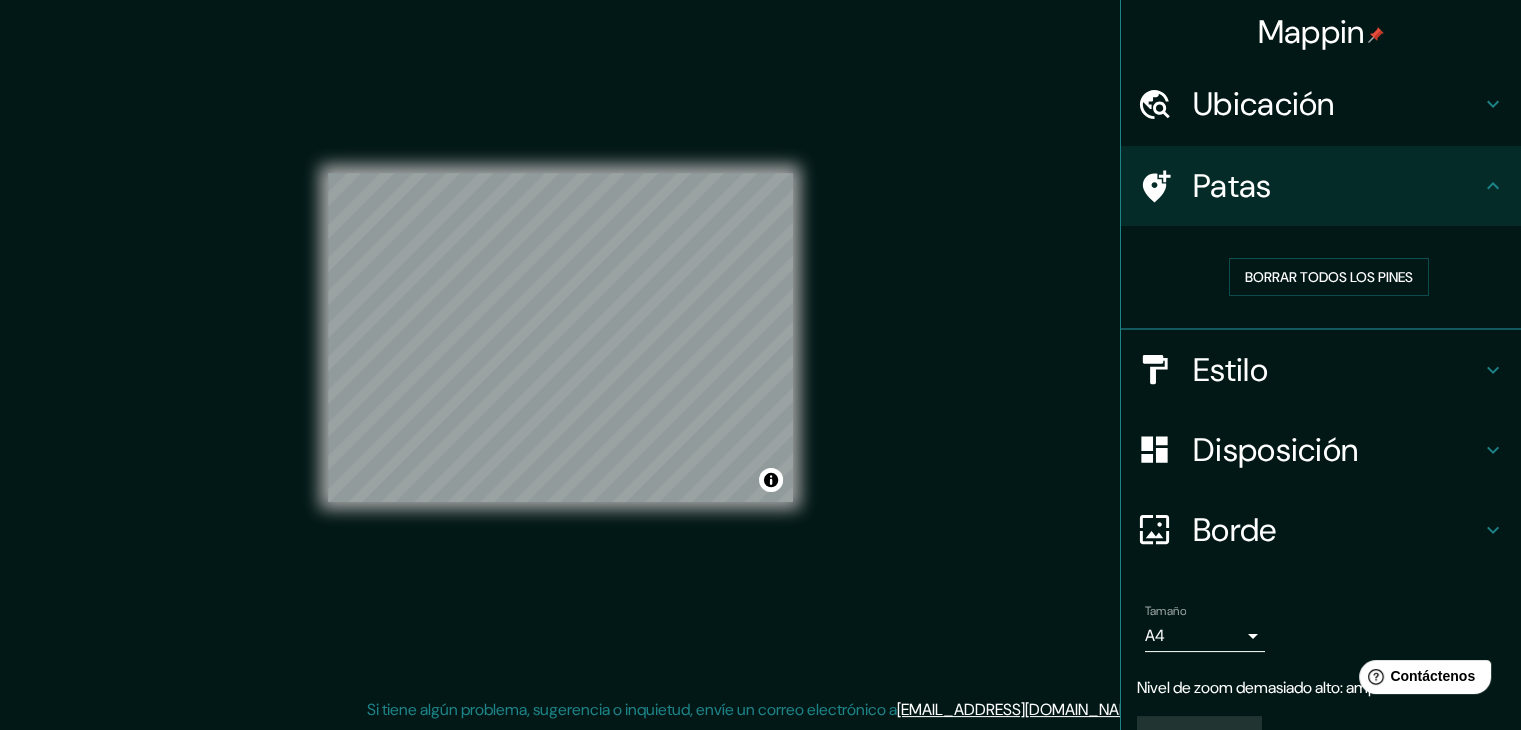 scroll, scrollTop: 0, scrollLeft: 0, axis: both 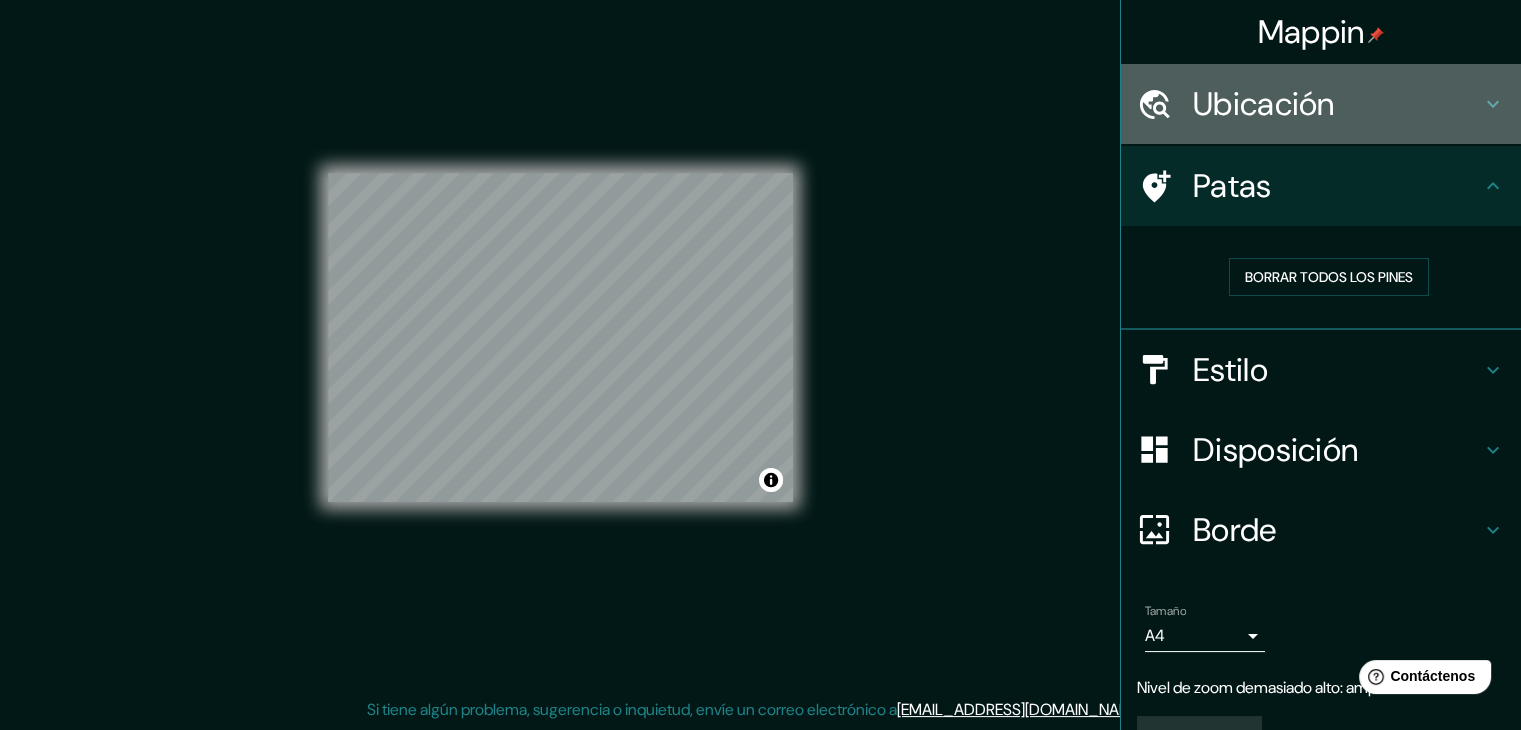 click on "Ubicación" at bounding box center (1264, 104) 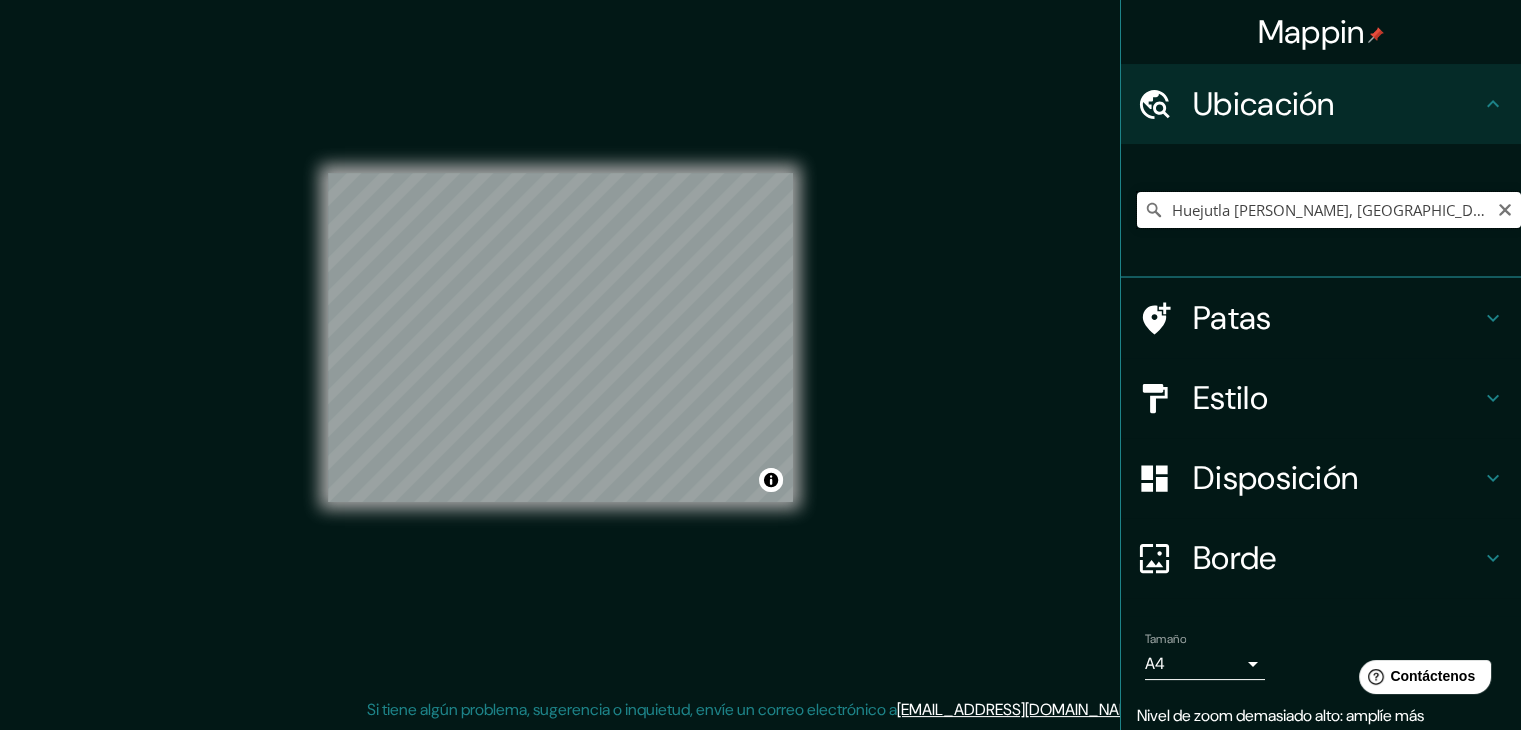 click on "Huejutla [PERSON_NAME], [GEOGRAPHIC_DATA], [GEOGRAPHIC_DATA]" at bounding box center (1329, 210) 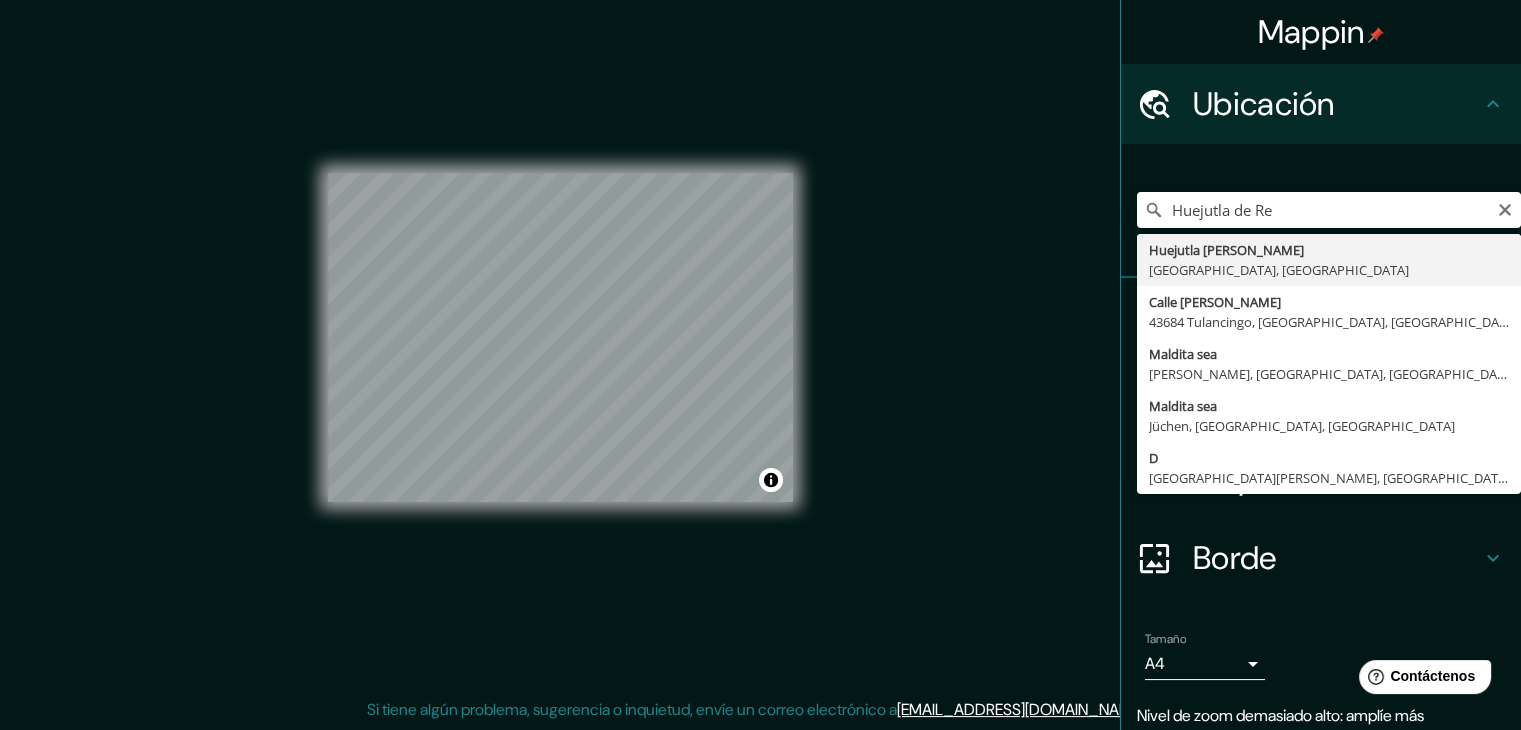 type on "Huejutla [PERSON_NAME], [GEOGRAPHIC_DATA], [GEOGRAPHIC_DATA]" 